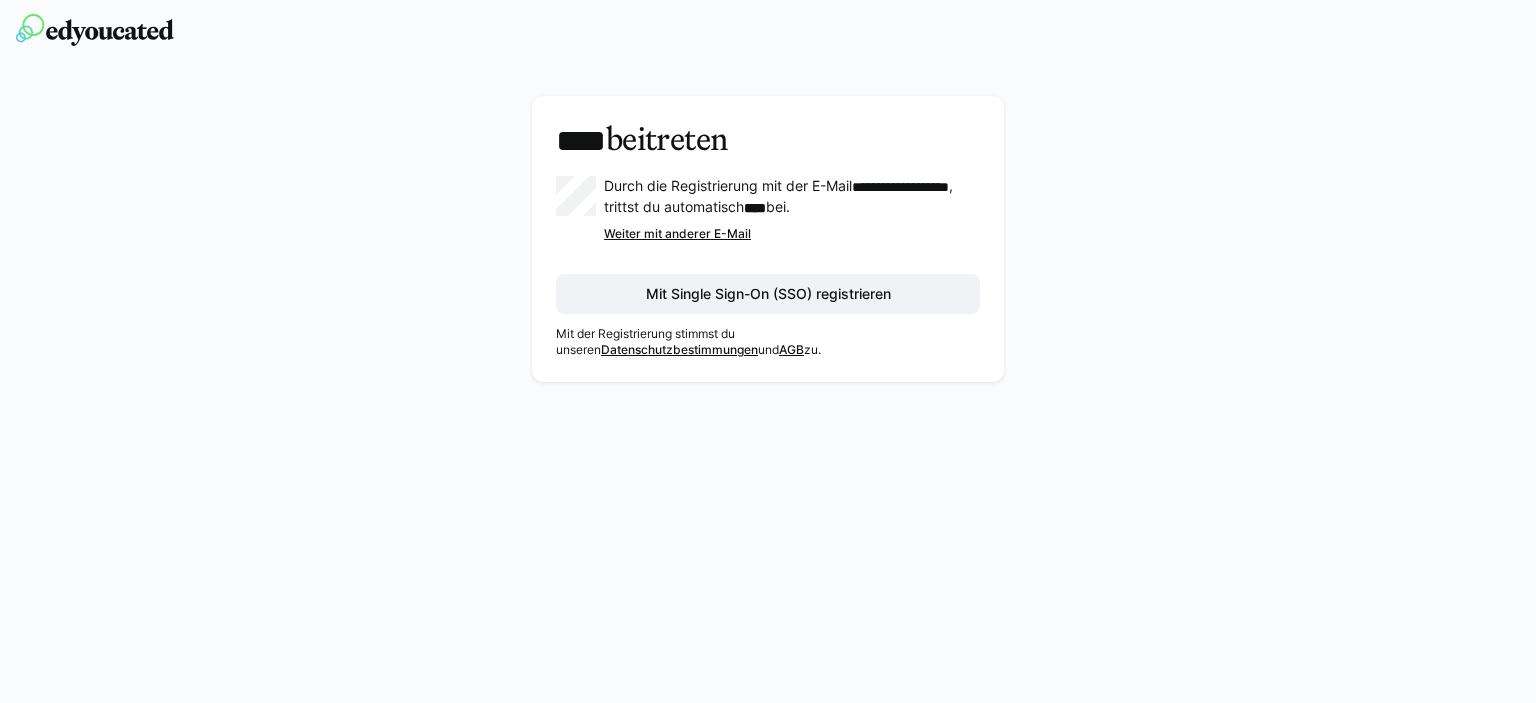 scroll, scrollTop: 0, scrollLeft: 0, axis: both 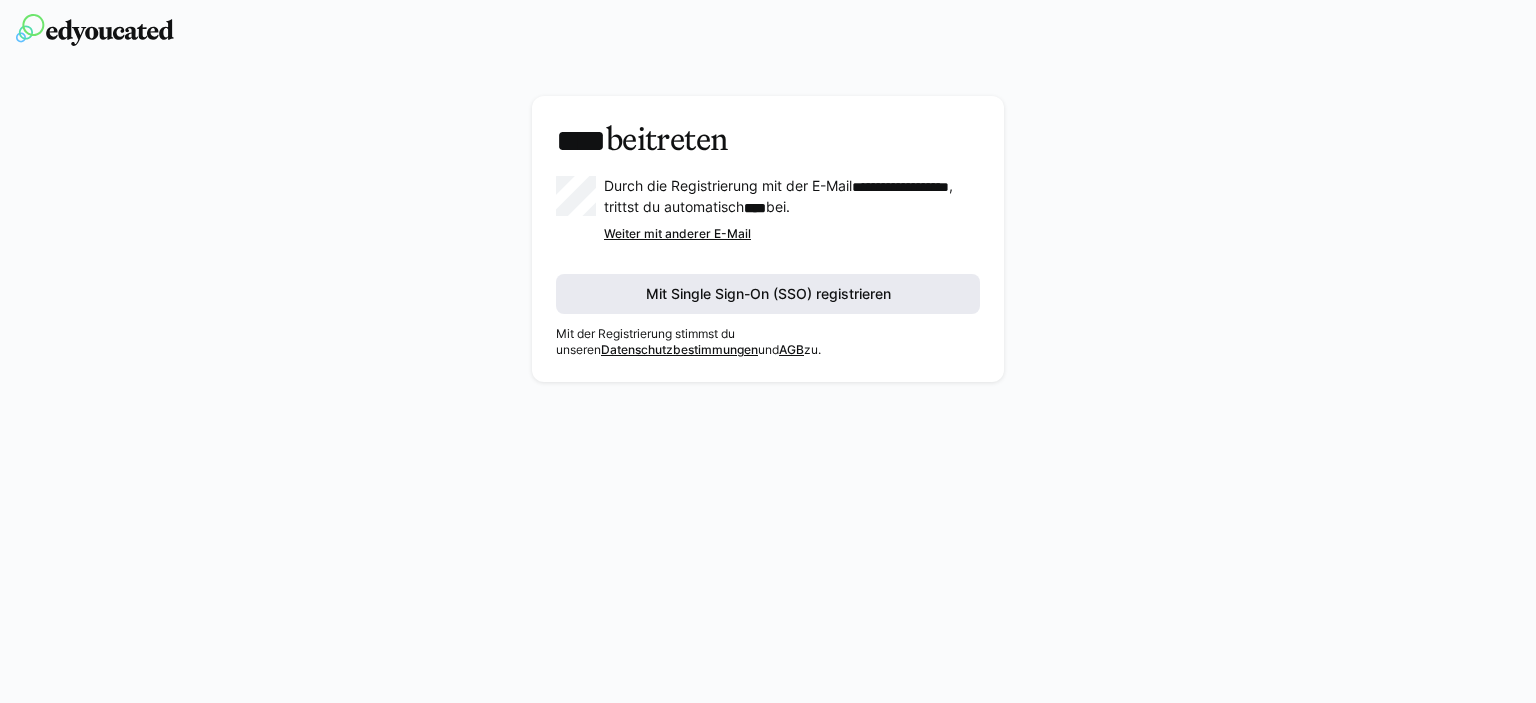 click on "Mit Single Sign-On (SSO) registrieren" 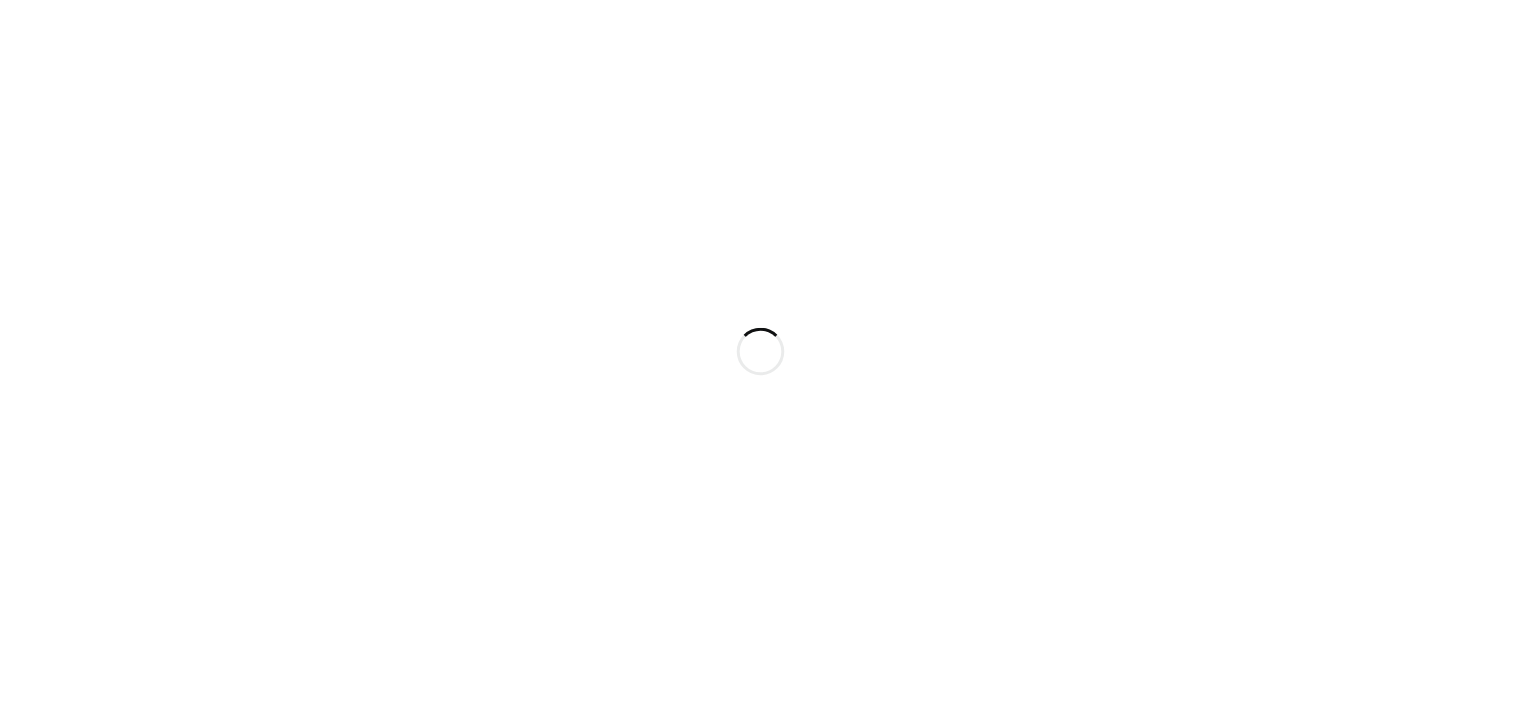 scroll, scrollTop: 0, scrollLeft: 0, axis: both 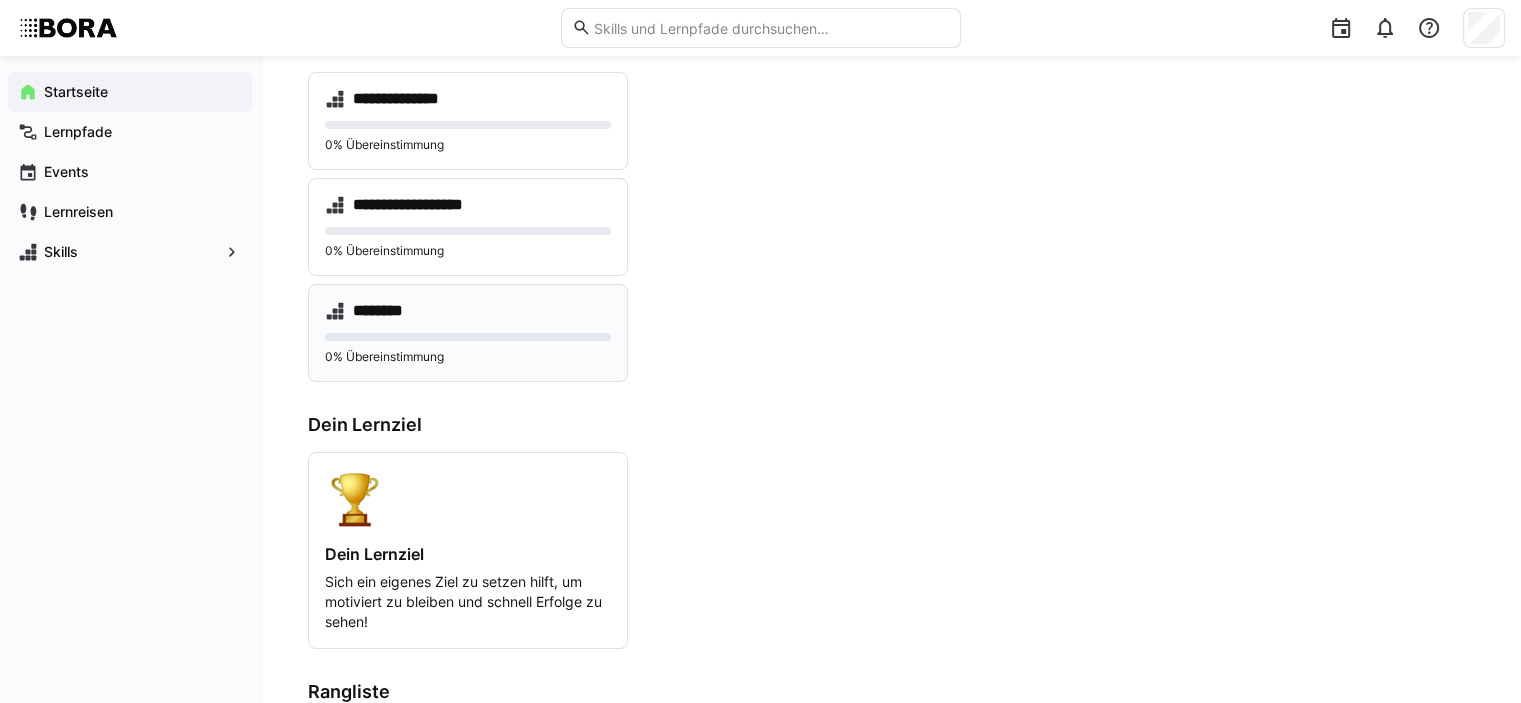click 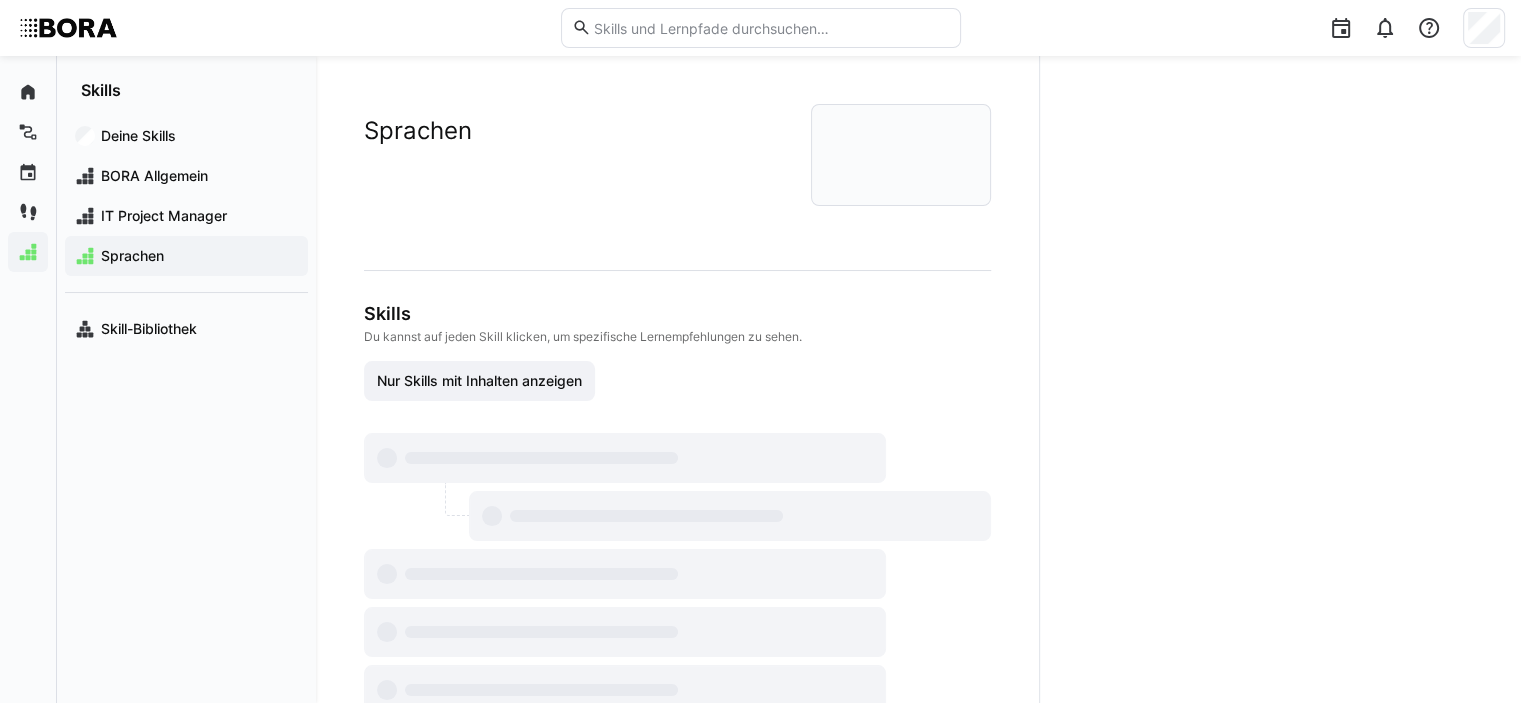 scroll, scrollTop: 0, scrollLeft: 0, axis: both 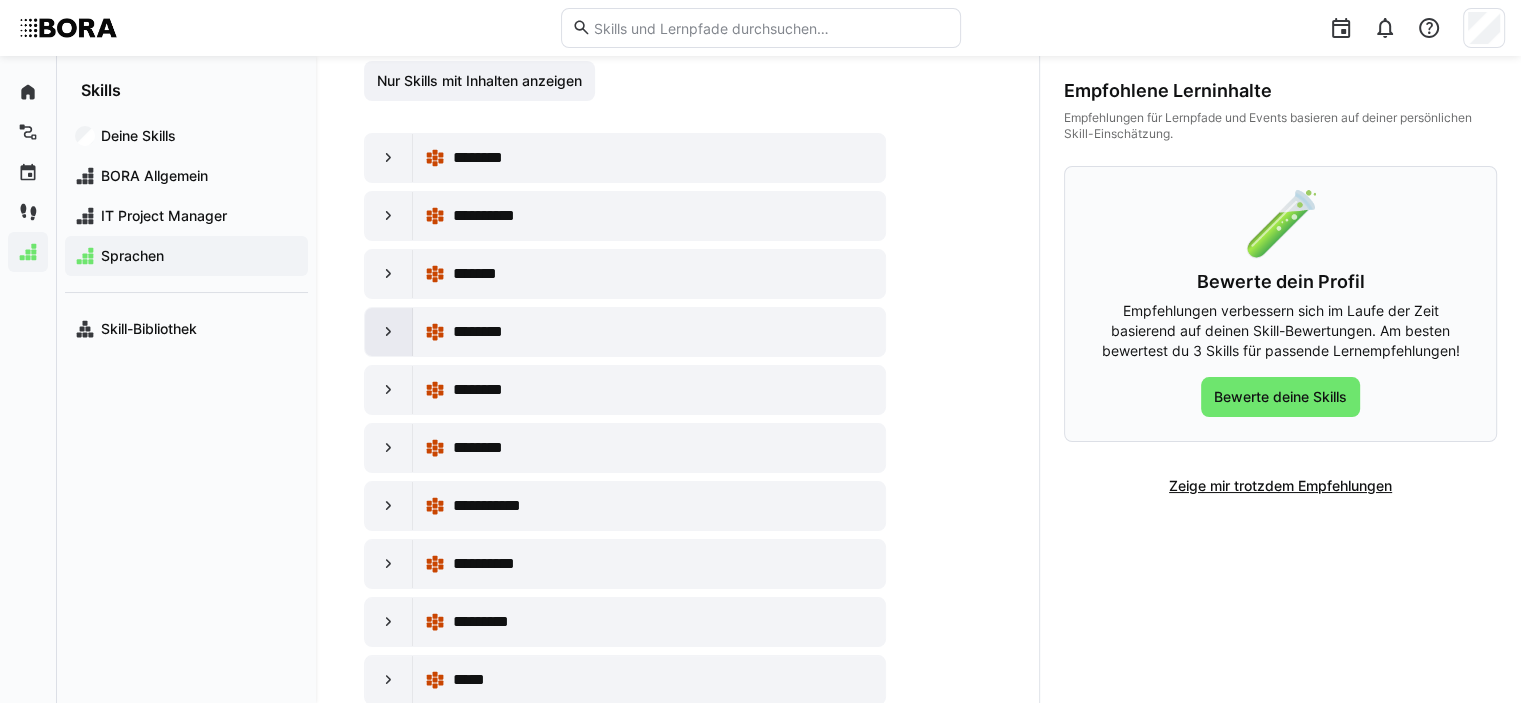 click 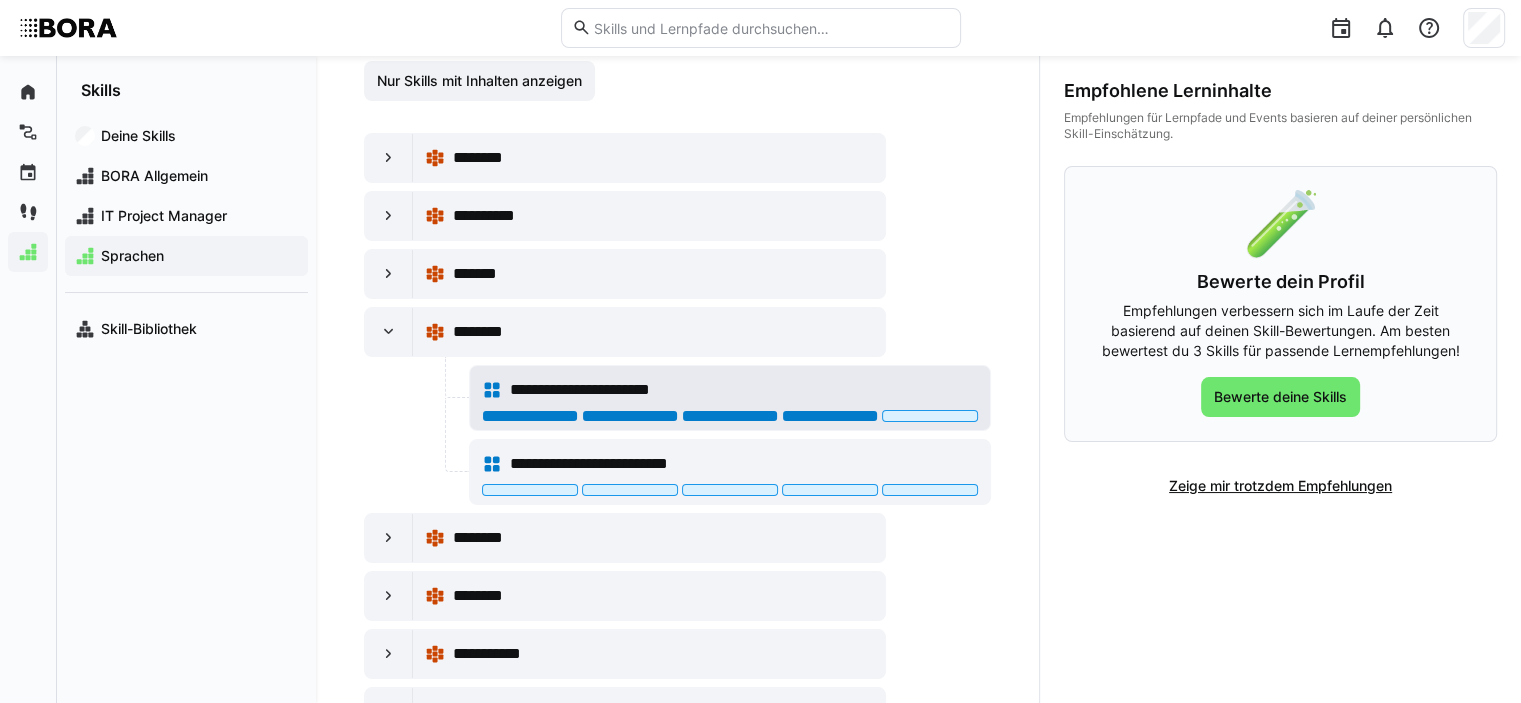 click 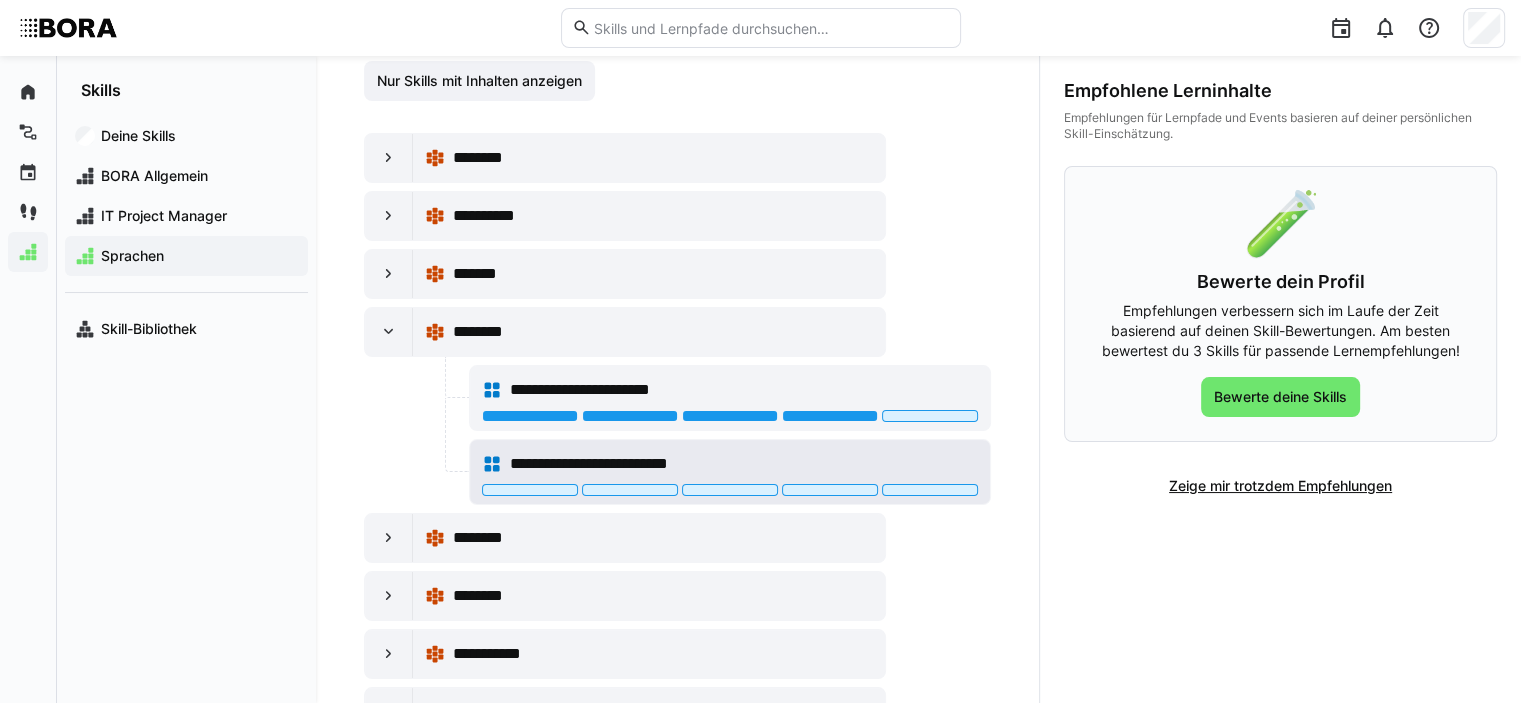click 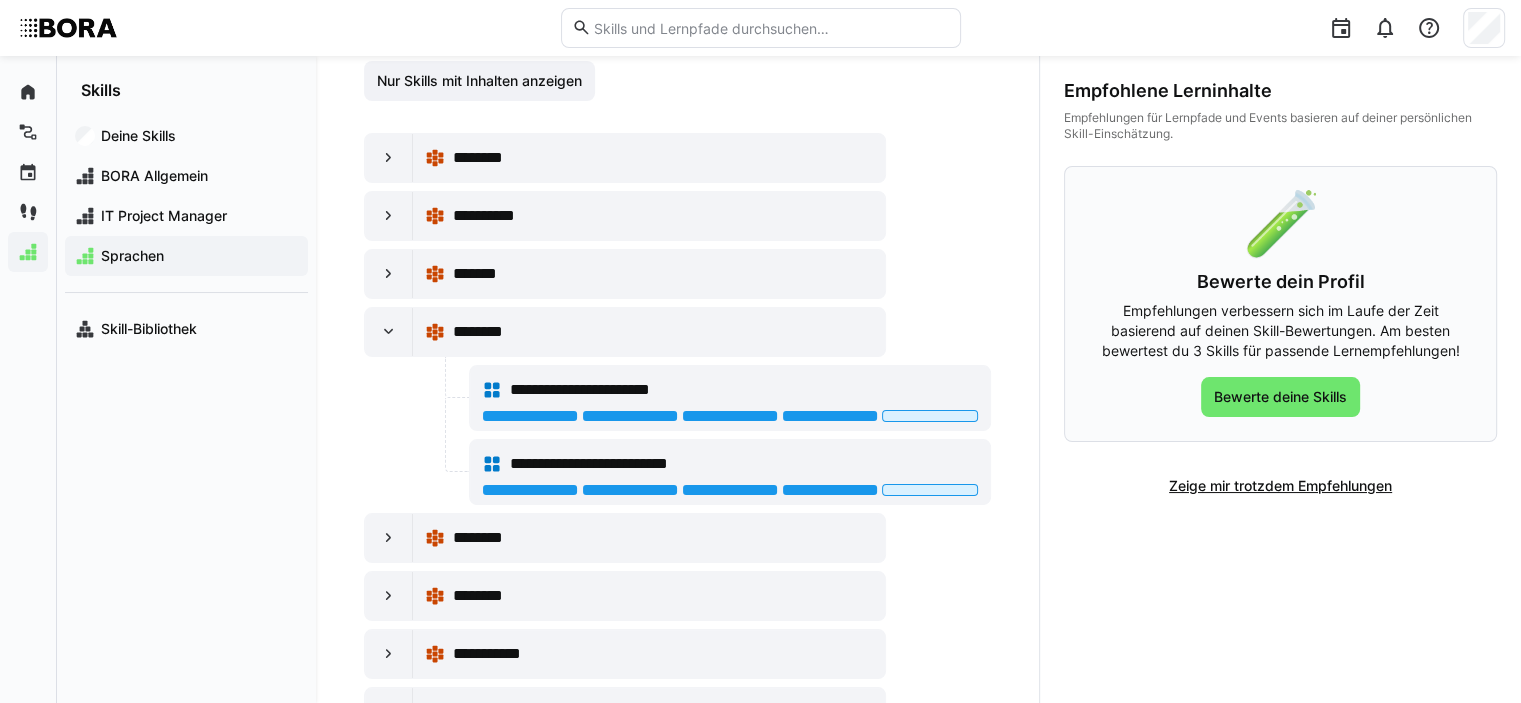 click on "**********" 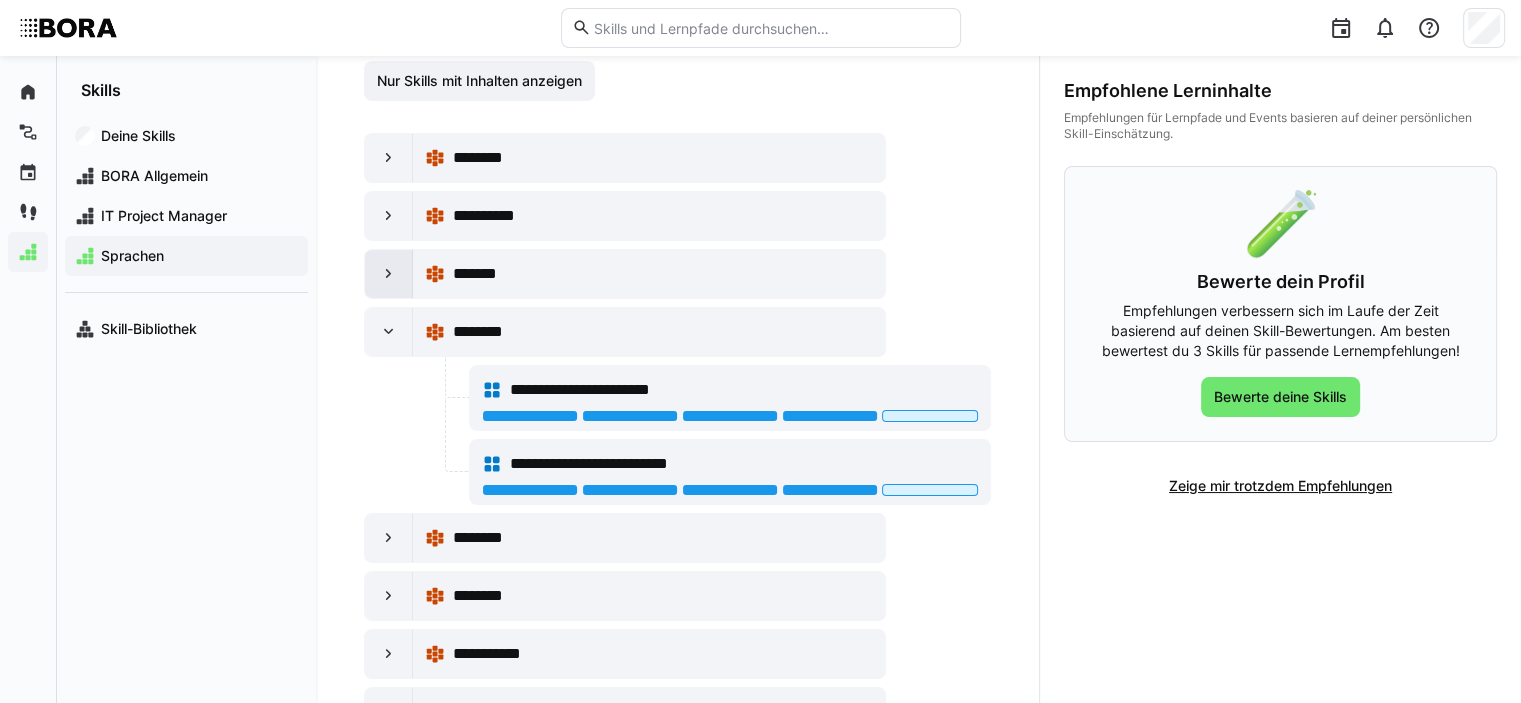 click 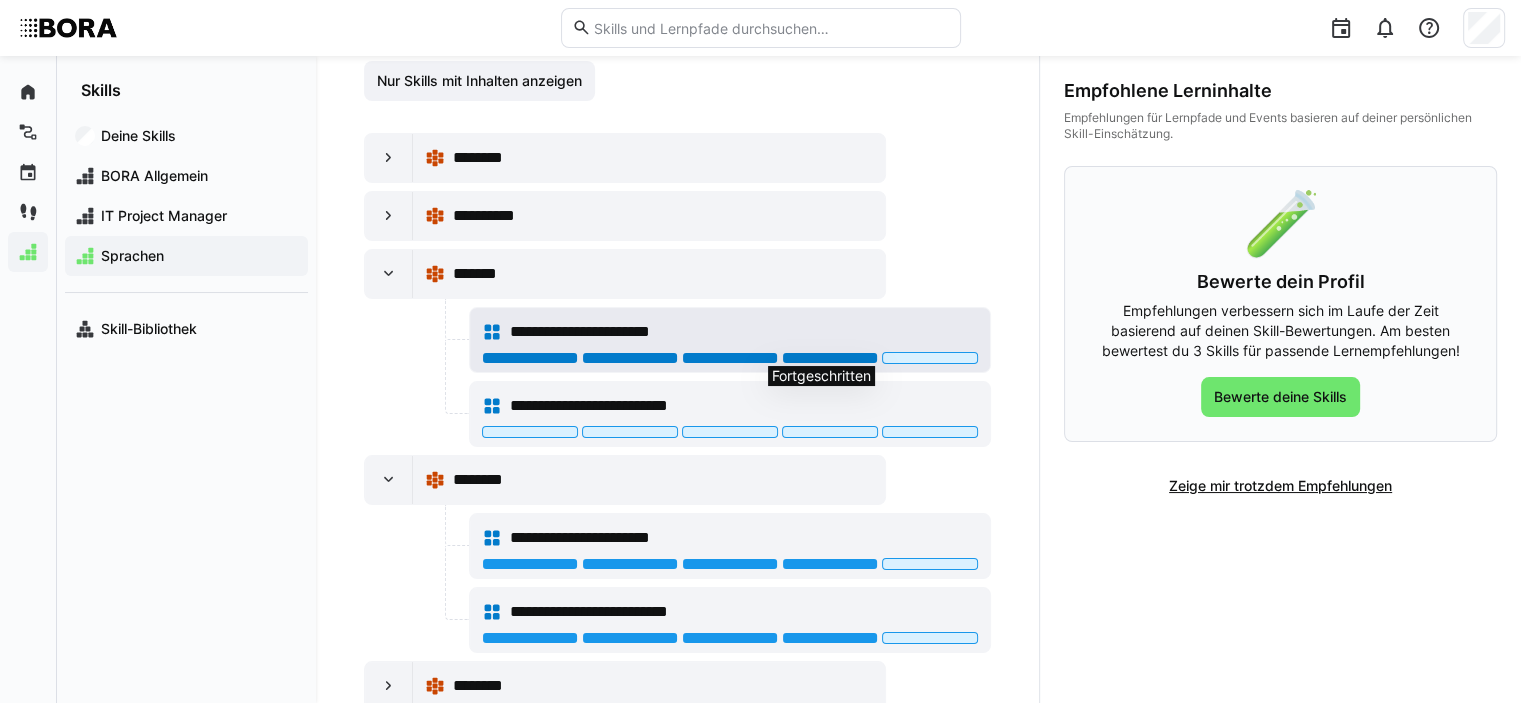 click 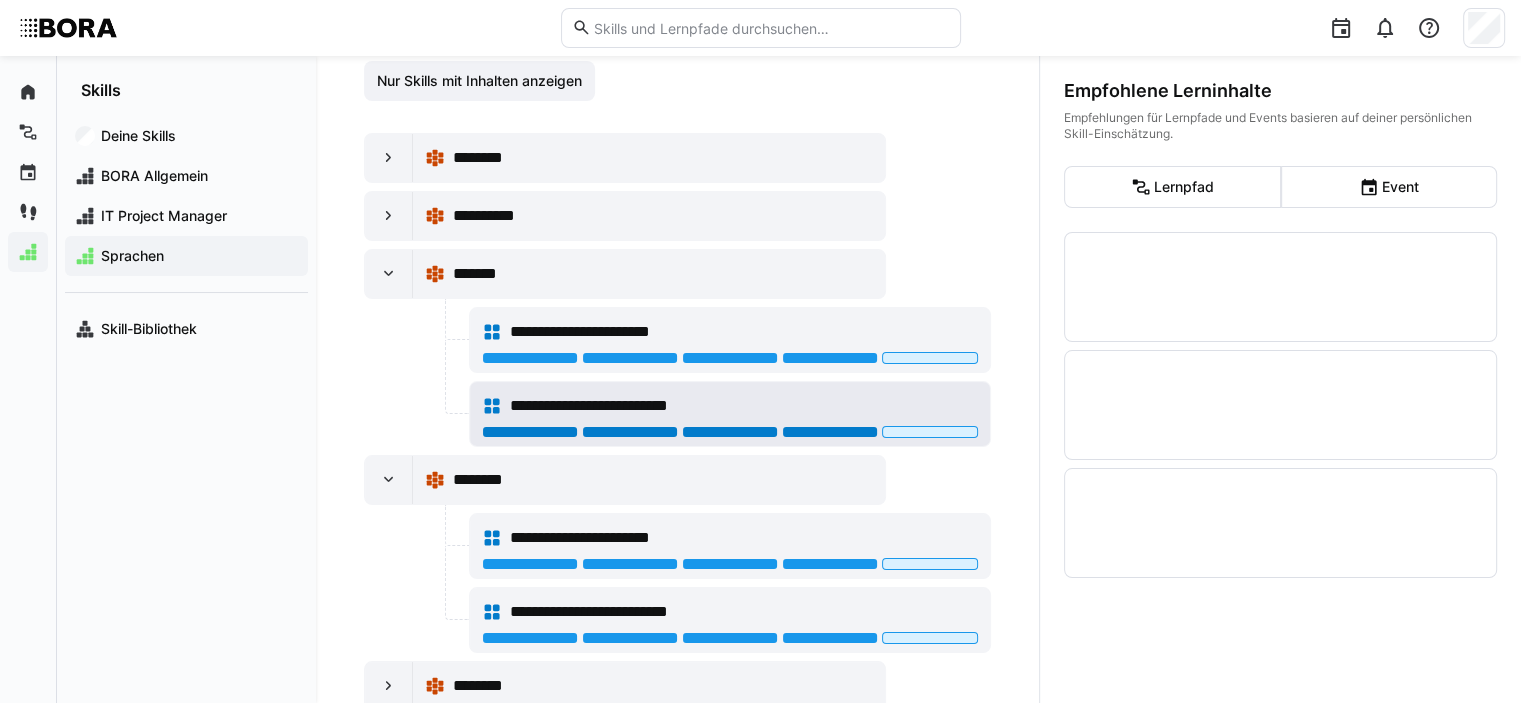 click 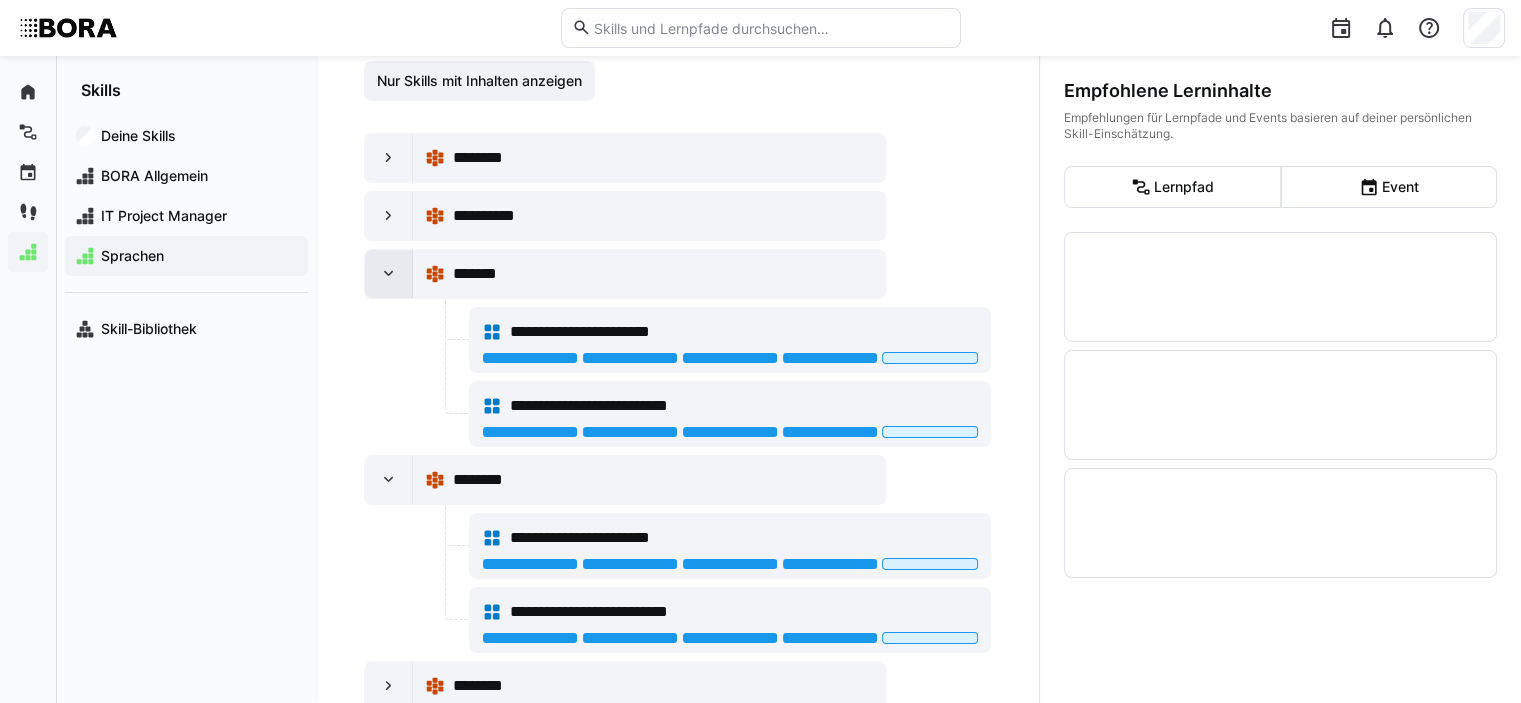 click 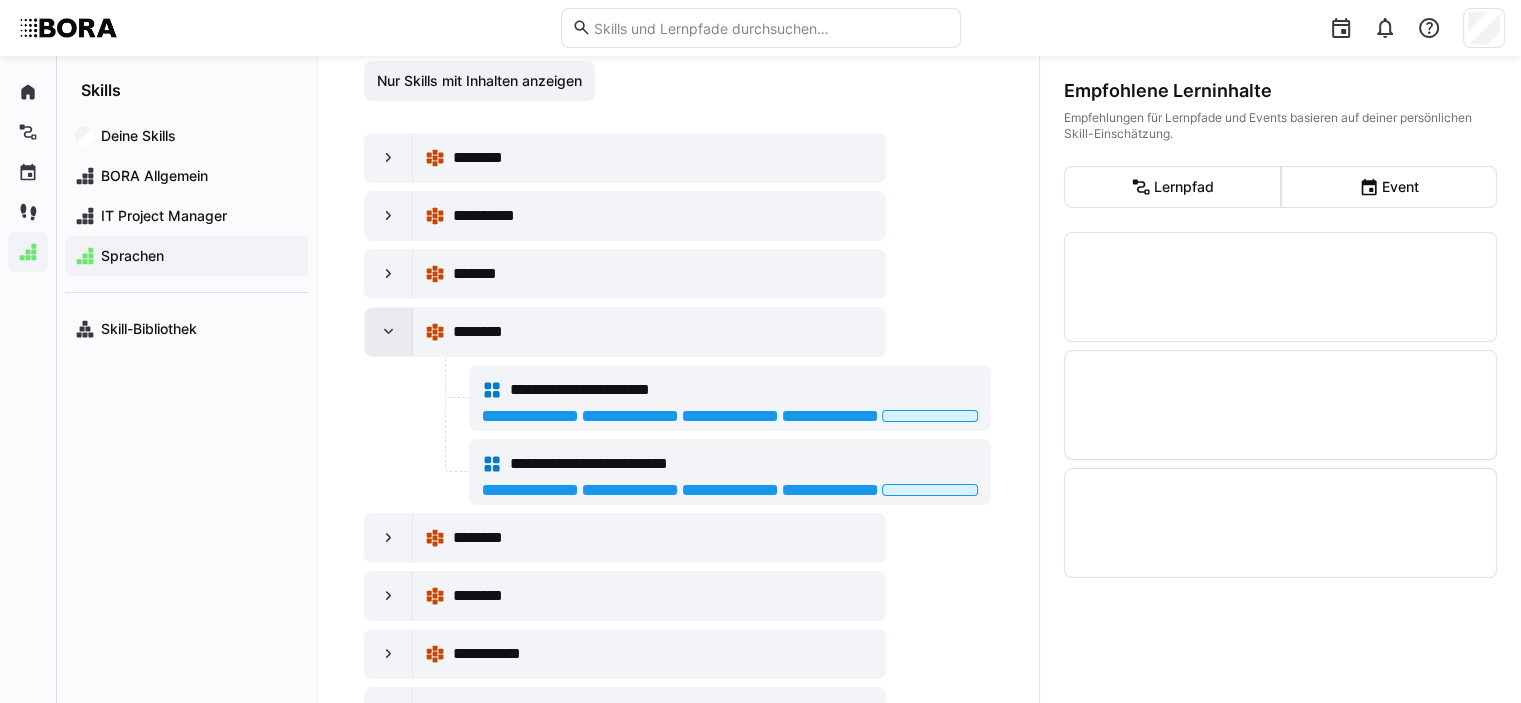 click 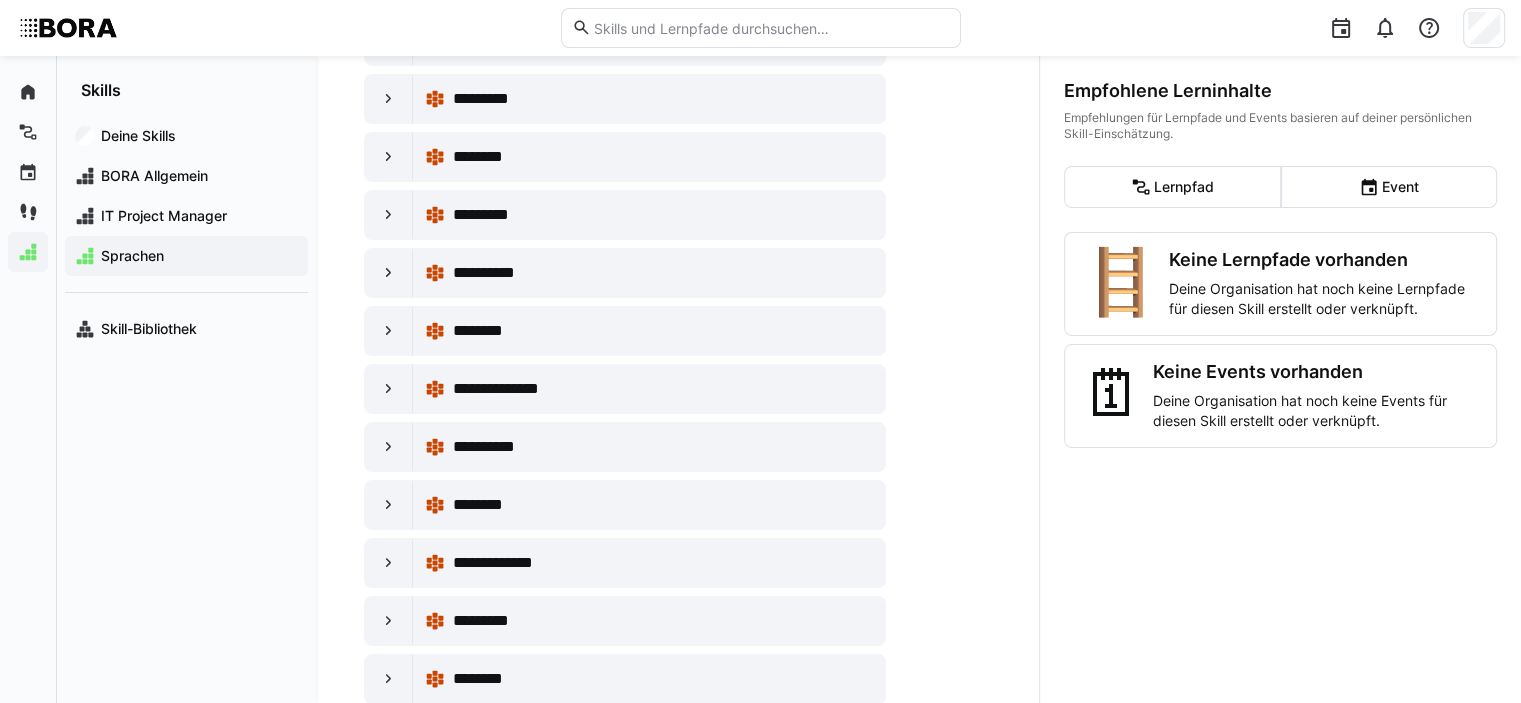 scroll, scrollTop: 1400, scrollLeft: 0, axis: vertical 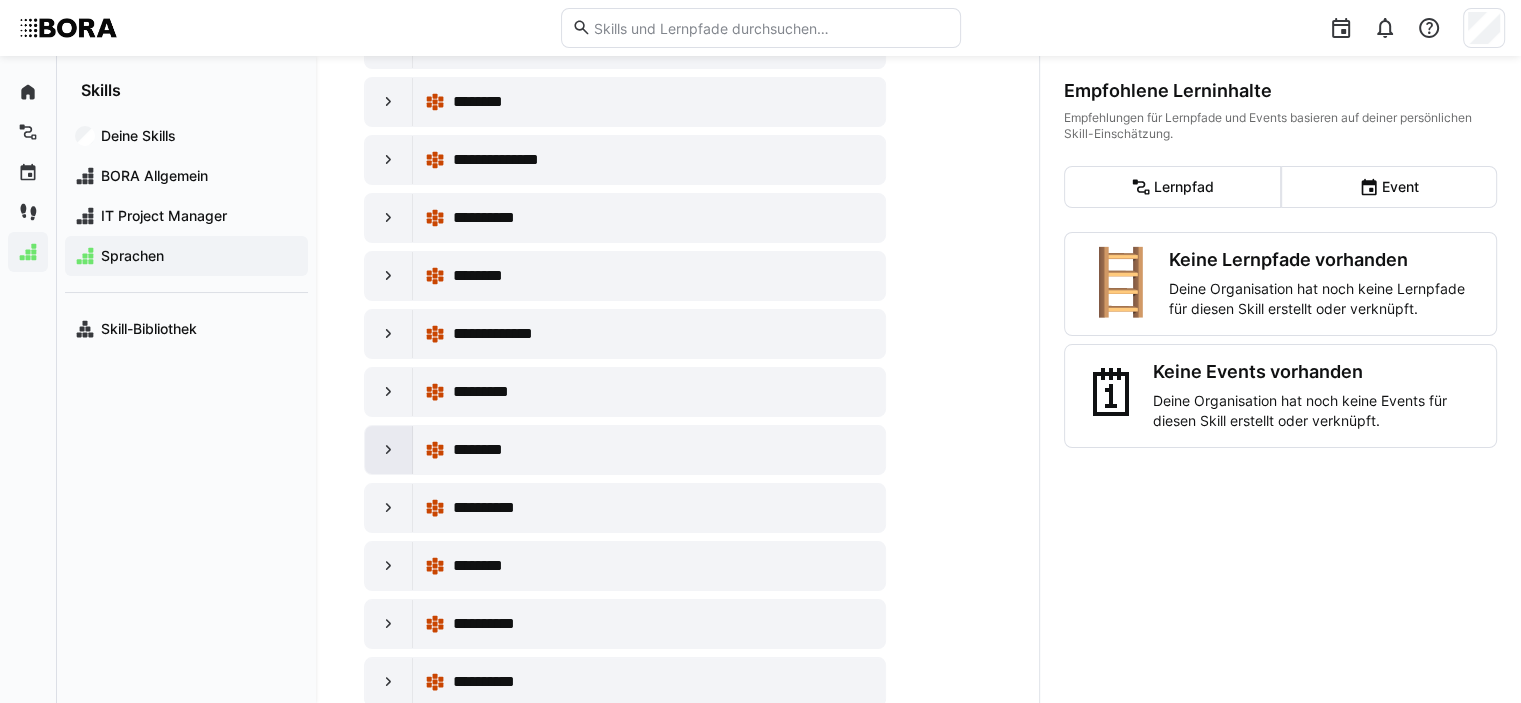 click 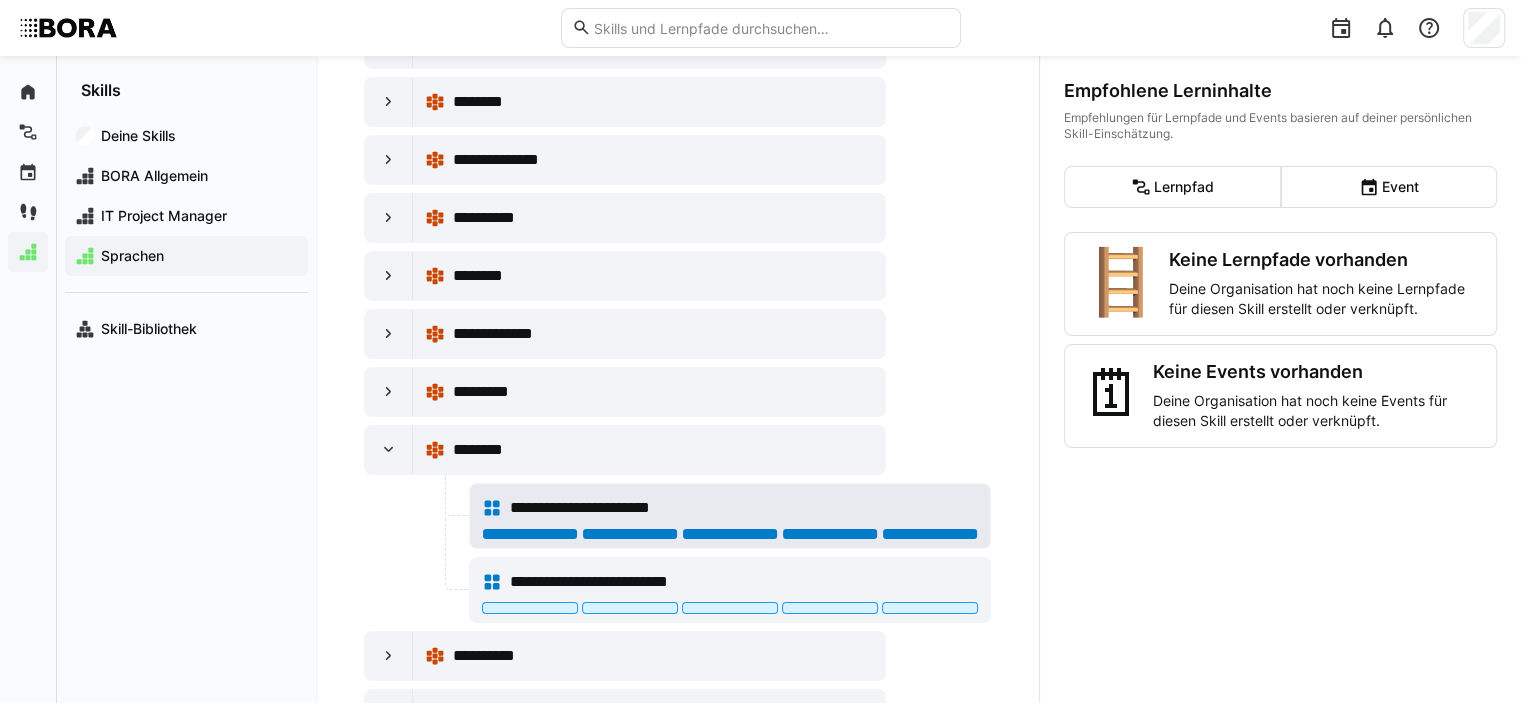 click 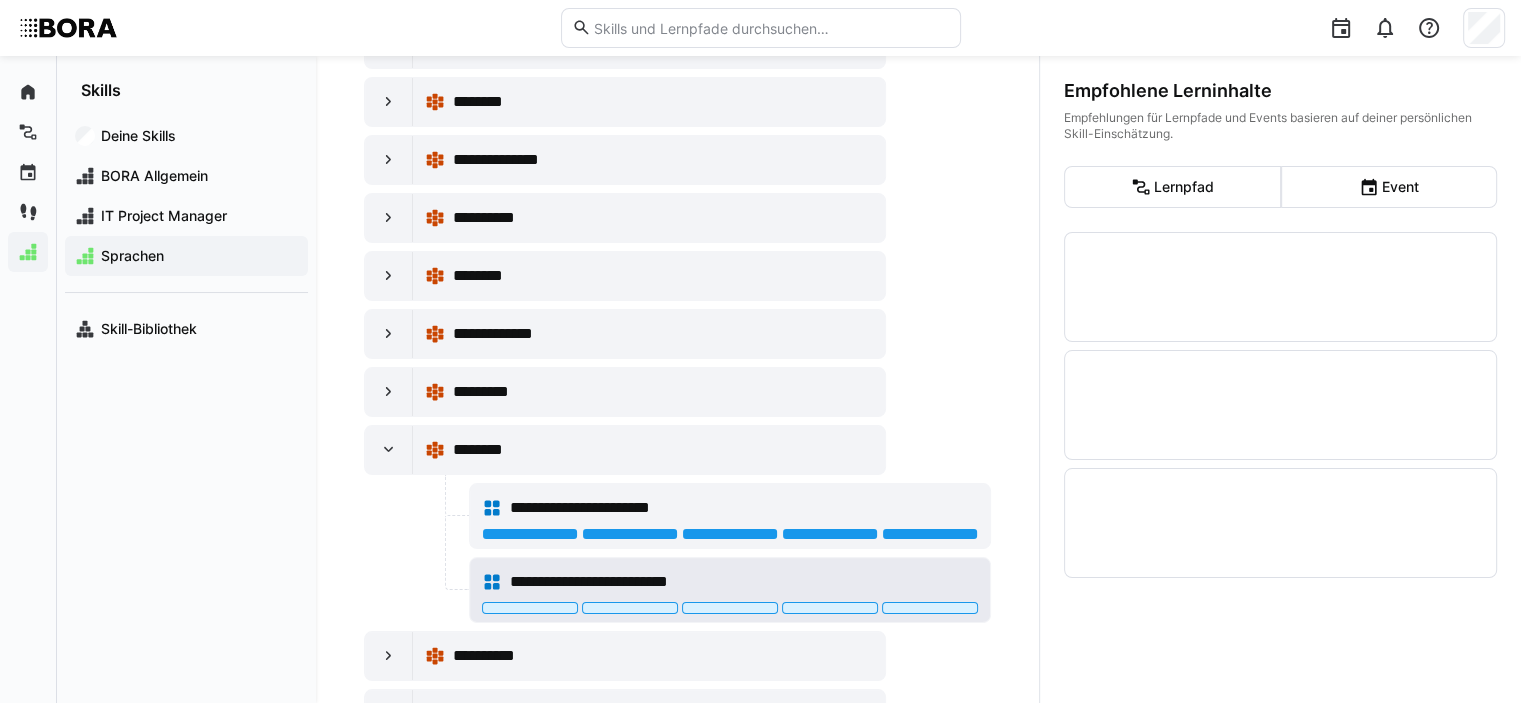 click 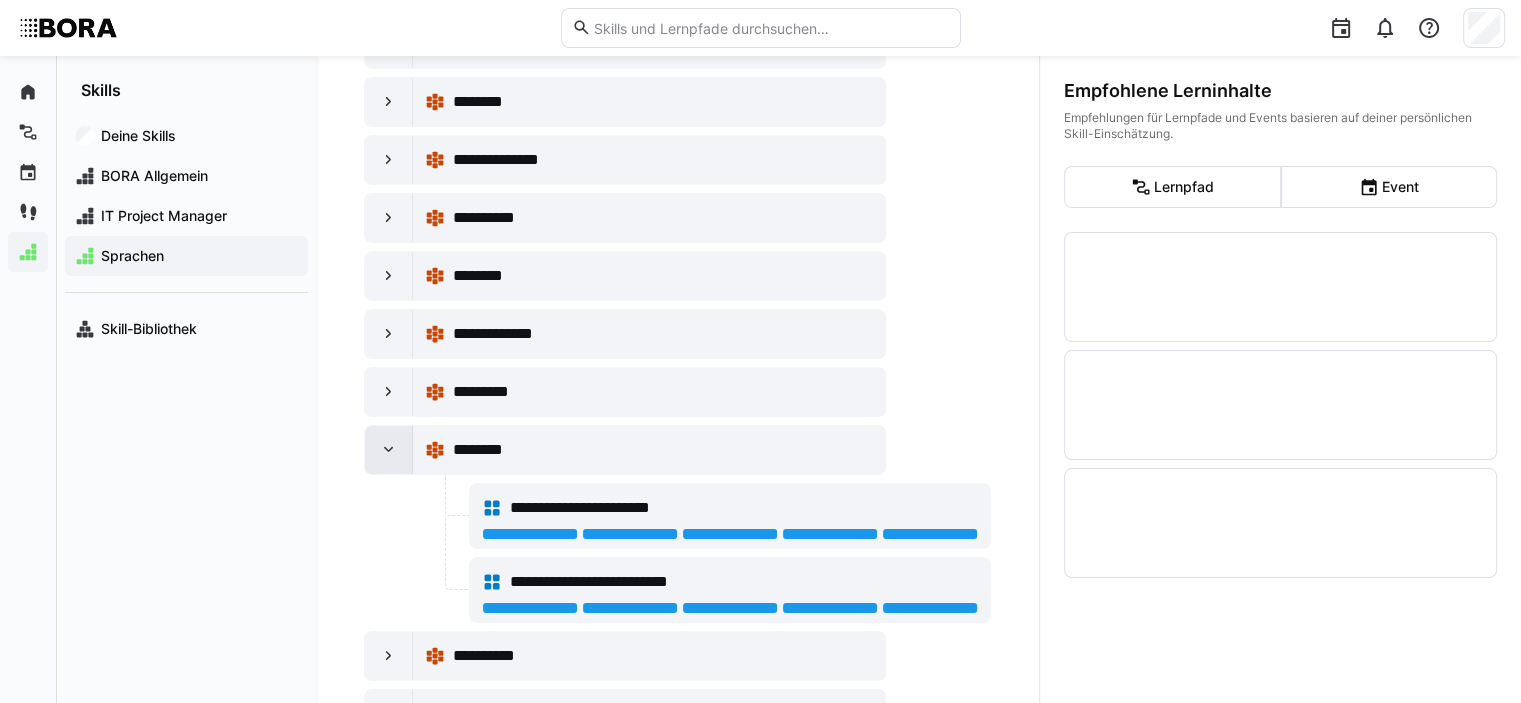 click 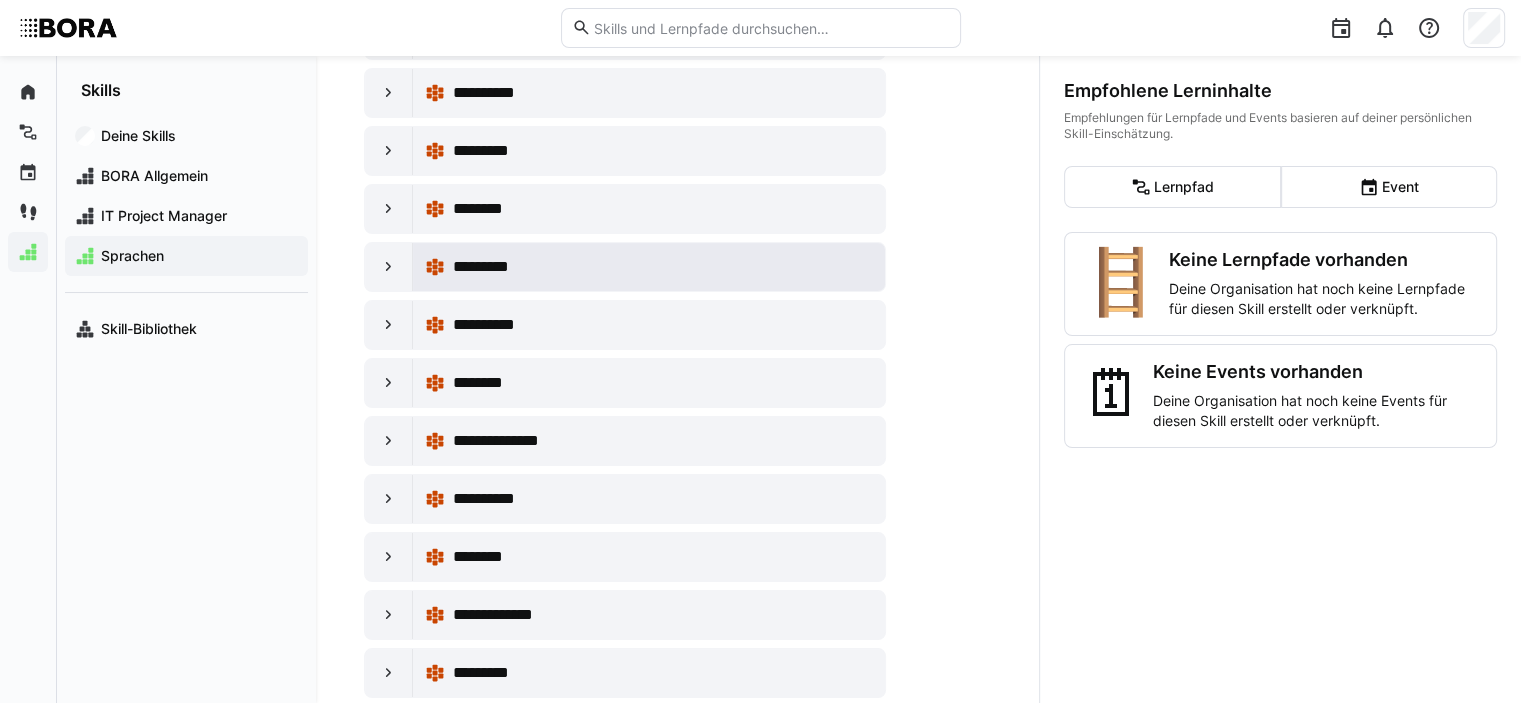 scroll, scrollTop: 1084, scrollLeft: 0, axis: vertical 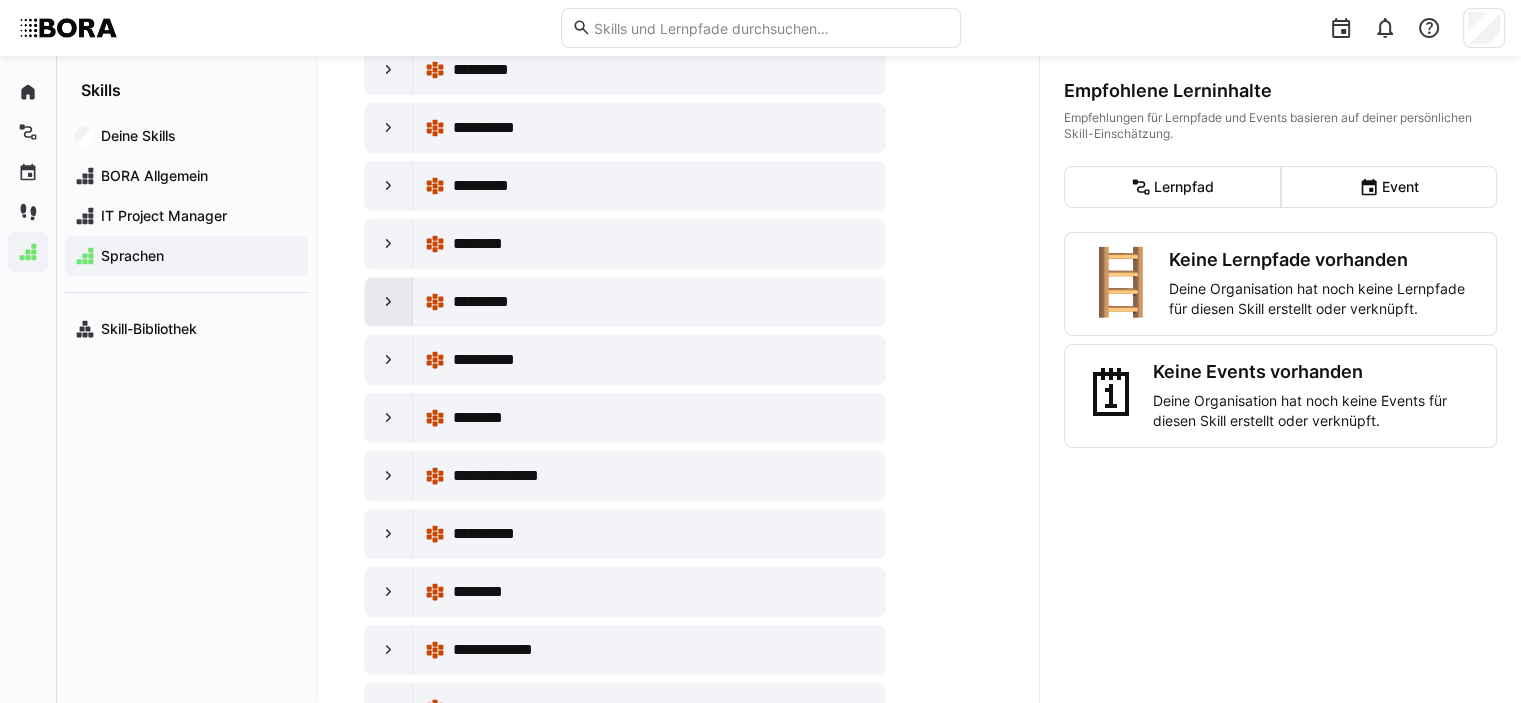 click 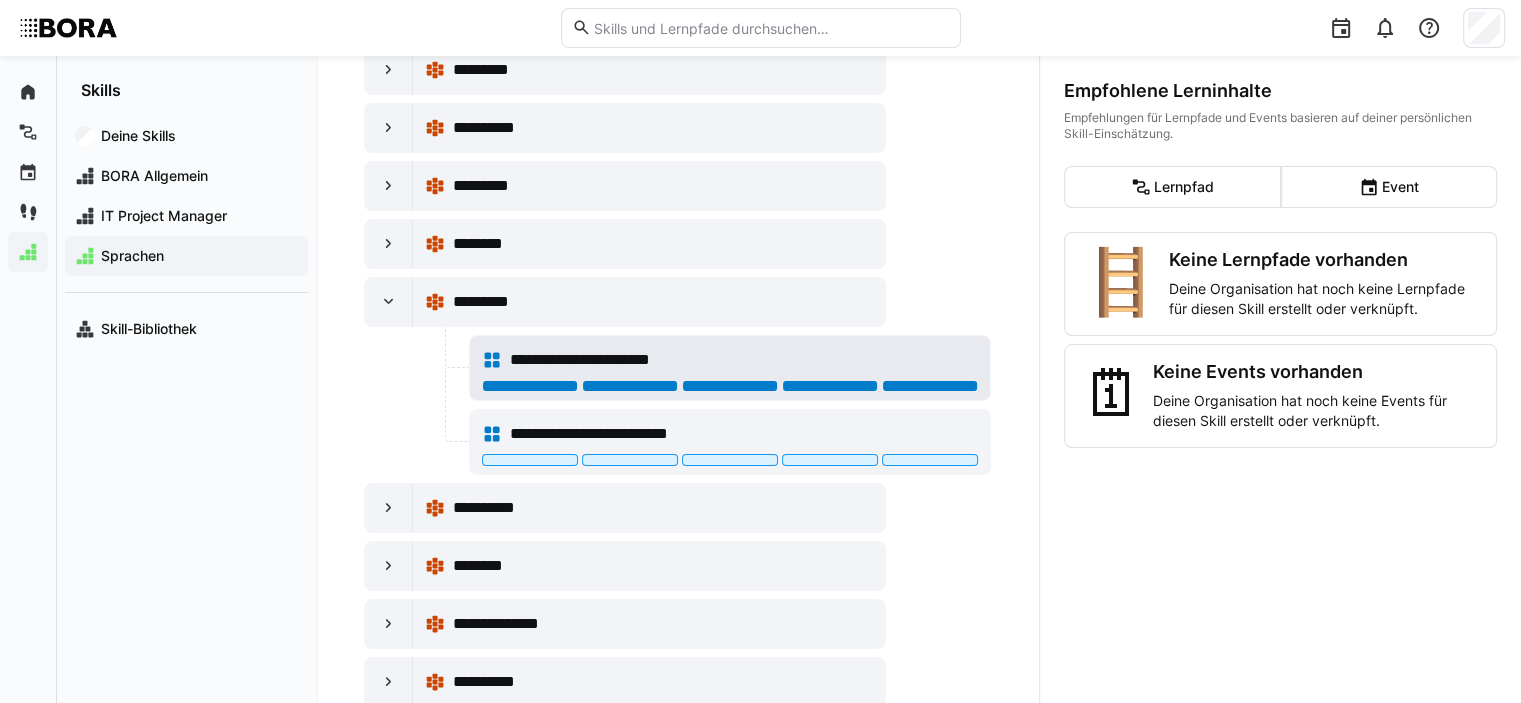 click 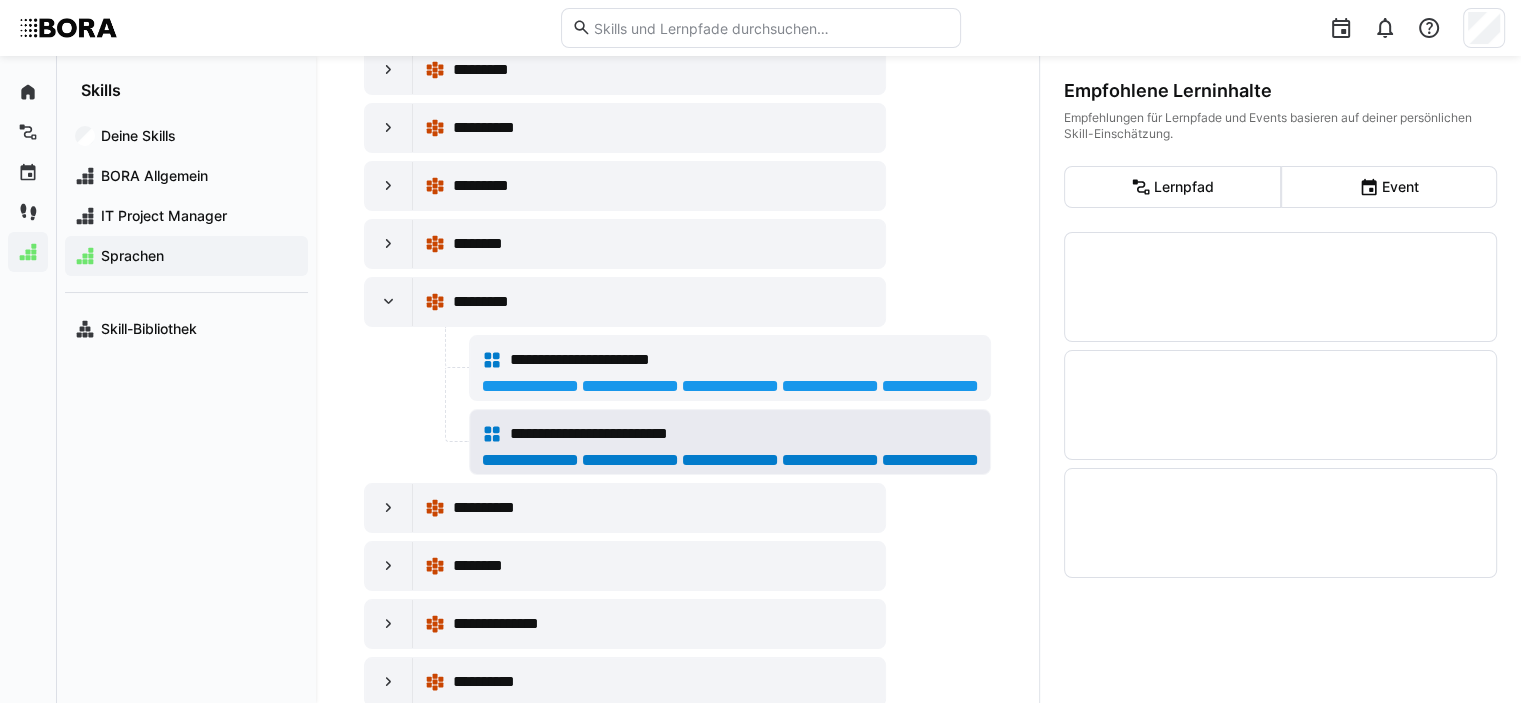 click 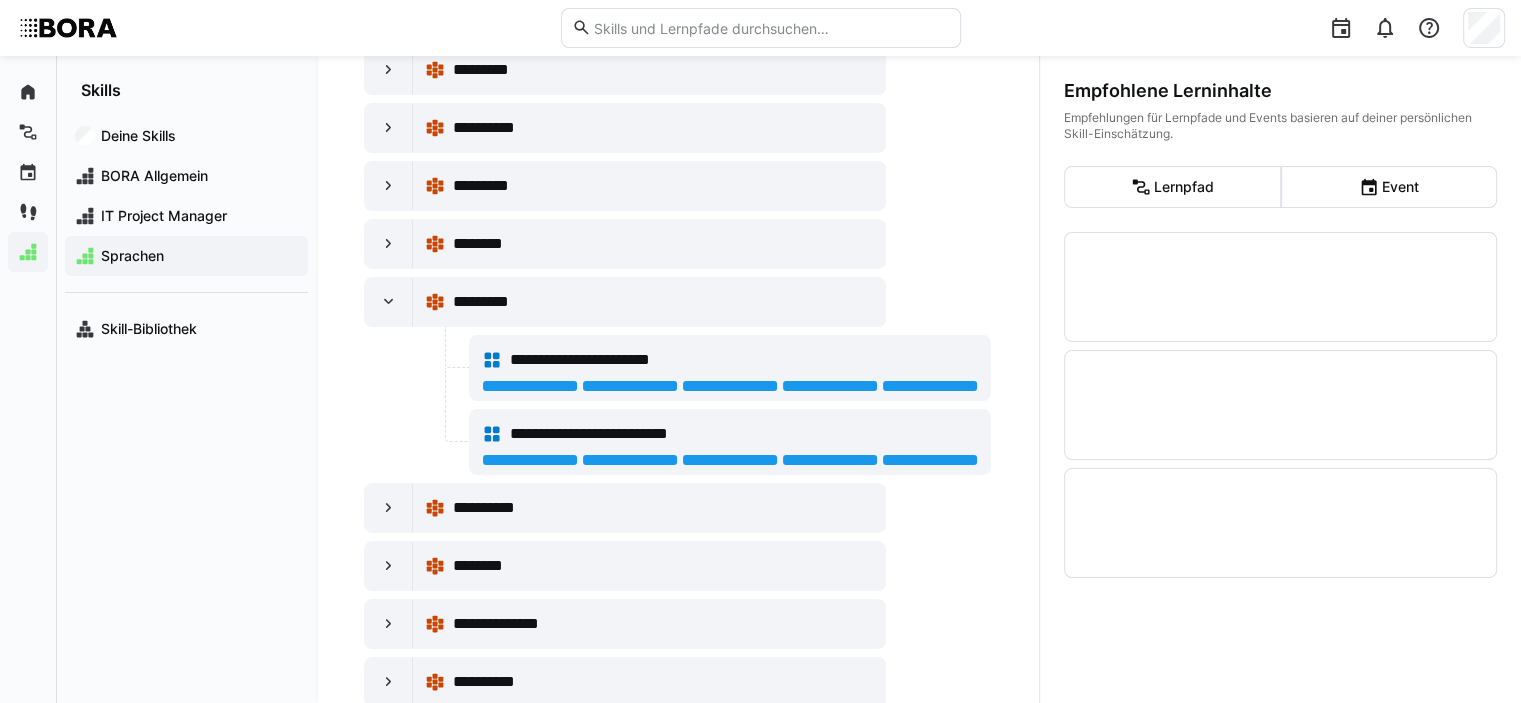click on "**********" 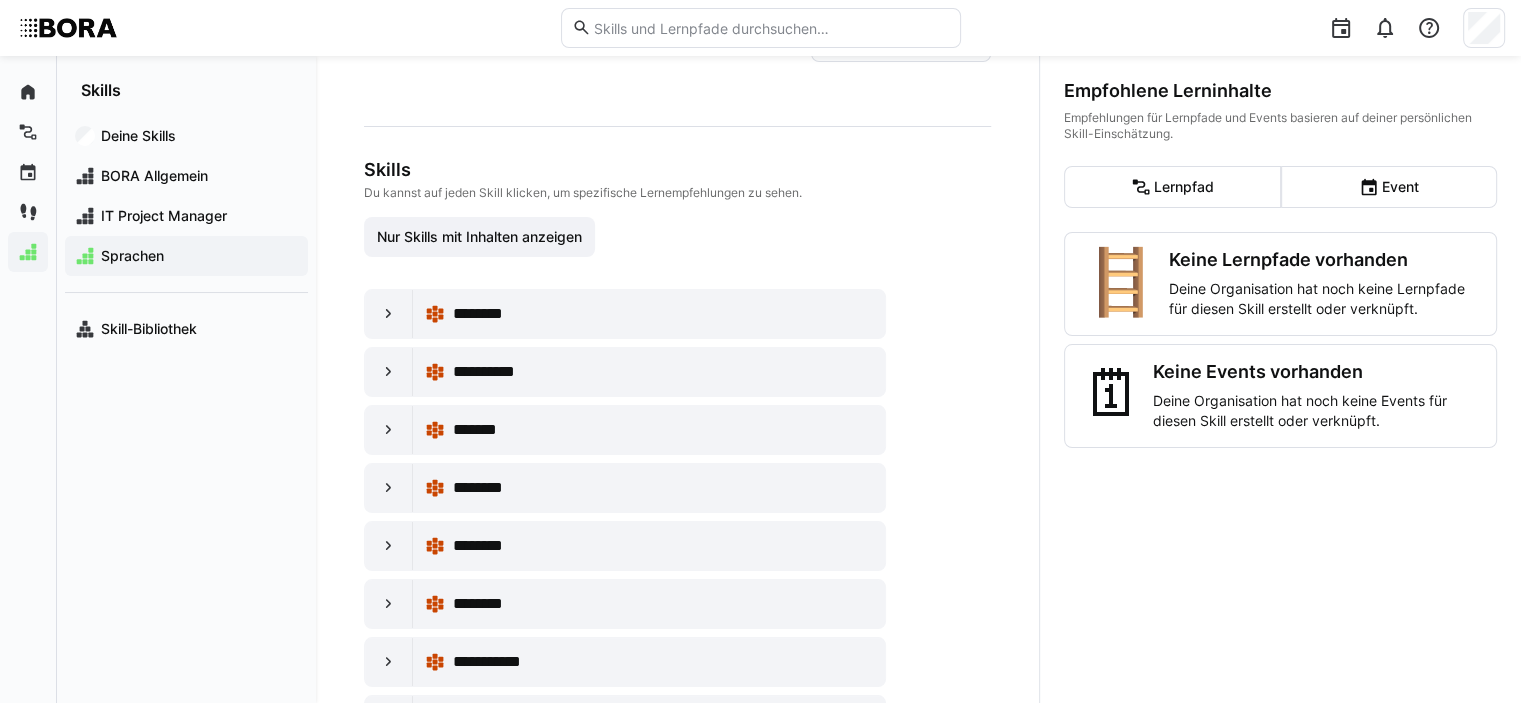 scroll, scrollTop: 0, scrollLeft: 0, axis: both 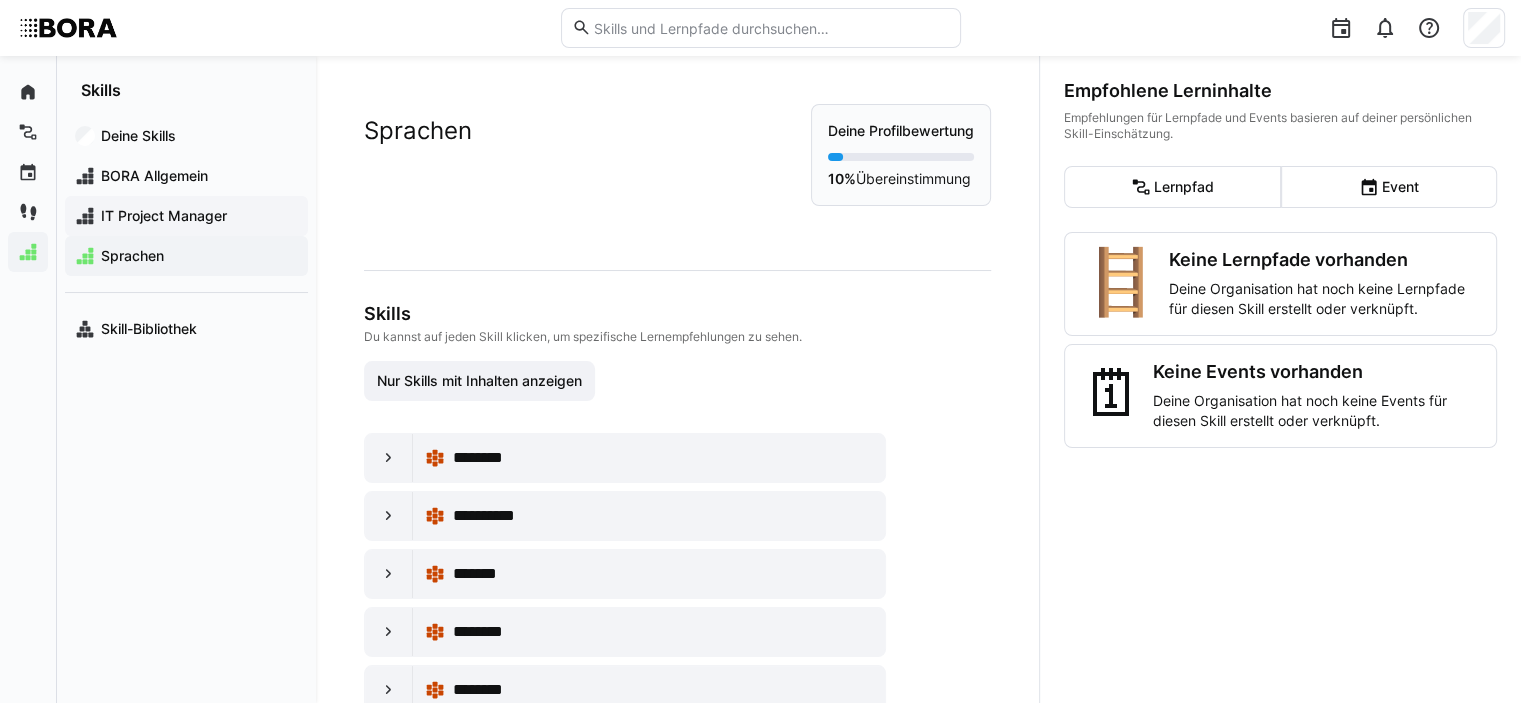 click on "IT Project Manager" 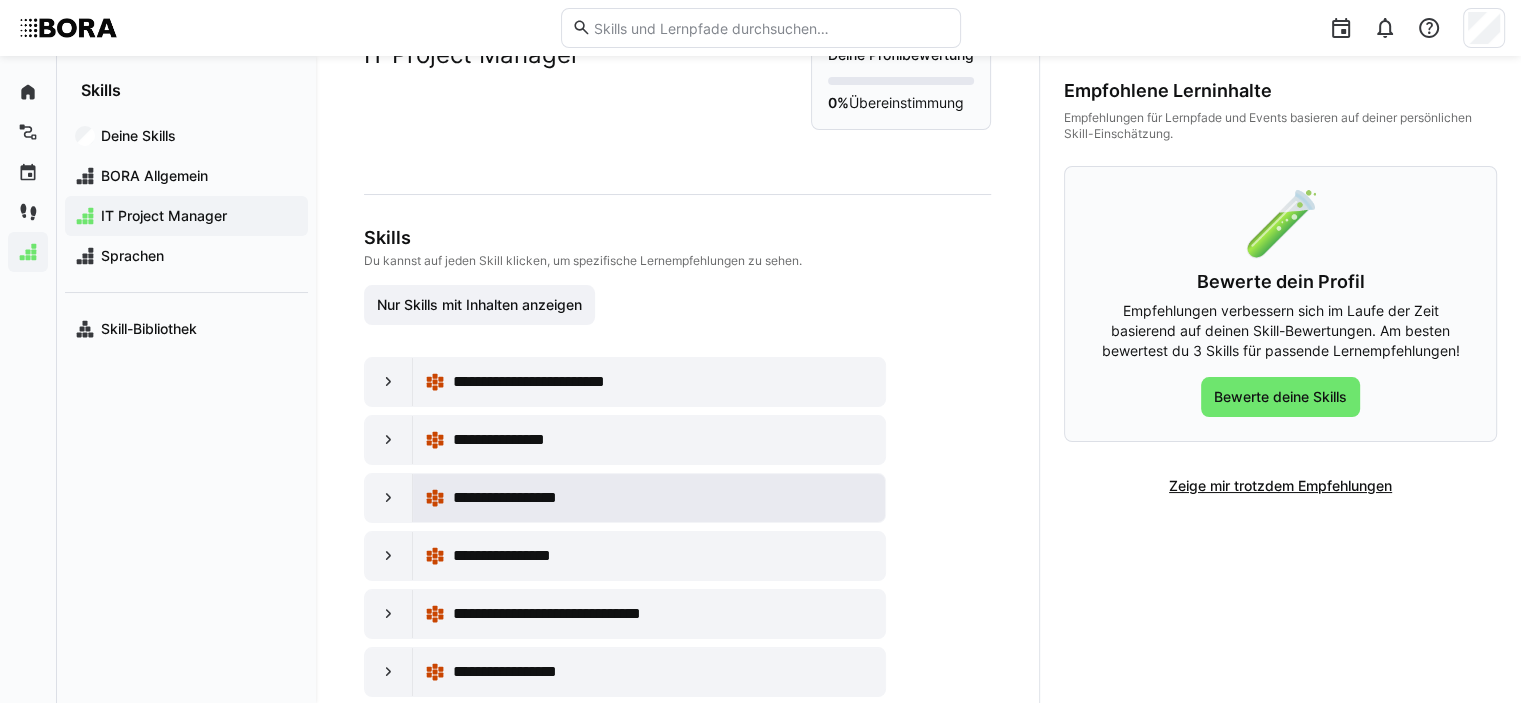 scroll, scrollTop: 200, scrollLeft: 0, axis: vertical 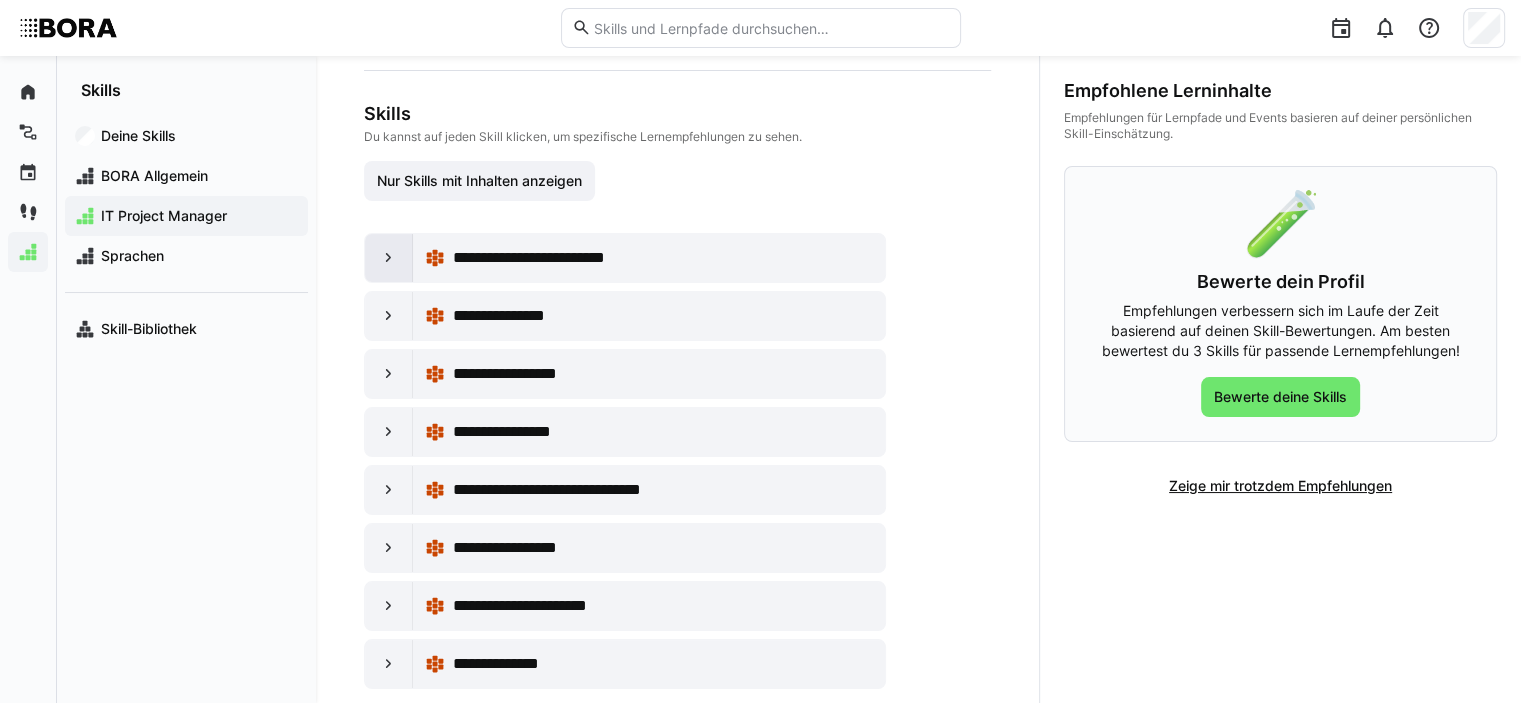 click 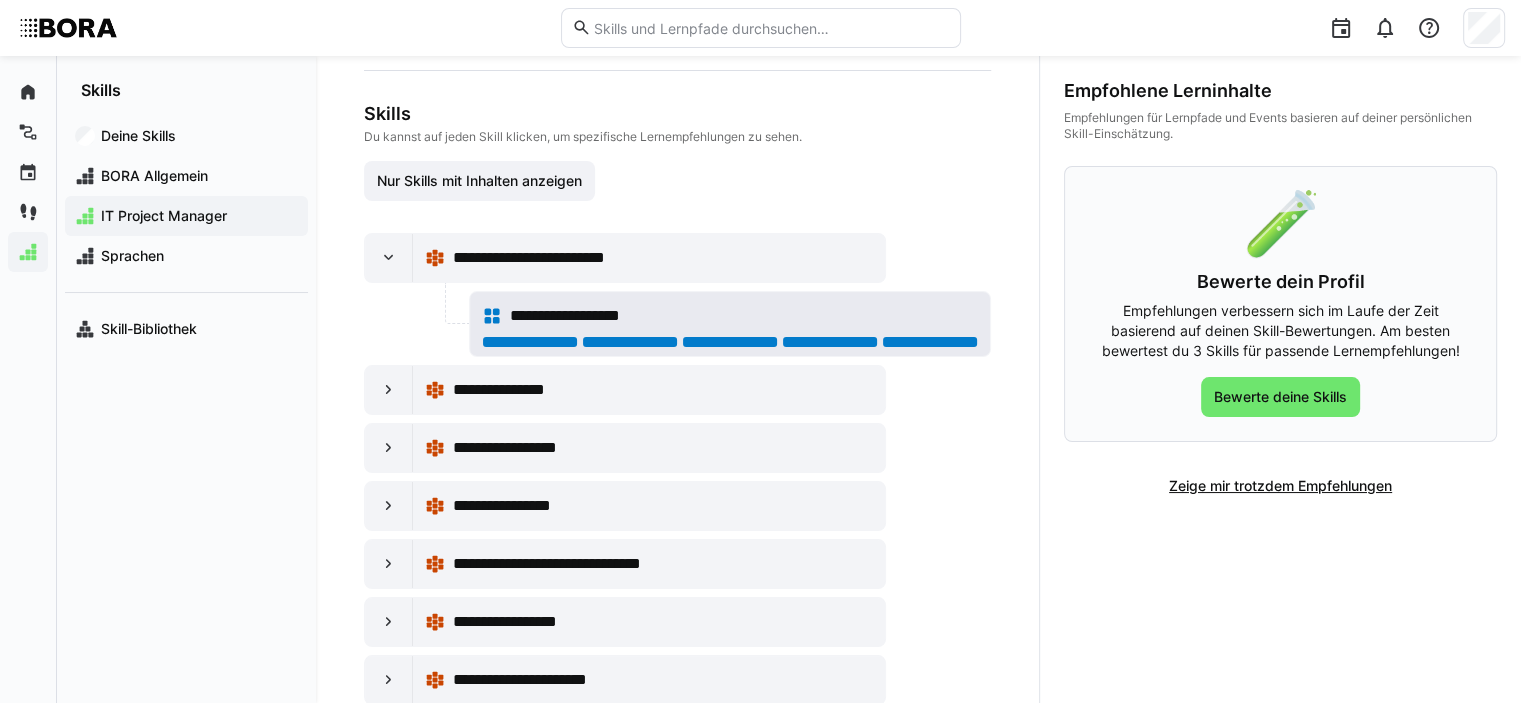 click 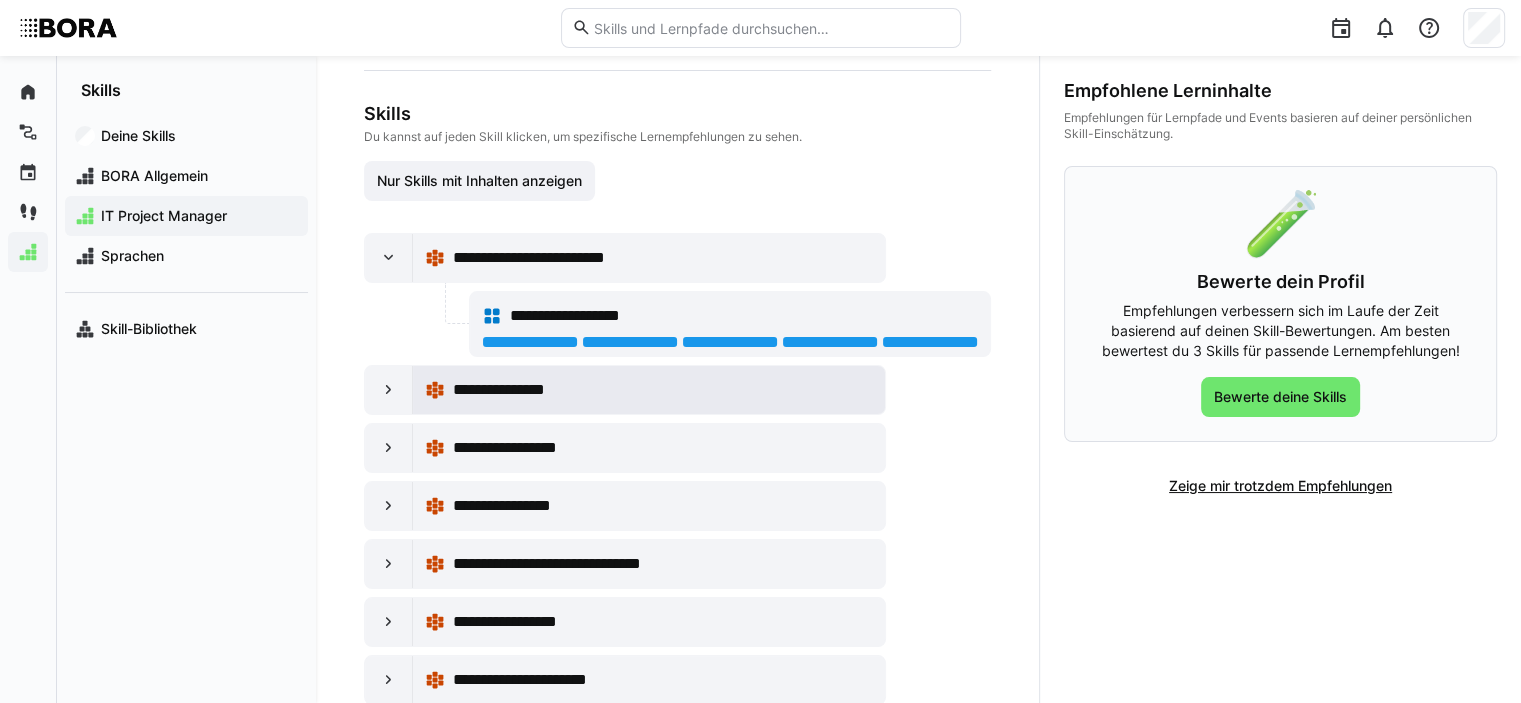 drag, startPoint x: 391, startPoint y: 401, endPoint x: 437, endPoint y: 394, distance: 46.52956 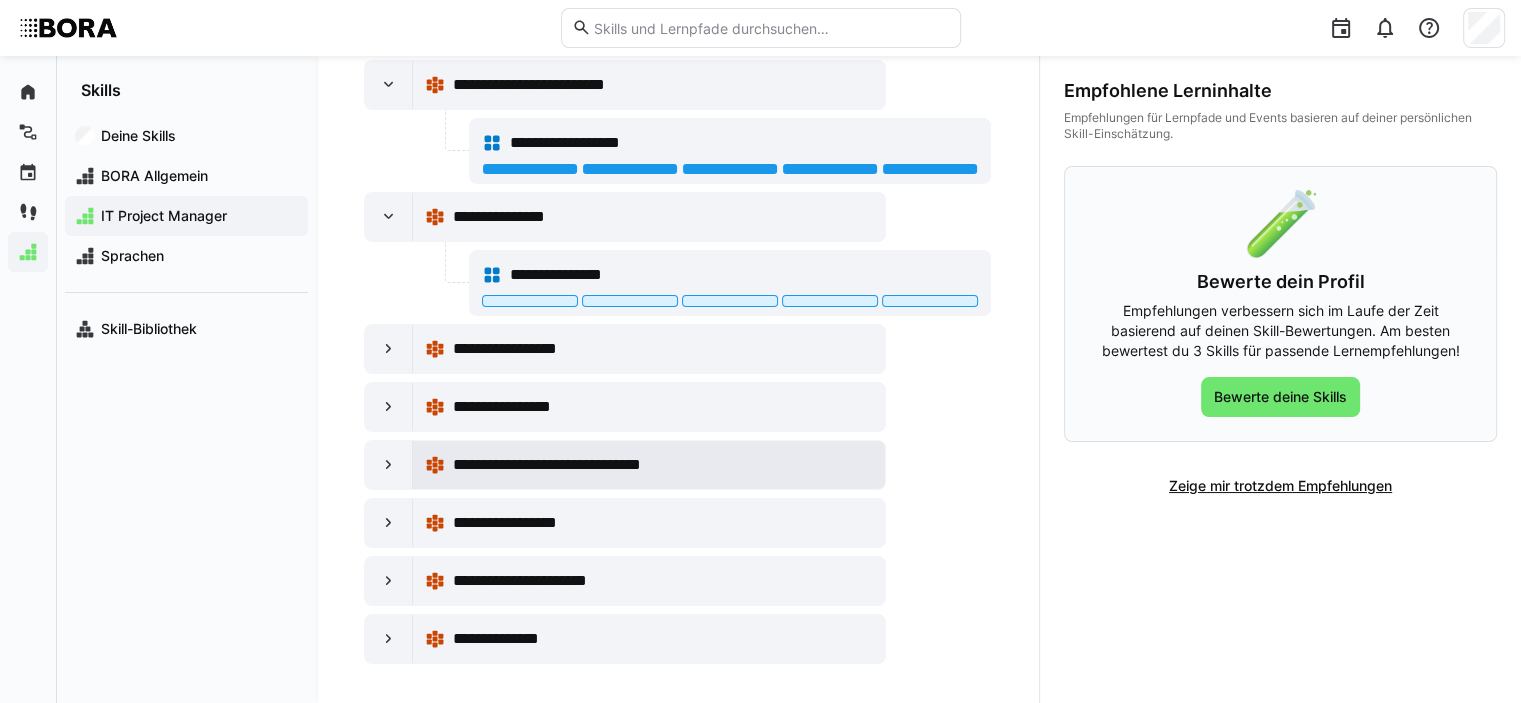 scroll, scrollTop: 376, scrollLeft: 0, axis: vertical 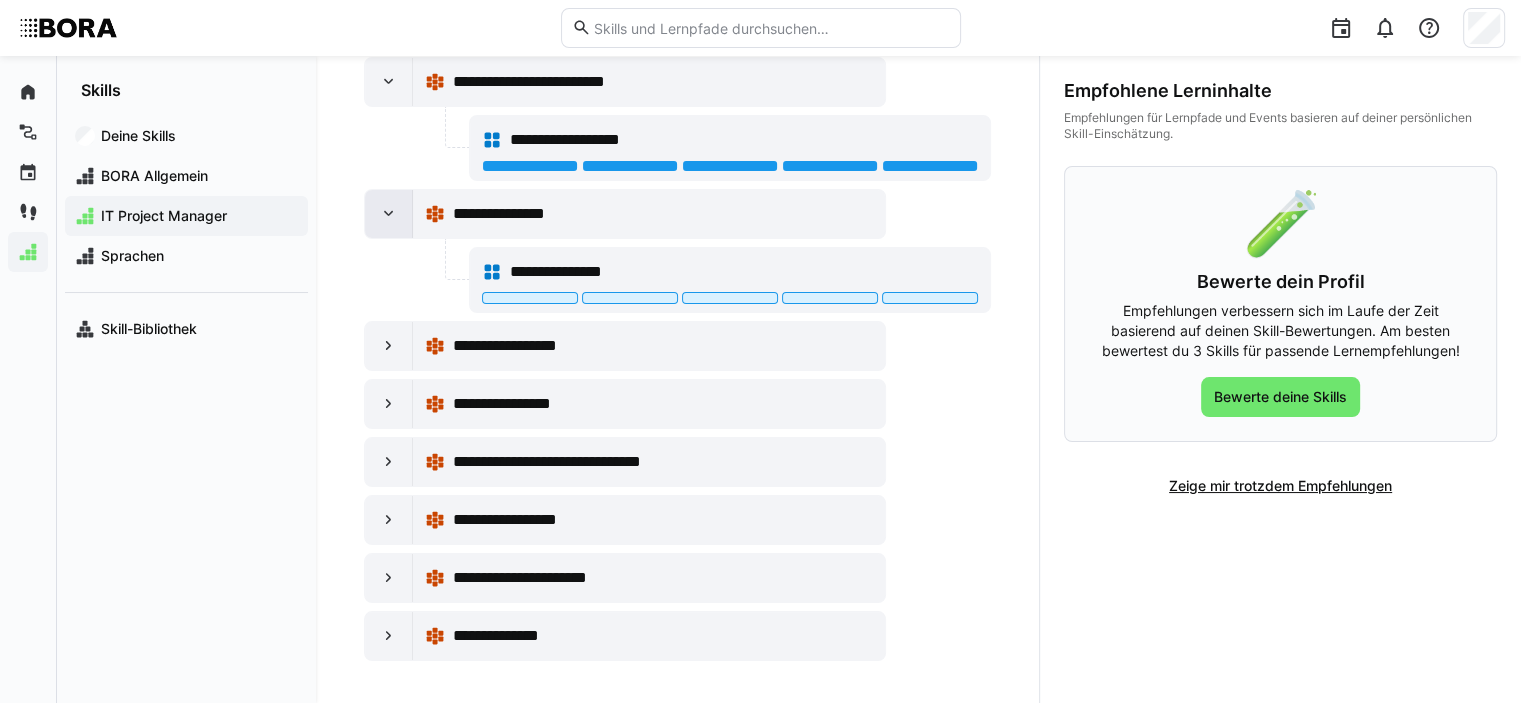 click 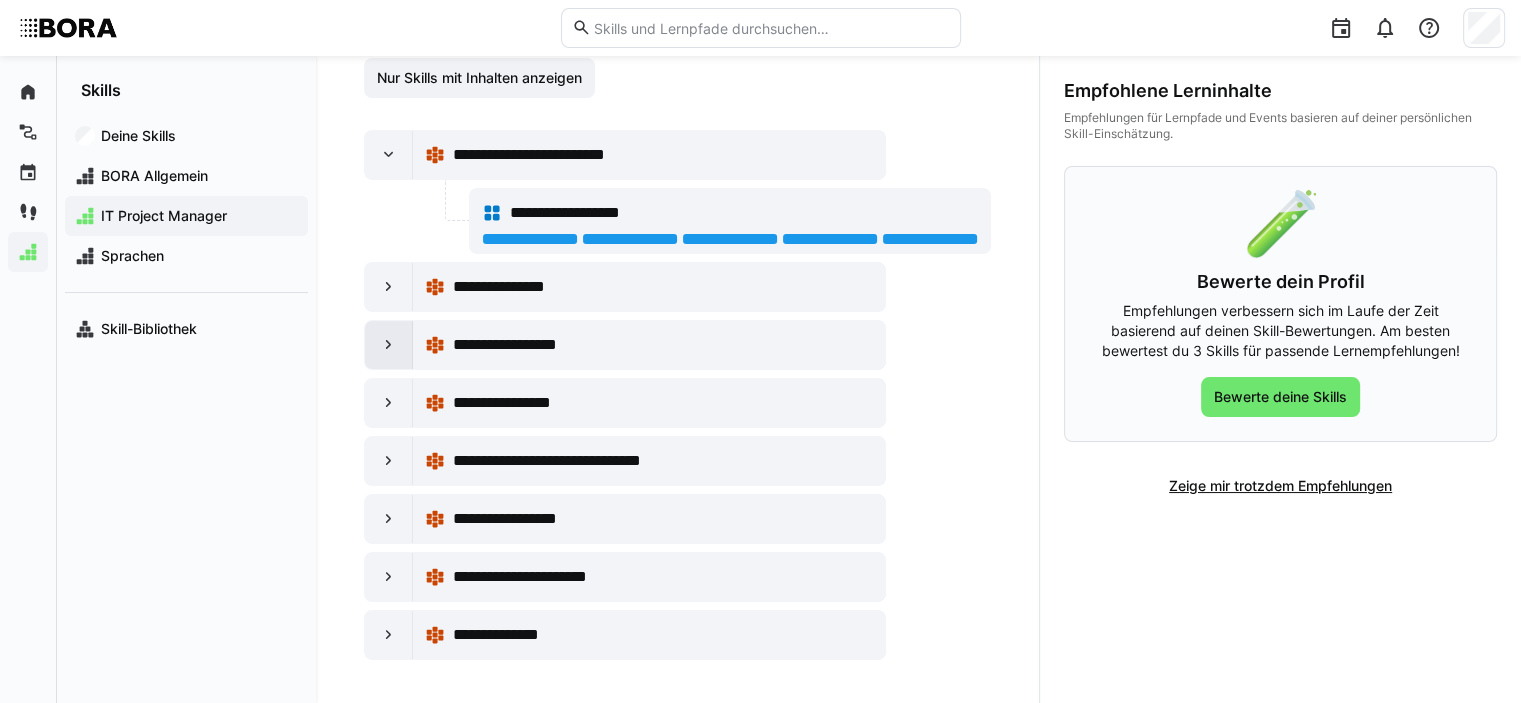 click 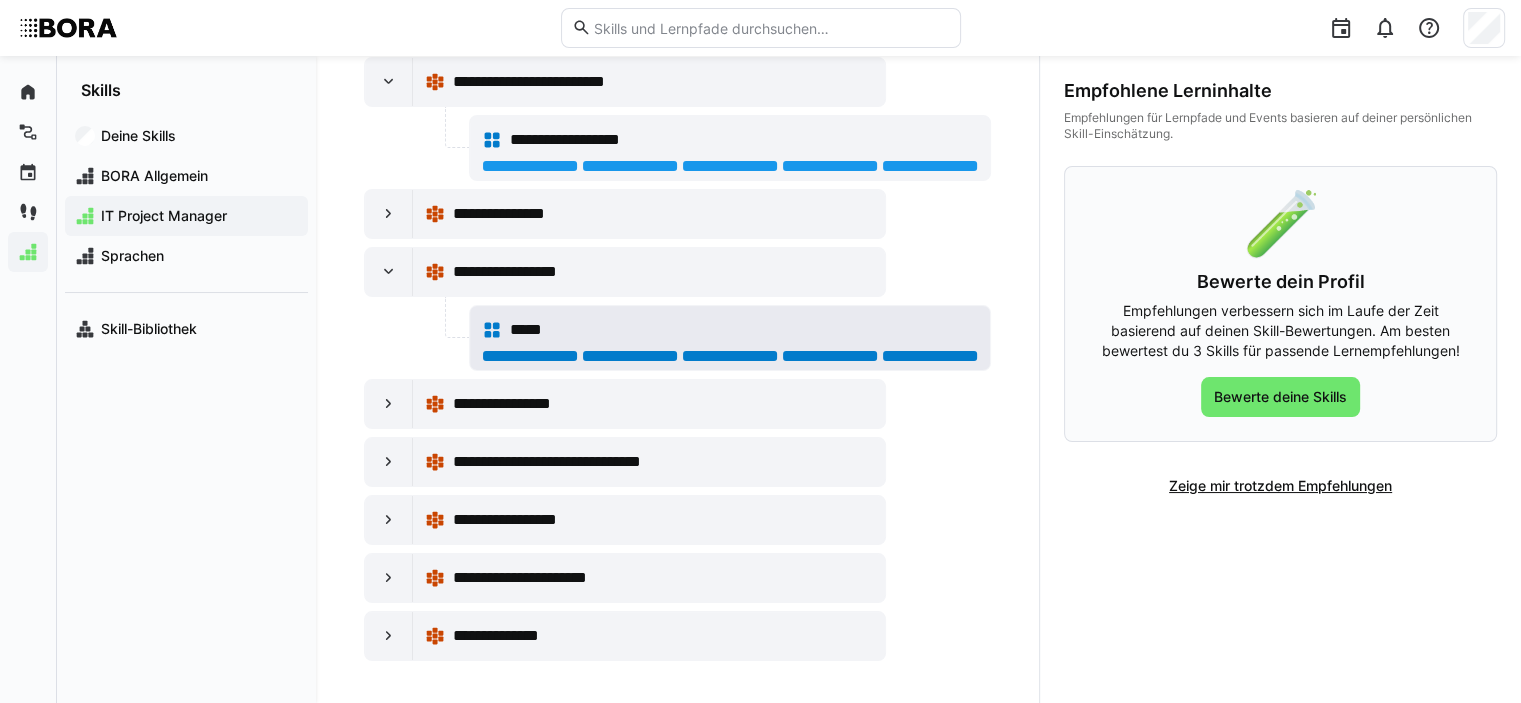 click 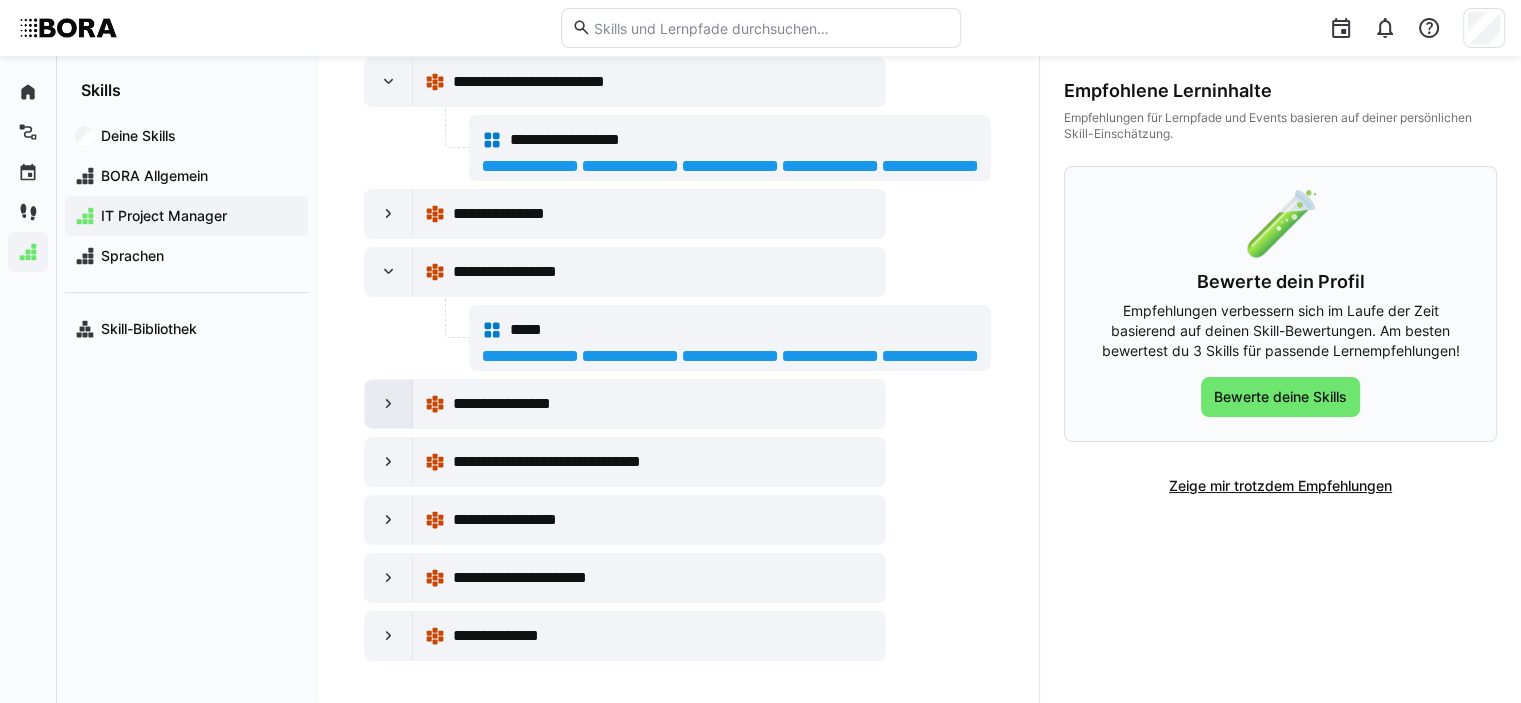 click 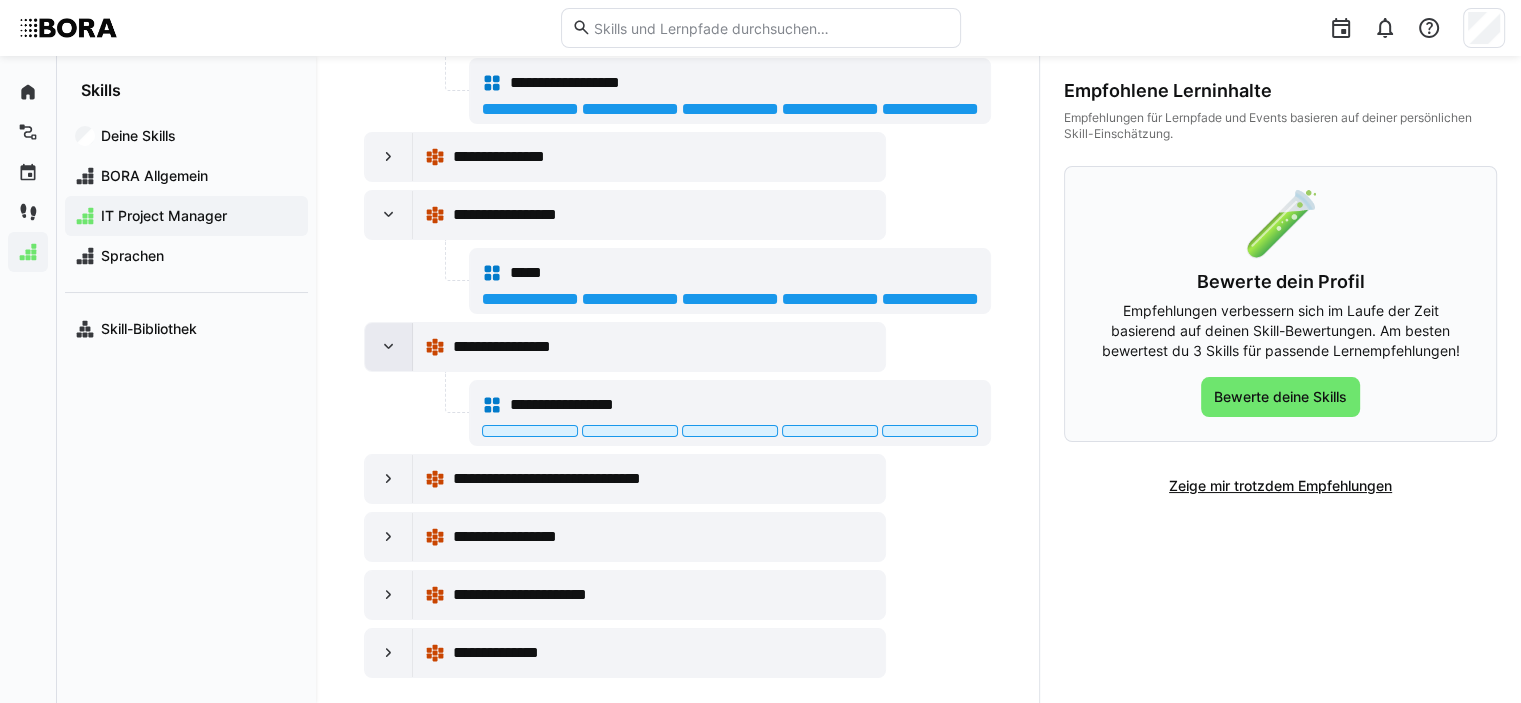scroll, scrollTop: 450, scrollLeft: 0, axis: vertical 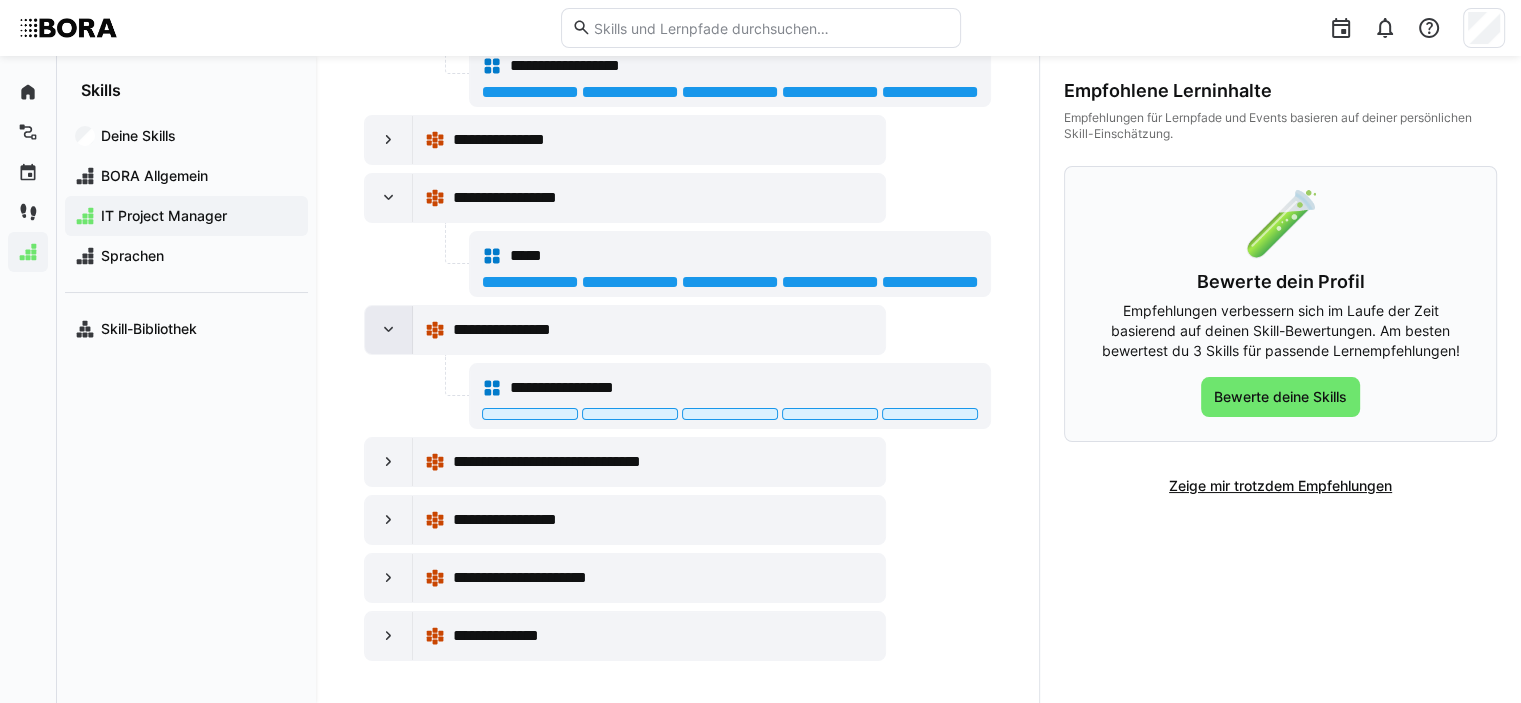 click 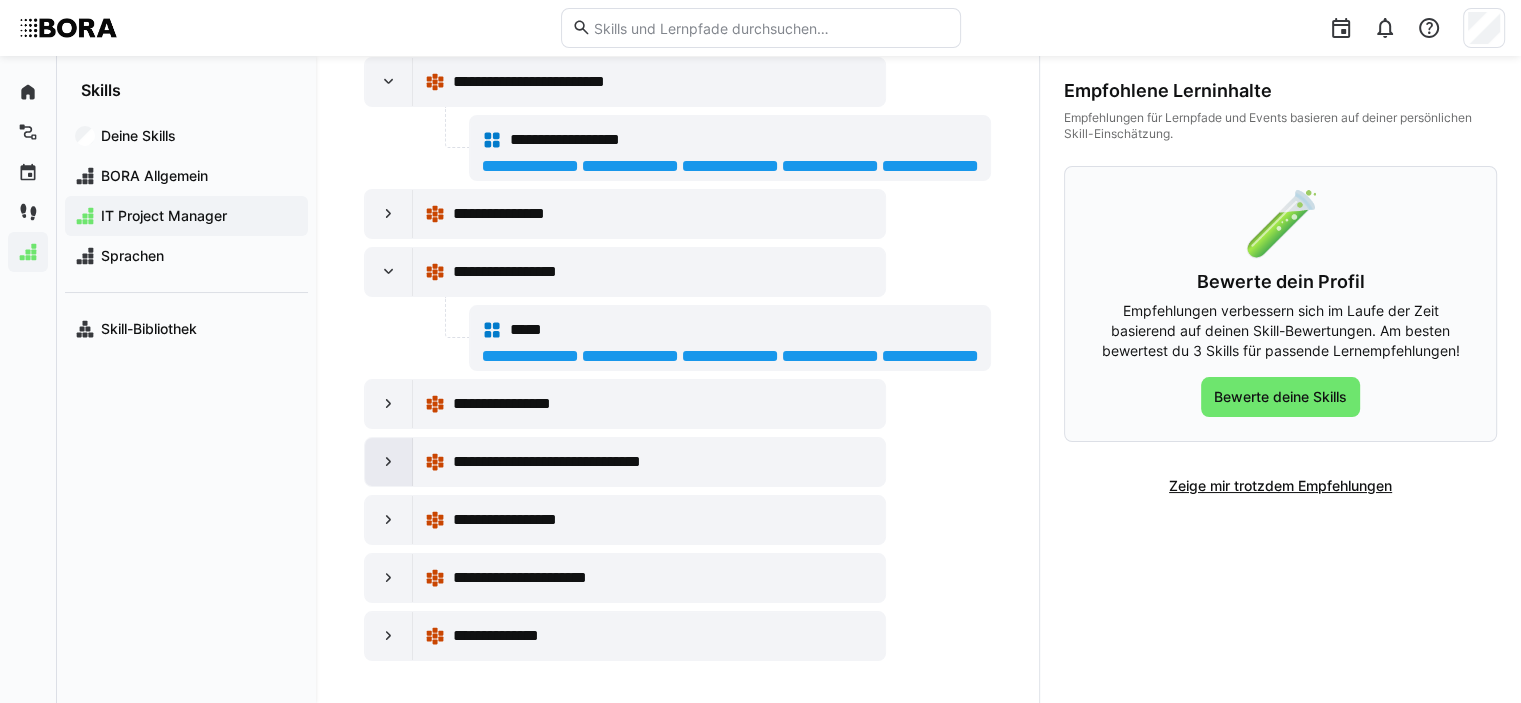 click 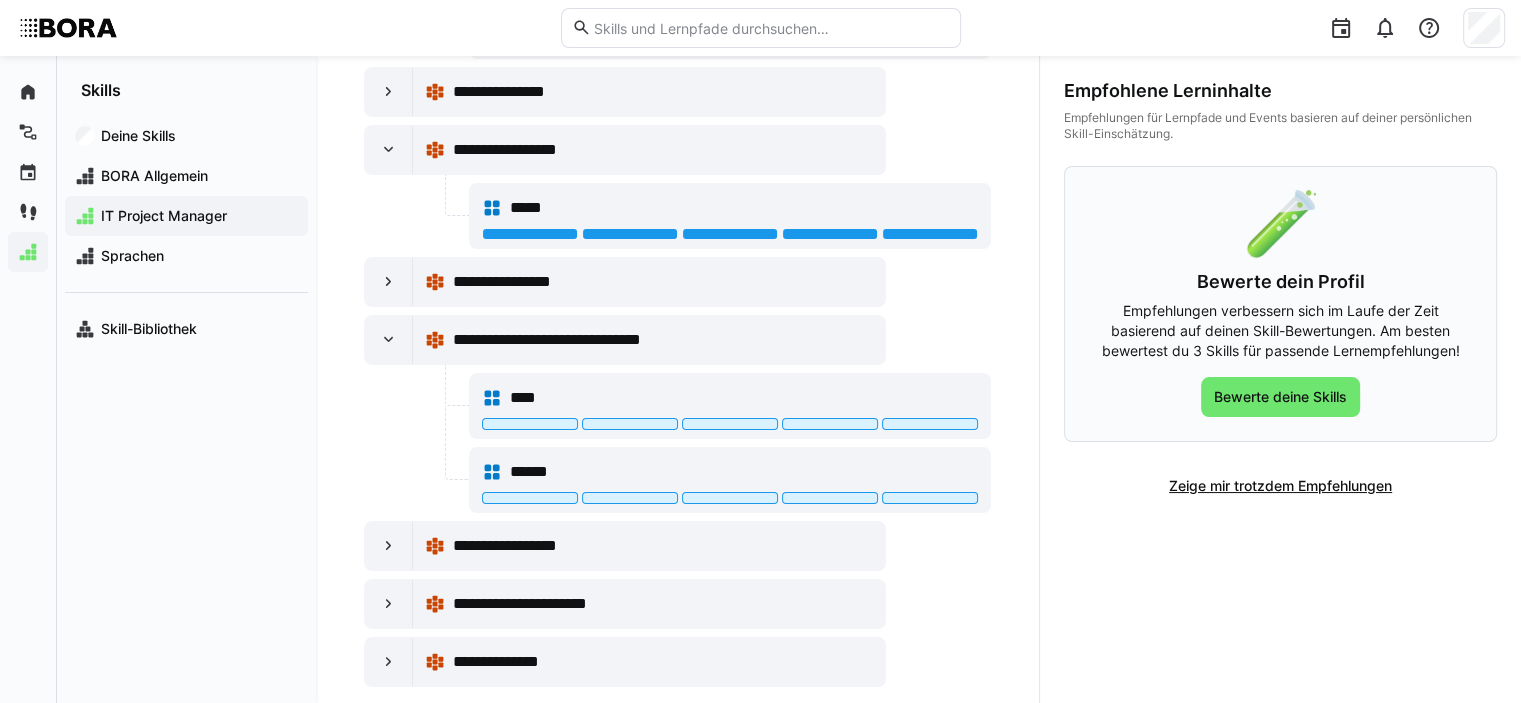 scroll, scrollTop: 524, scrollLeft: 0, axis: vertical 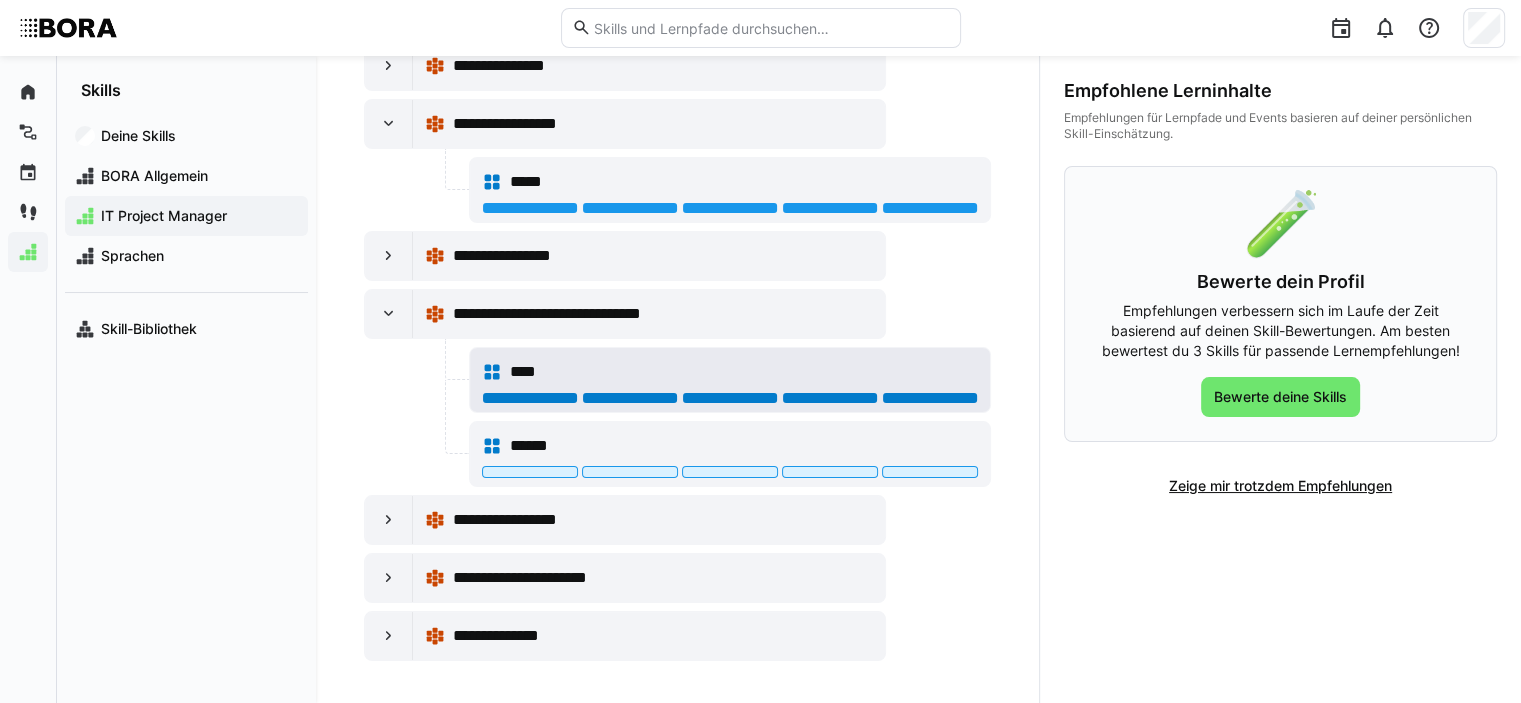 click 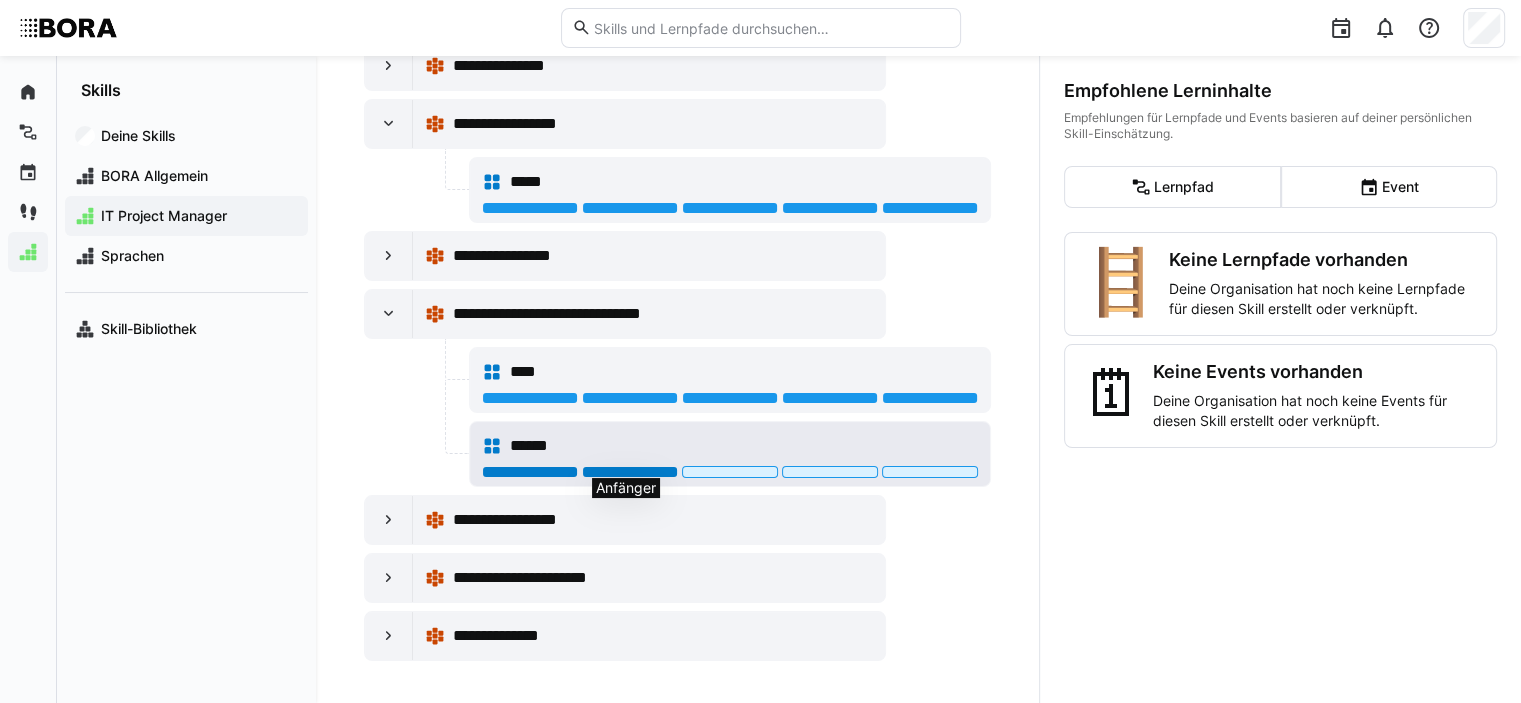 click 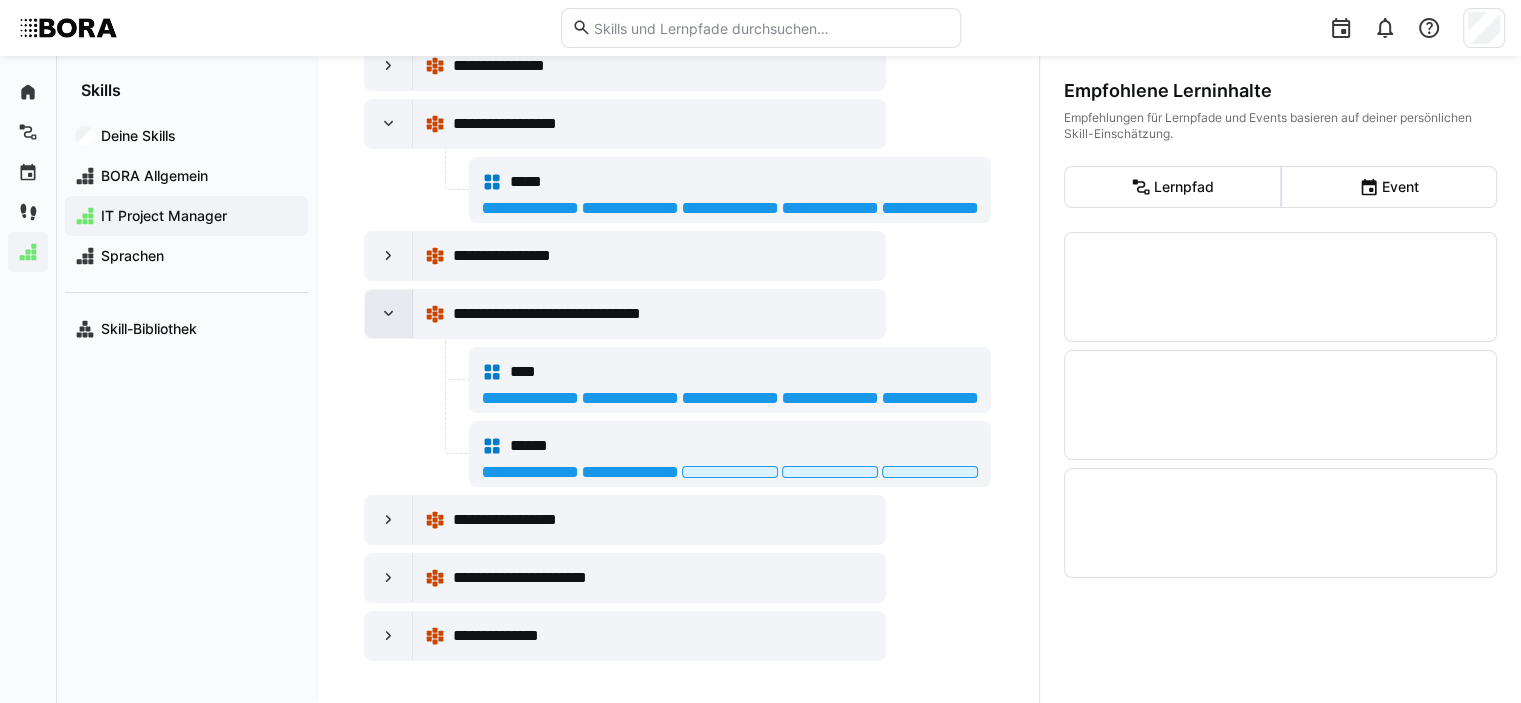 click 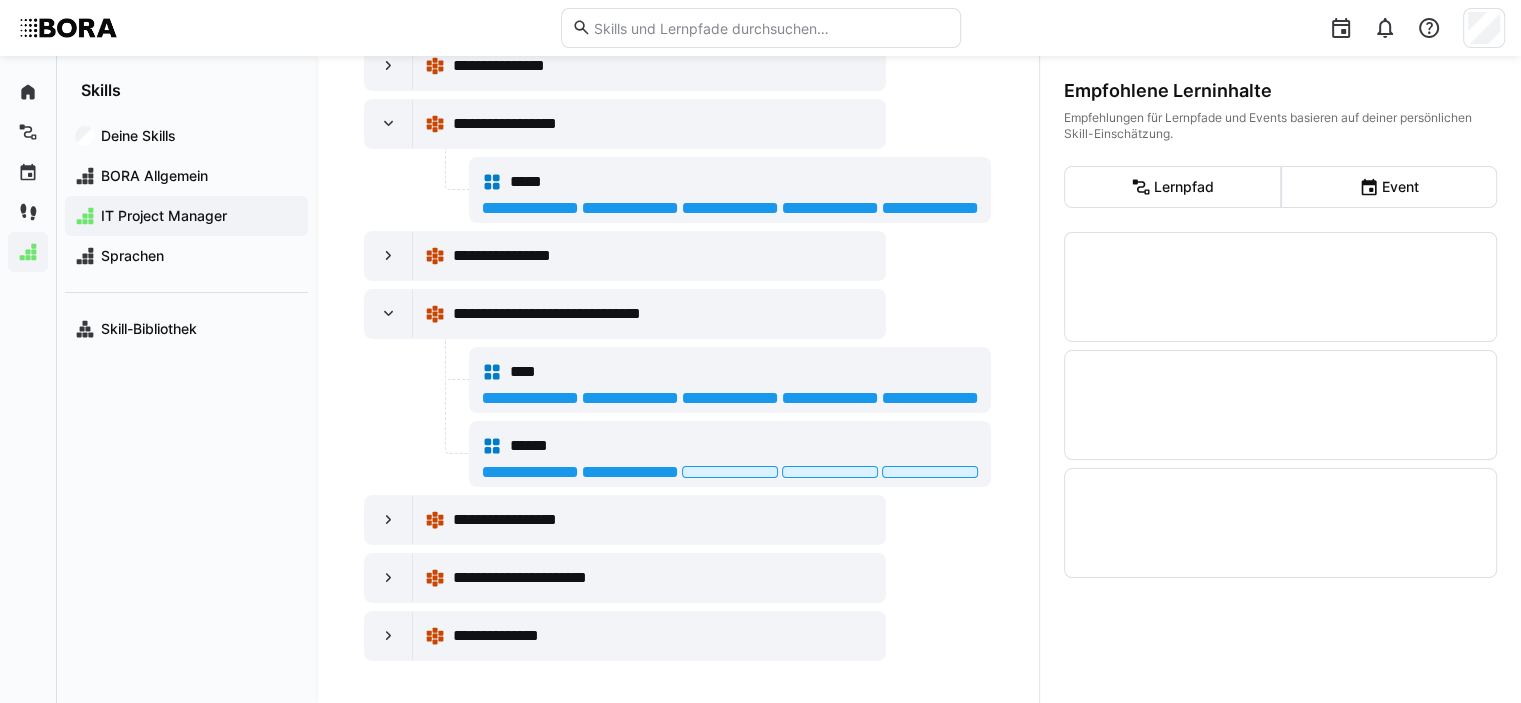scroll, scrollTop: 376, scrollLeft: 0, axis: vertical 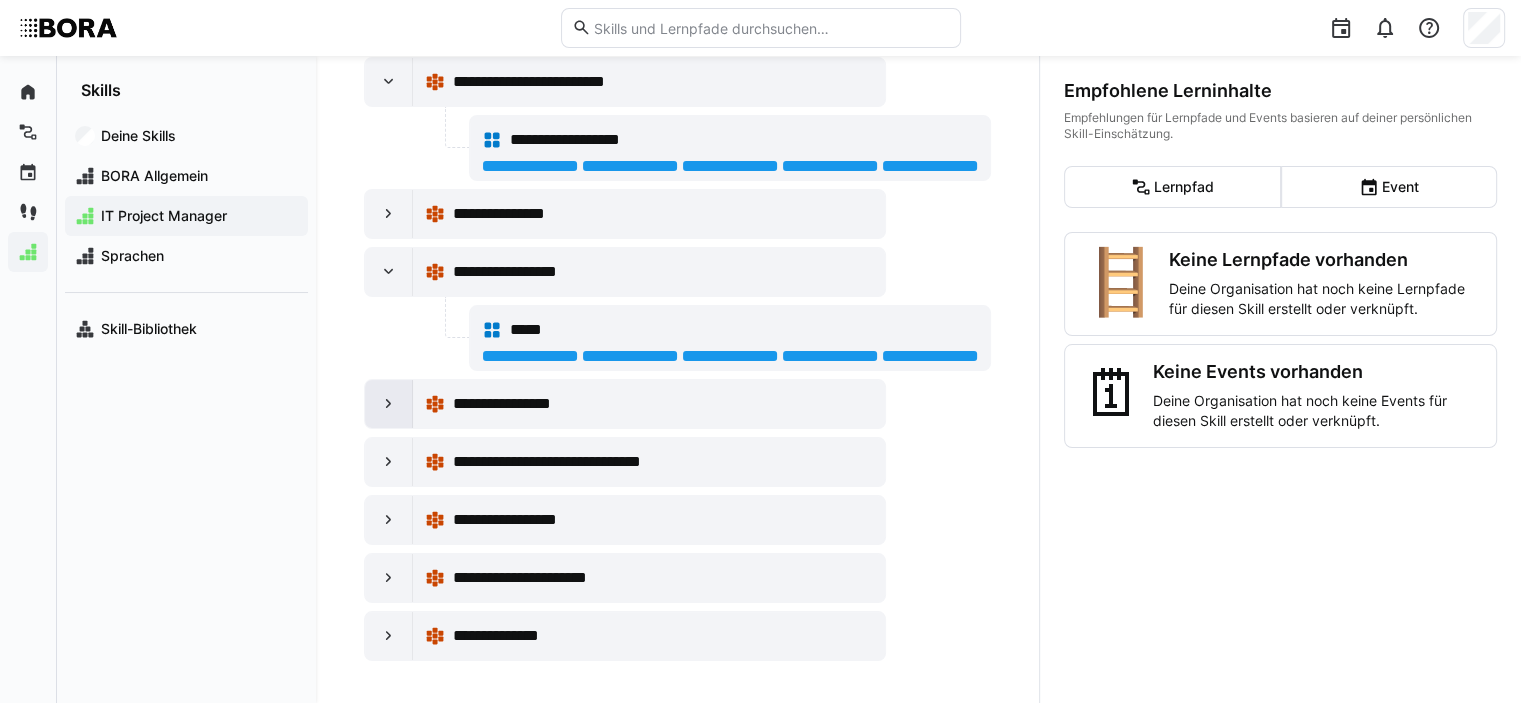 click 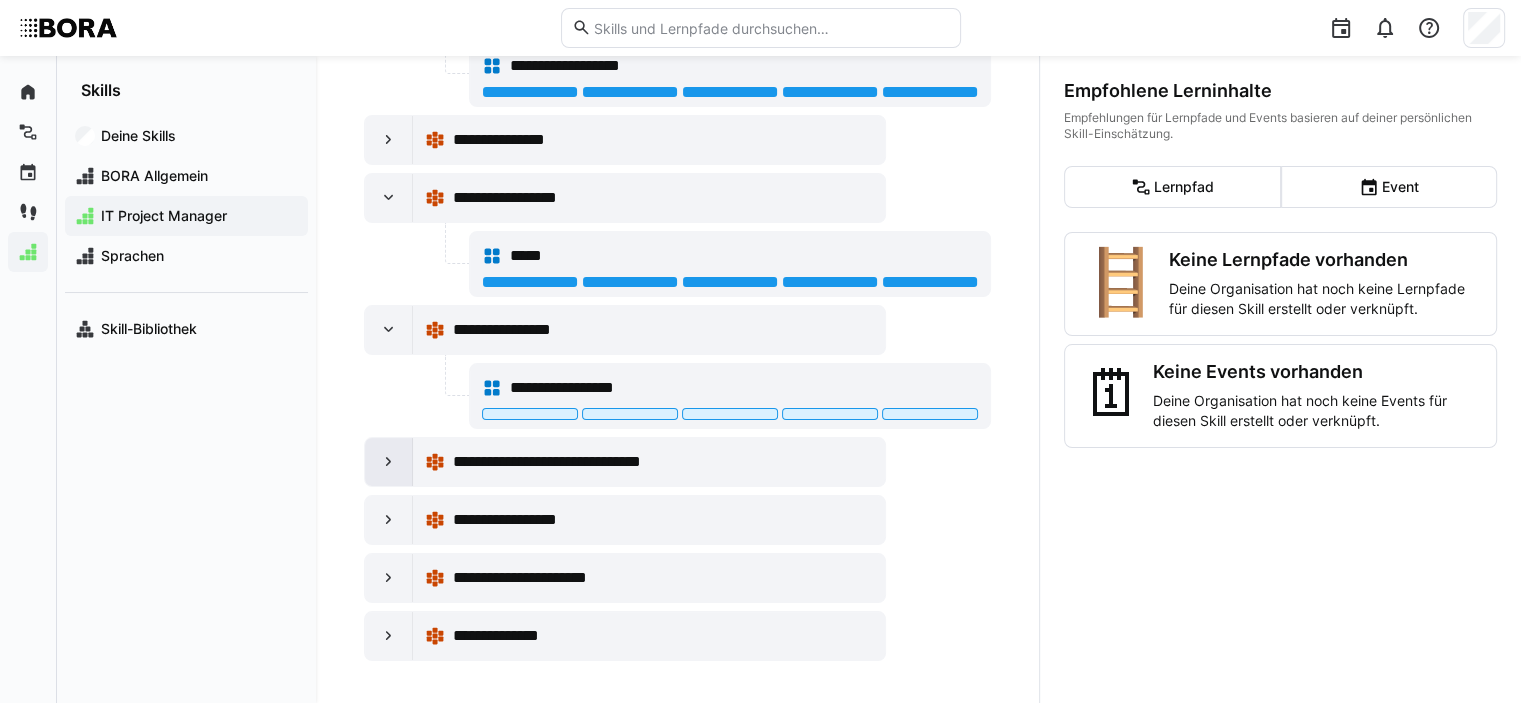 click 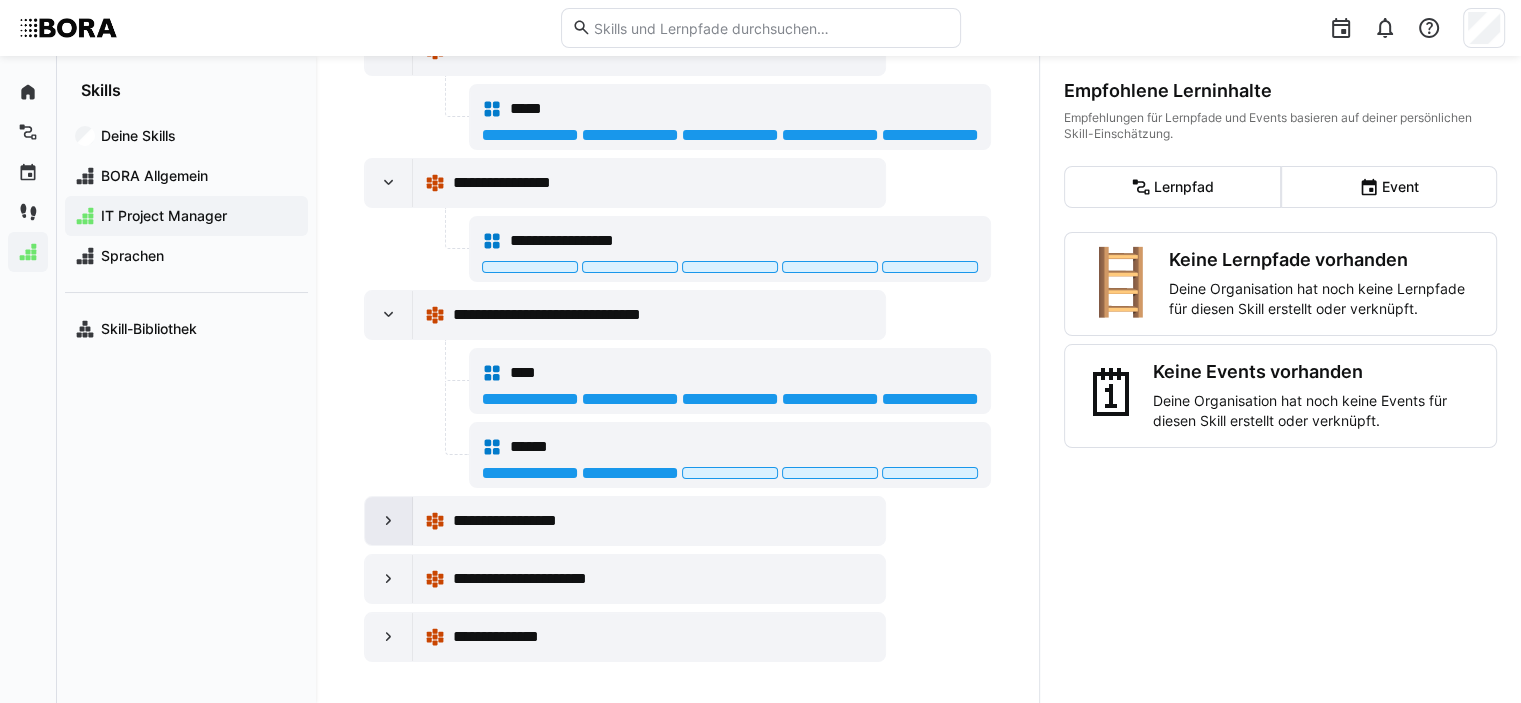 click 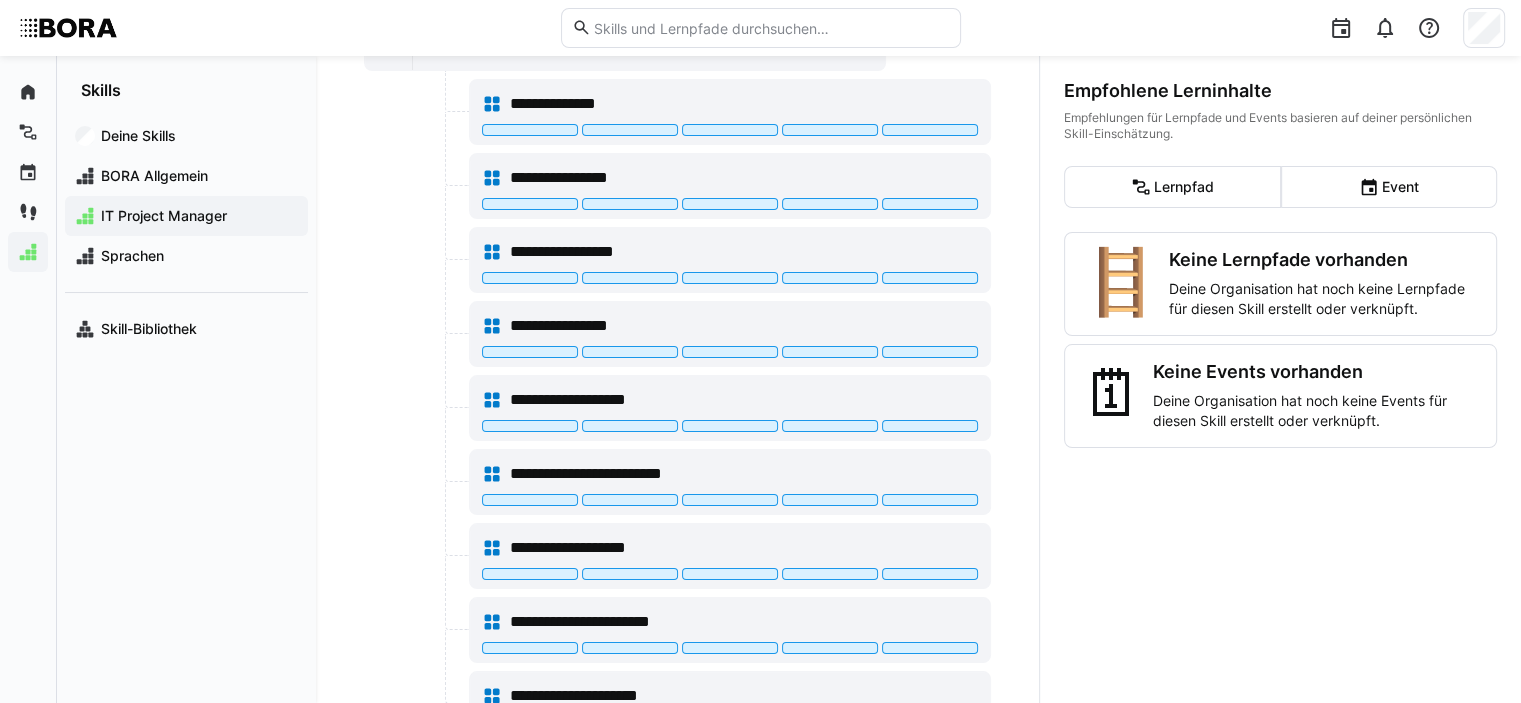 scroll, scrollTop: 797, scrollLeft: 0, axis: vertical 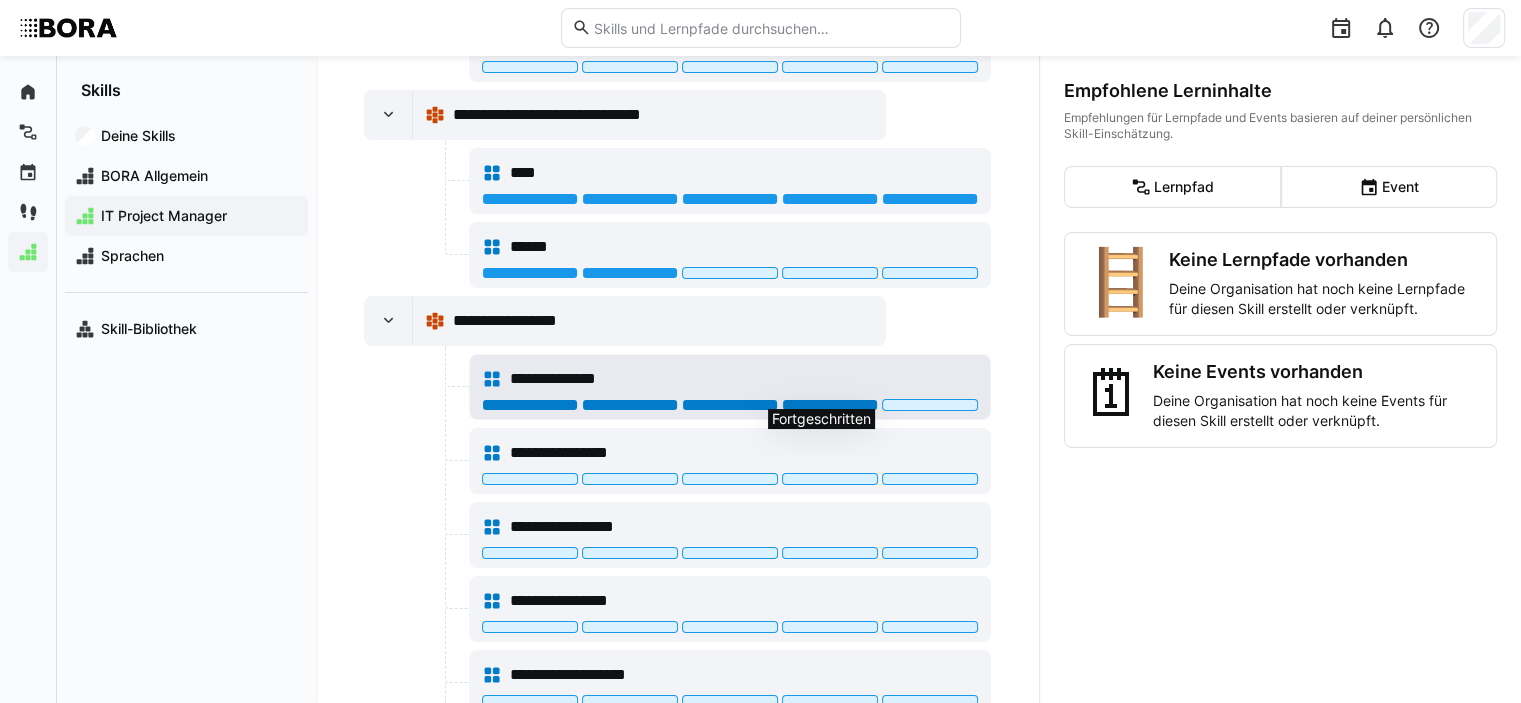 click 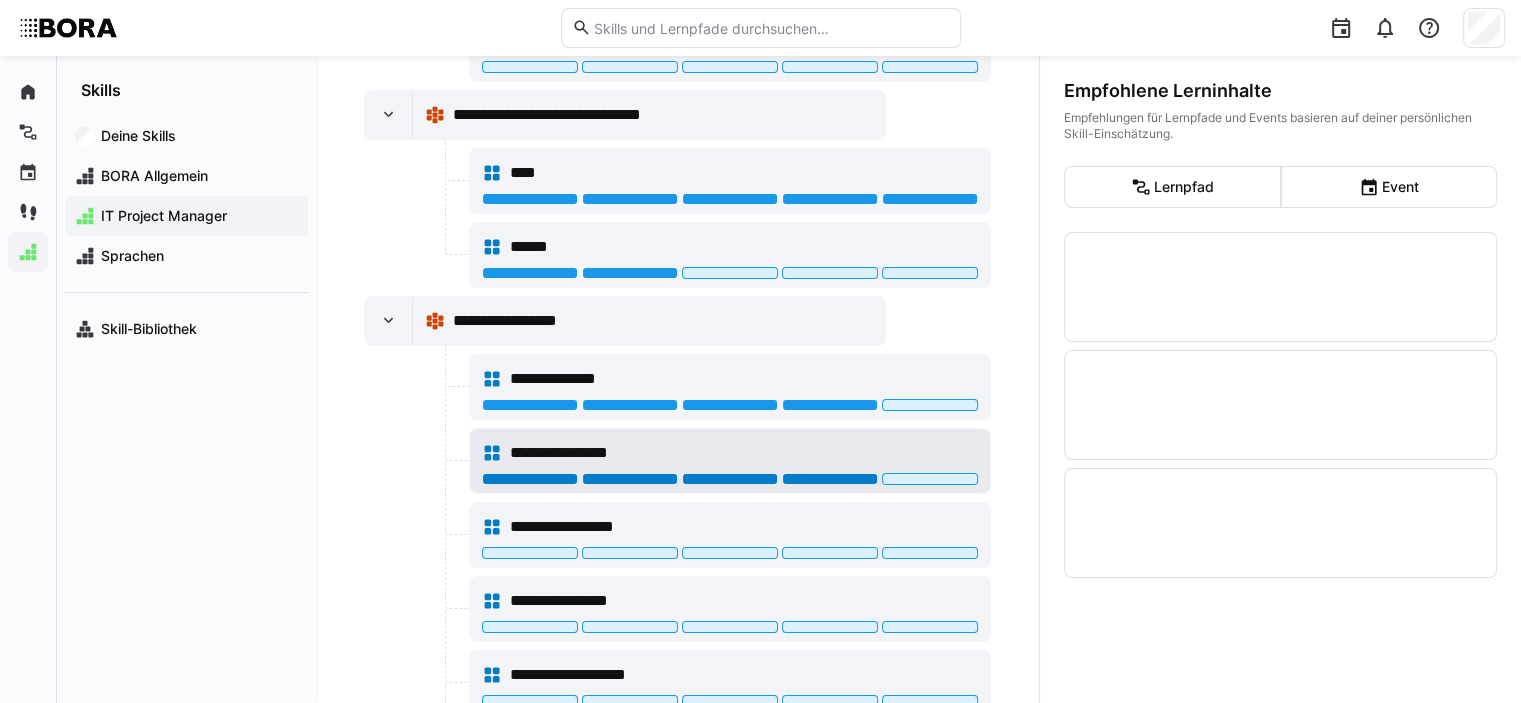 click 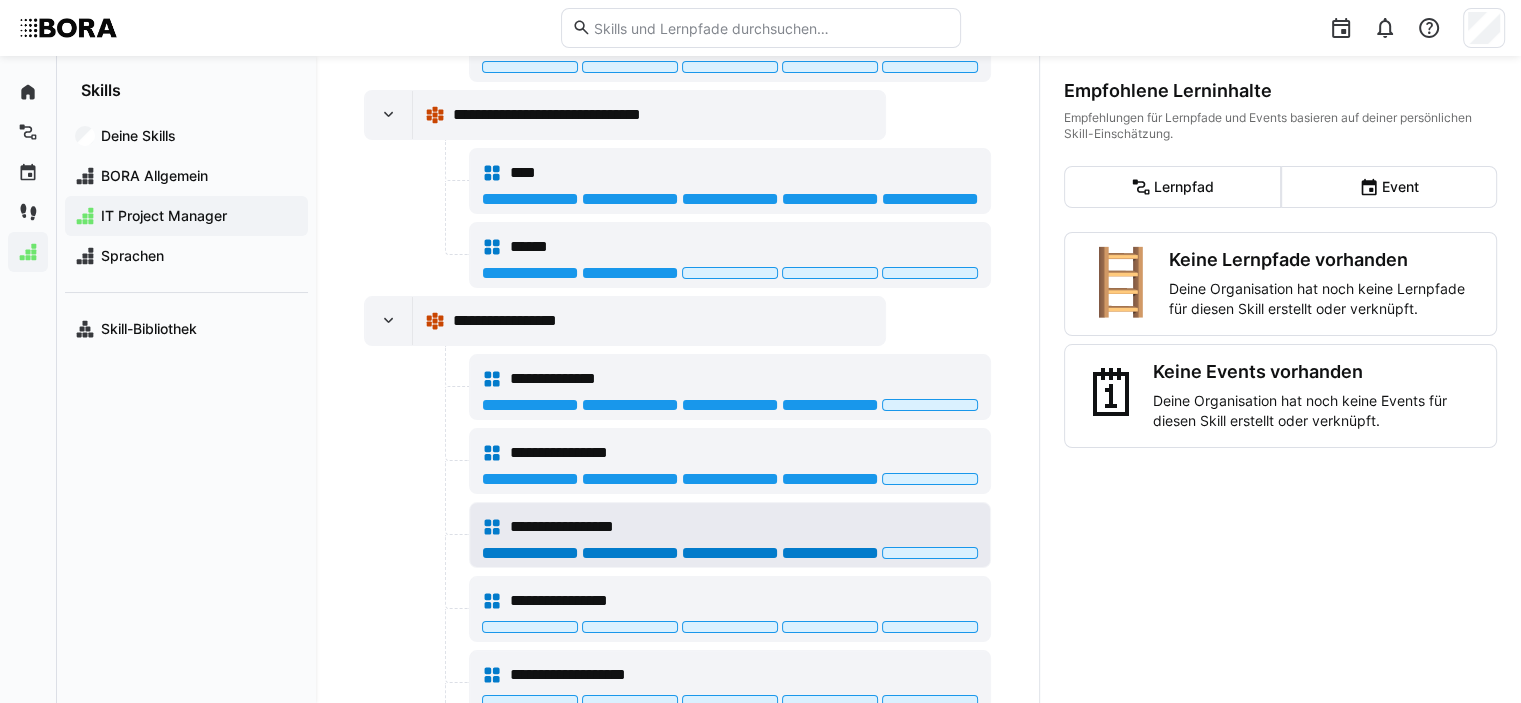 click 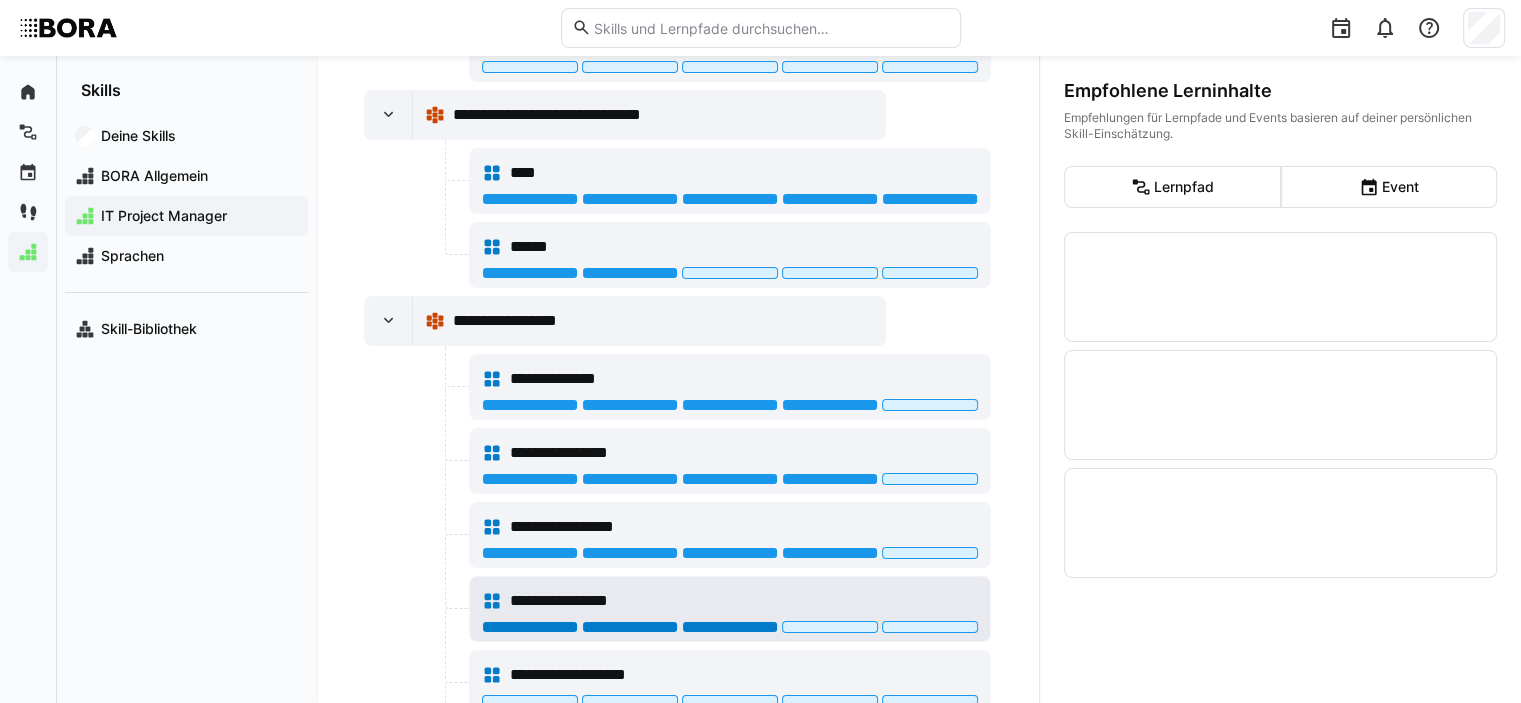 click 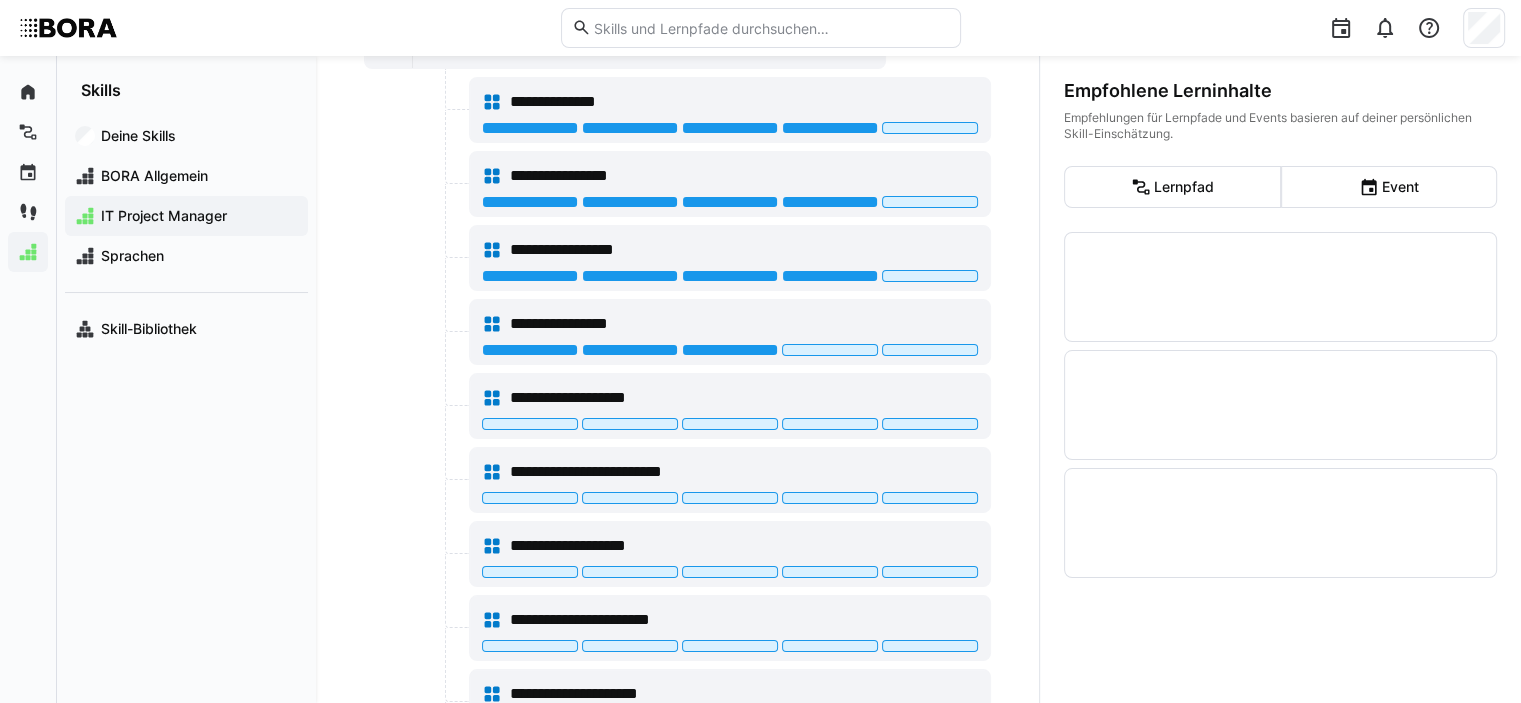 scroll, scrollTop: 1086, scrollLeft: 0, axis: vertical 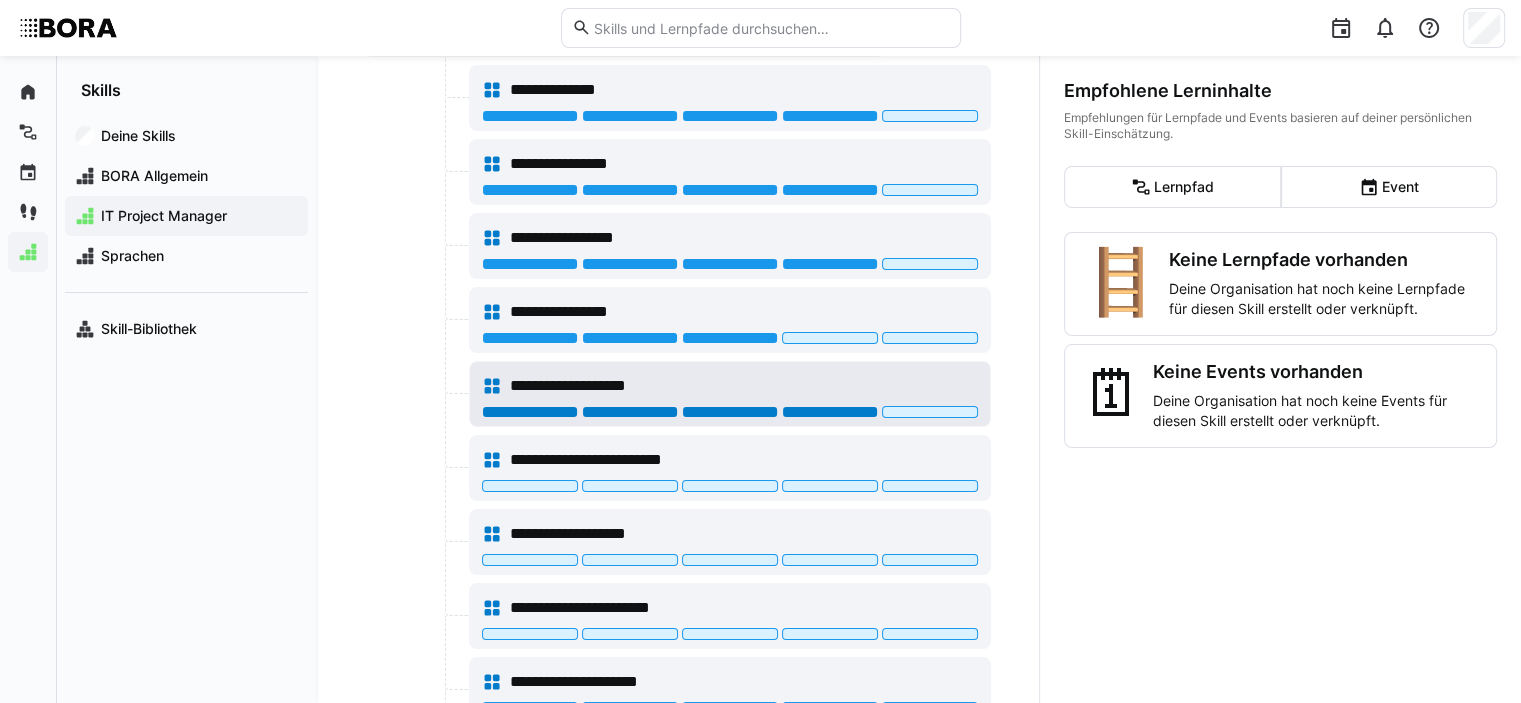 click 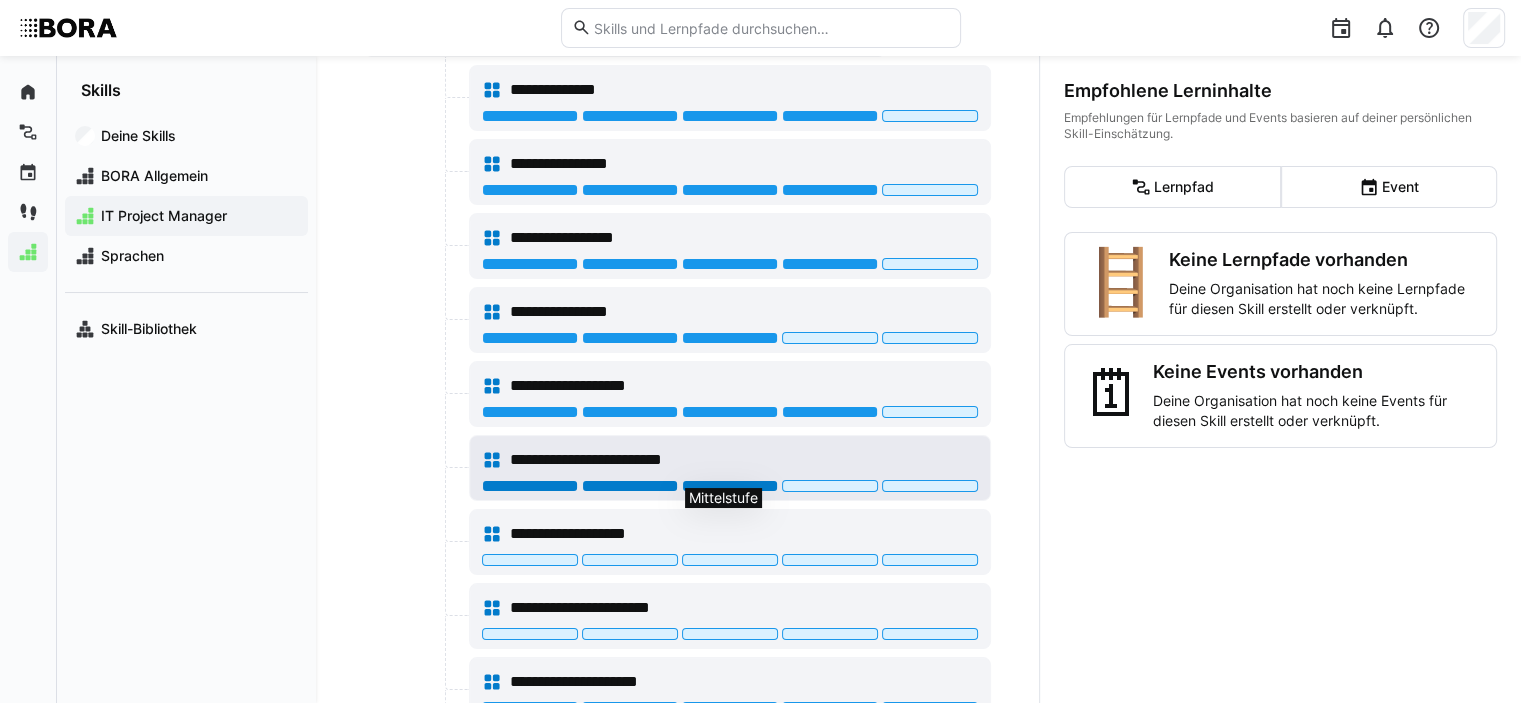 click 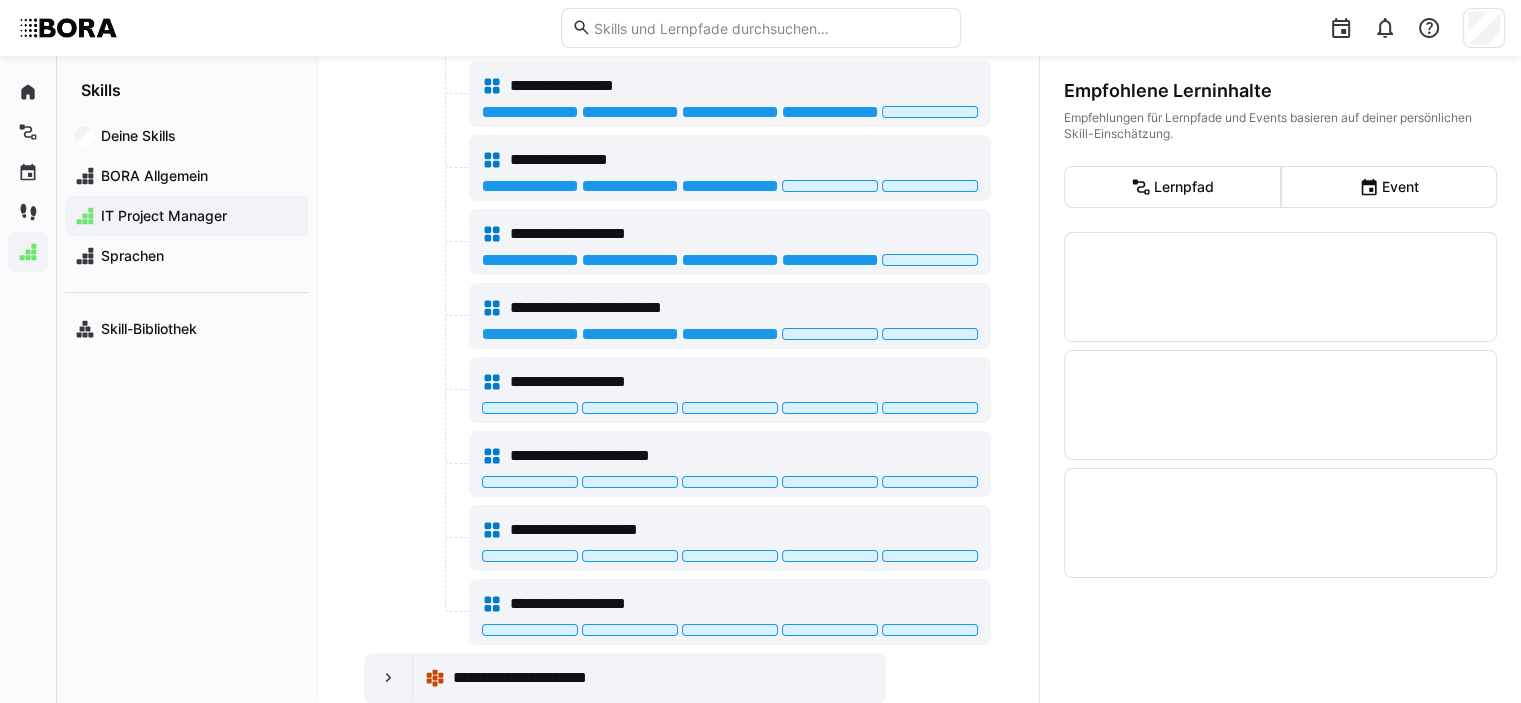 scroll, scrollTop: 1260, scrollLeft: 0, axis: vertical 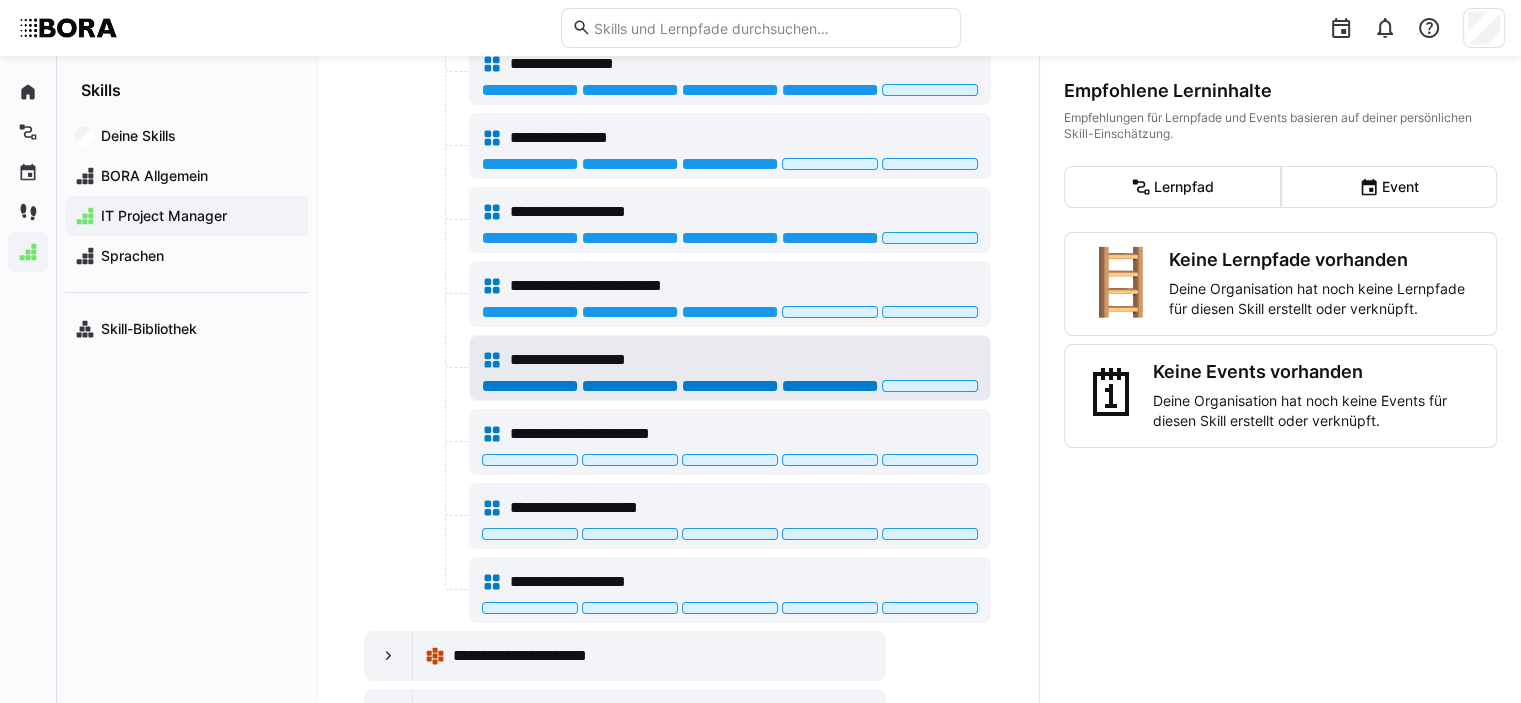 click 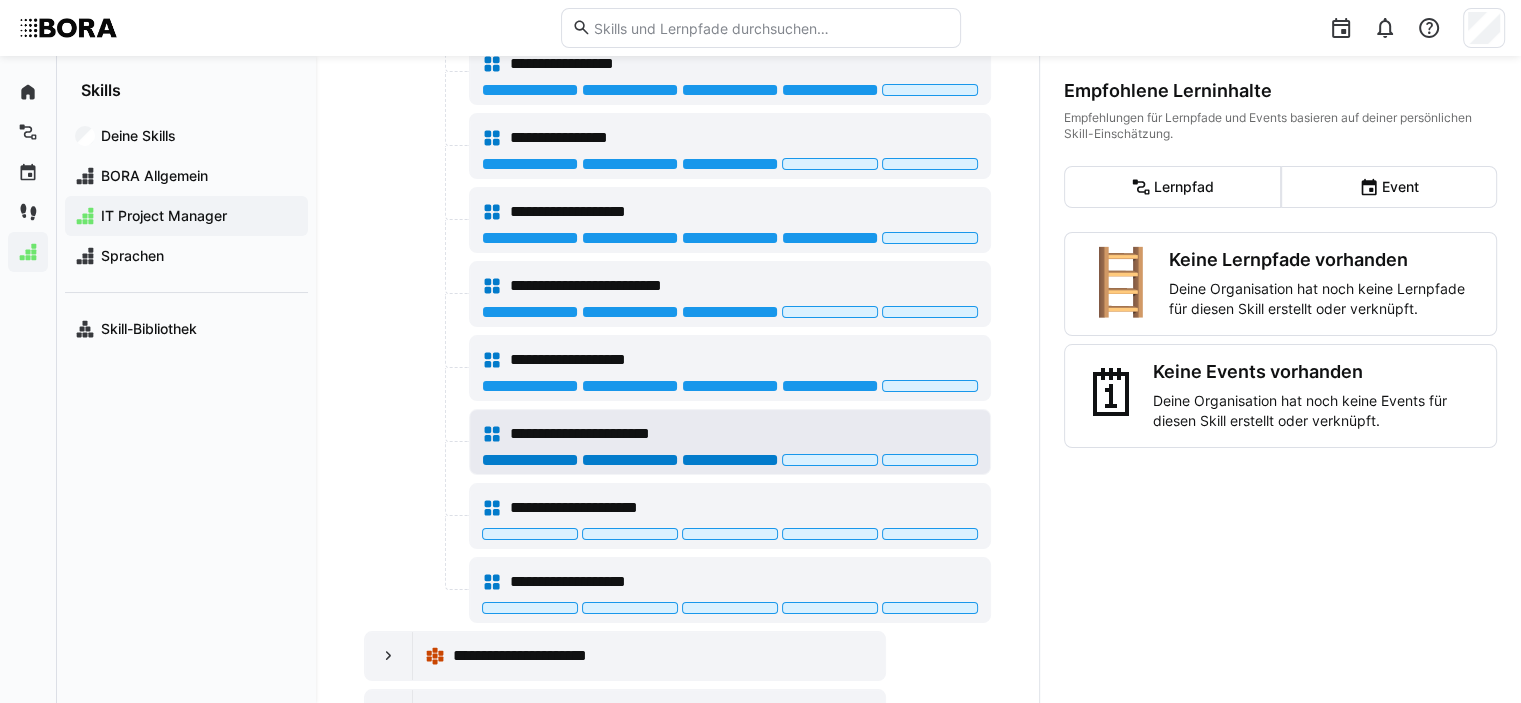 click 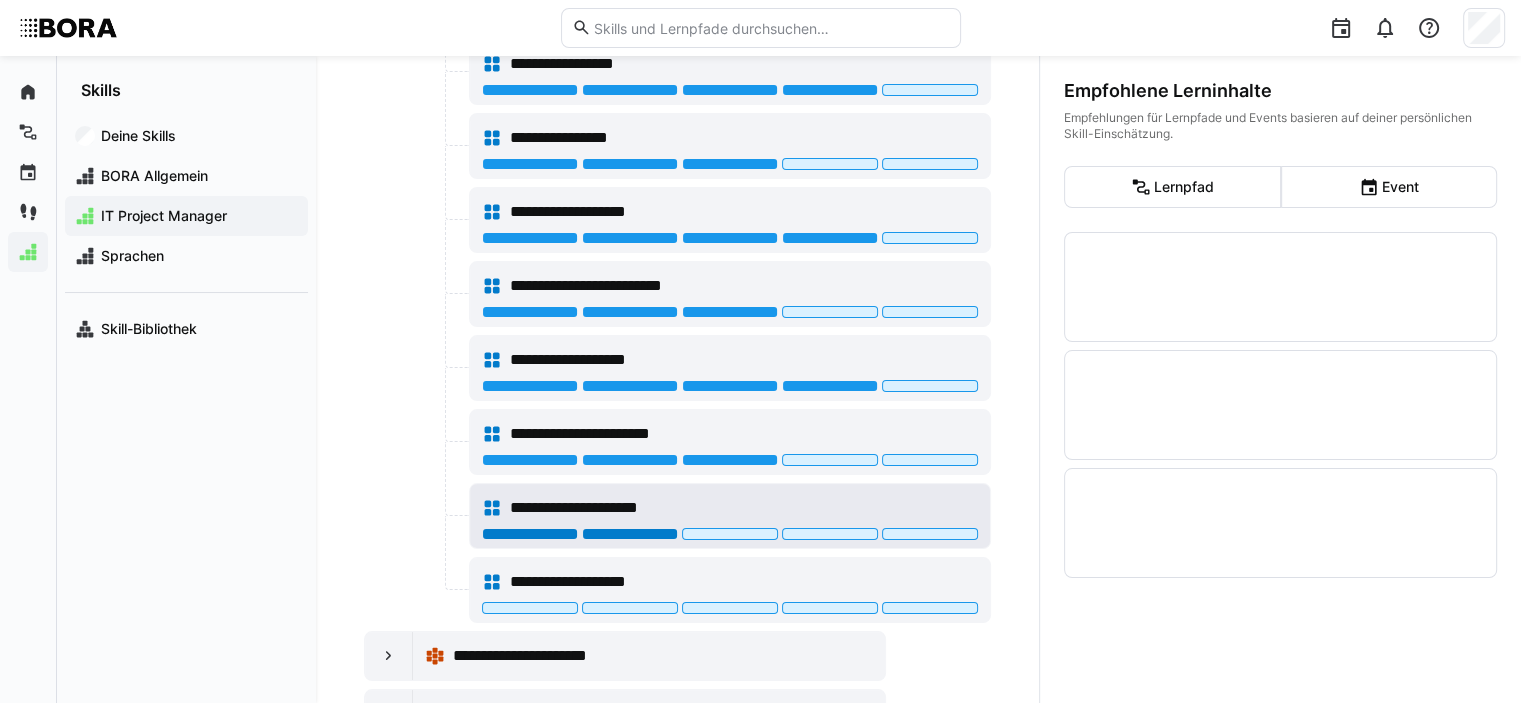 click 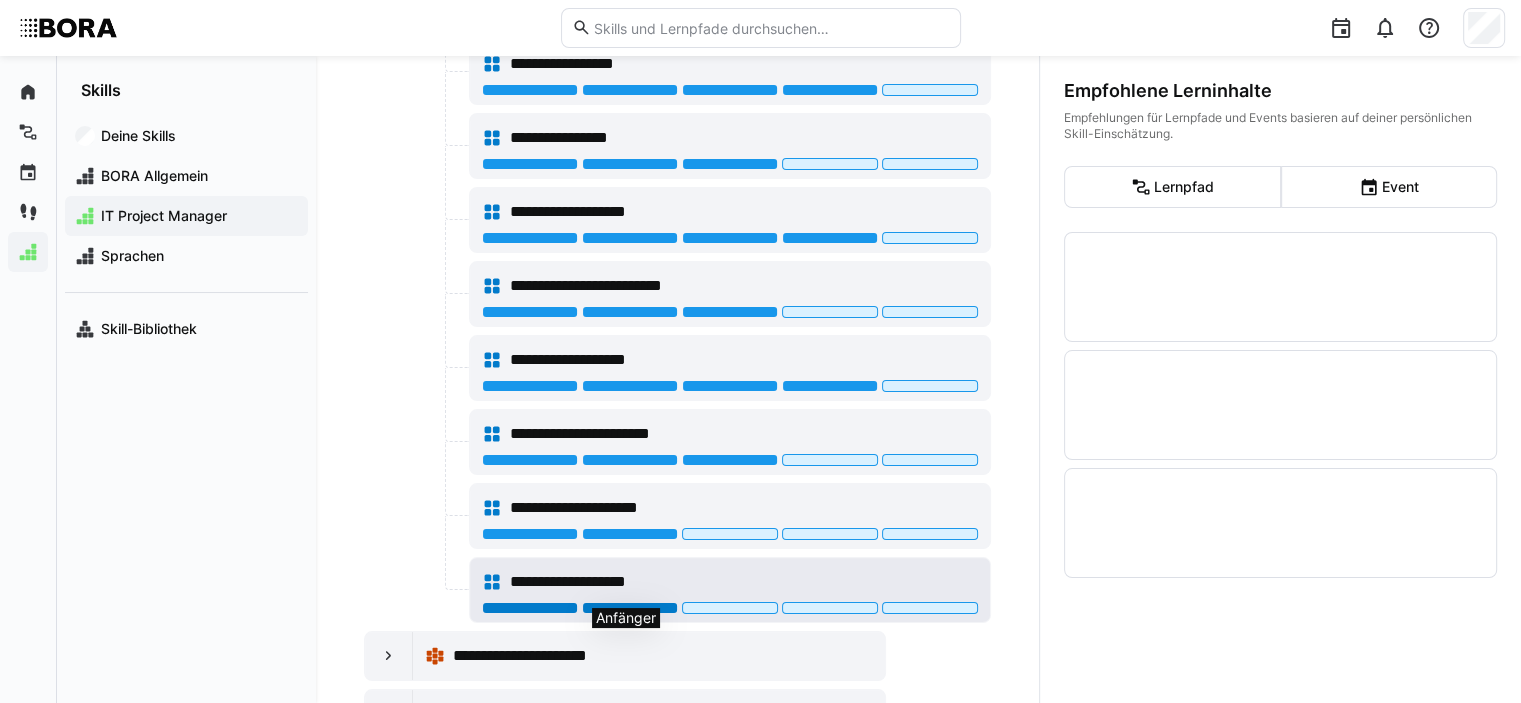 click 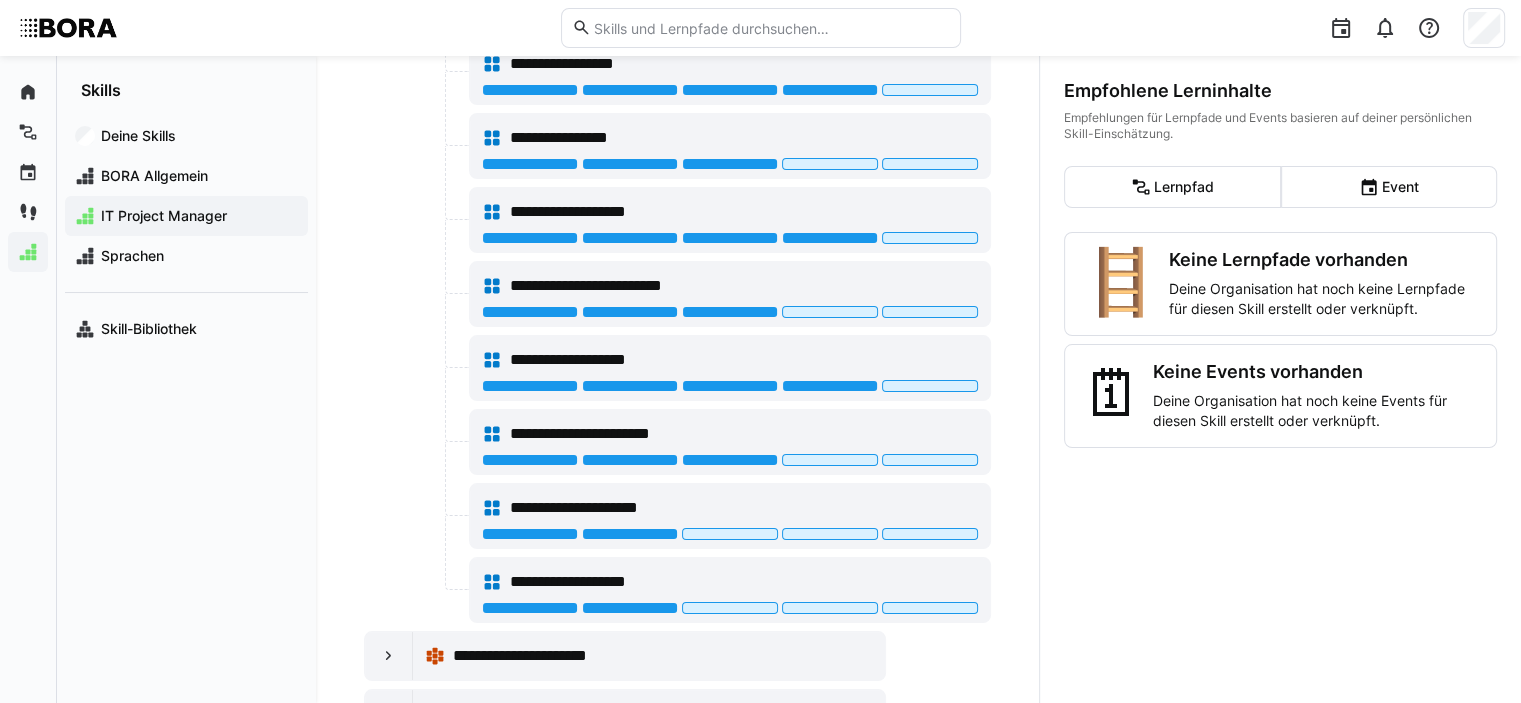 scroll, scrollTop: 1333, scrollLeft: 0, axis: vertical 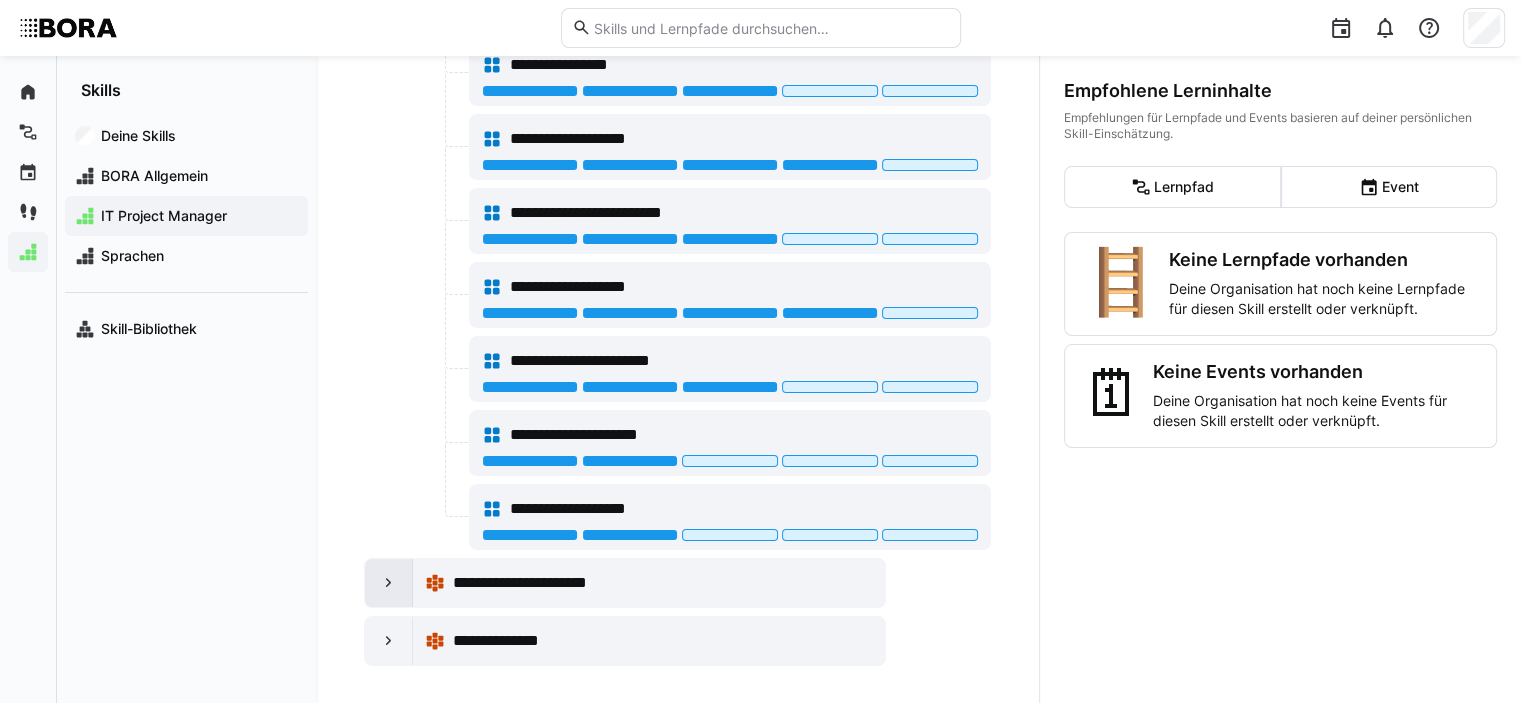 click 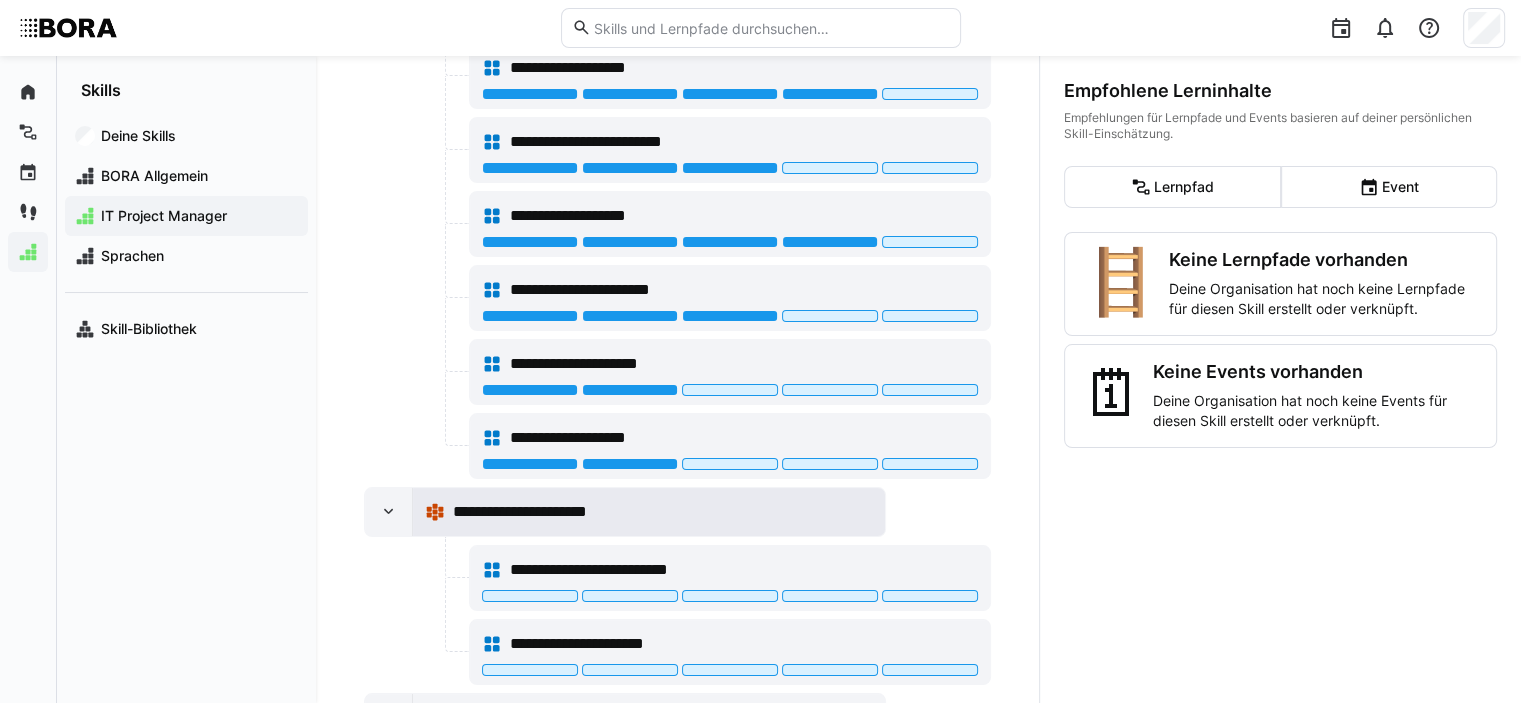scroll, scrollTop: 1480, scrollLeft: 0, axis: vertical 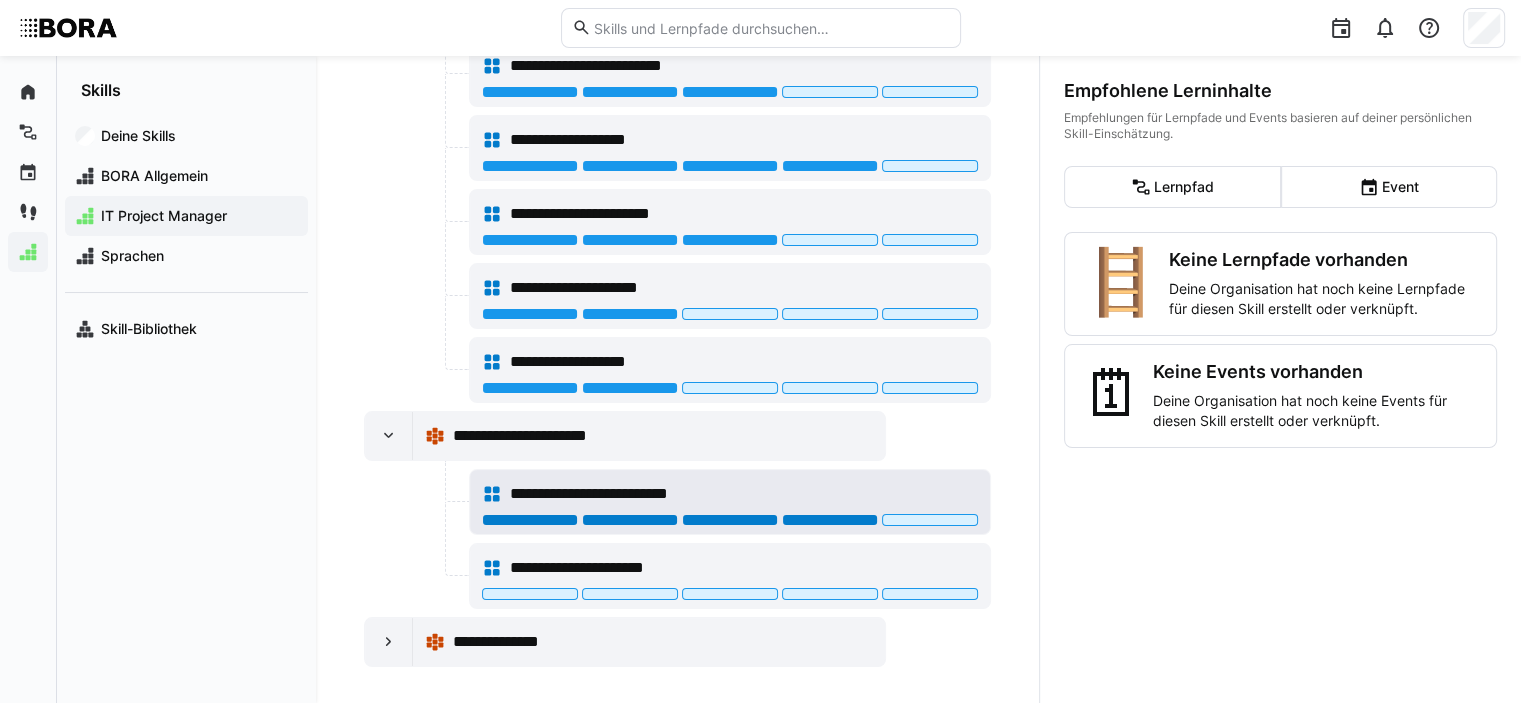 click 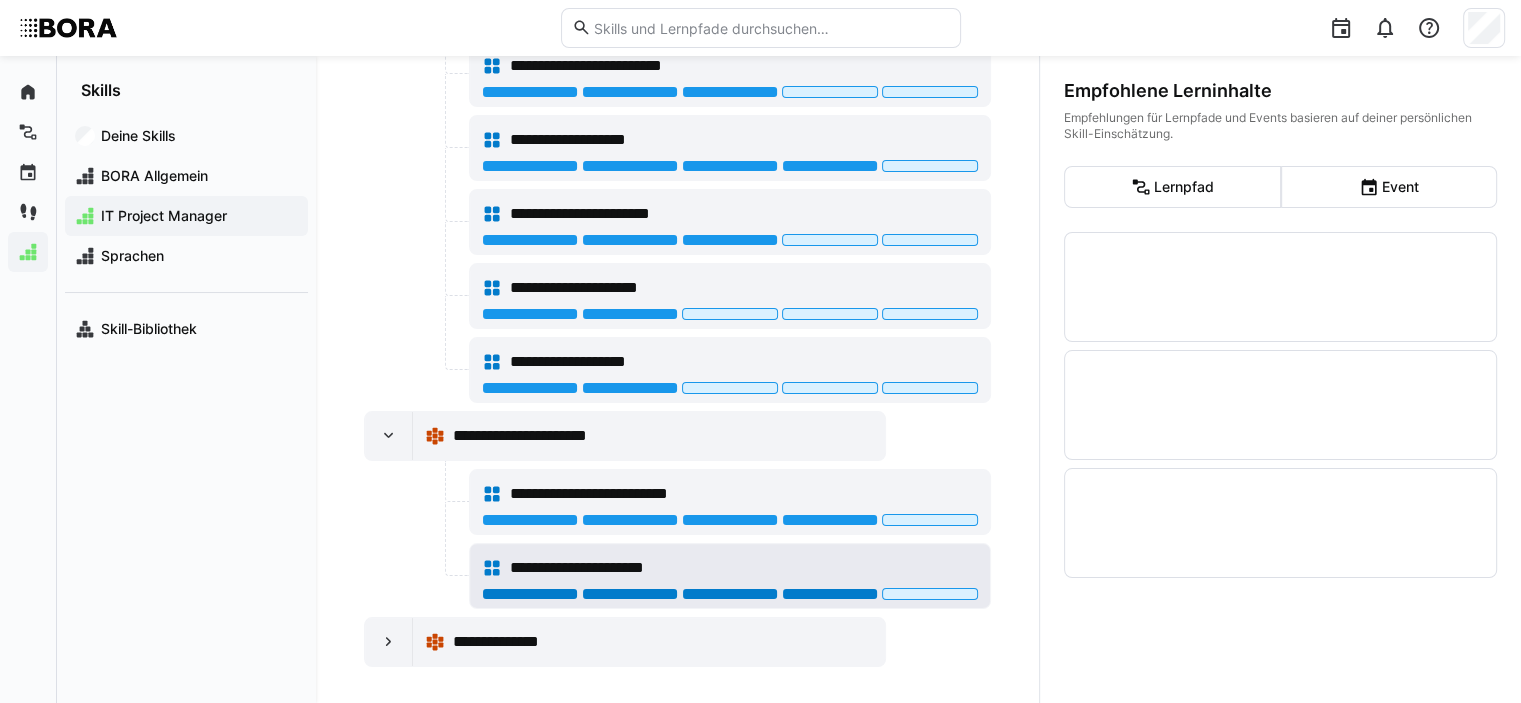 click 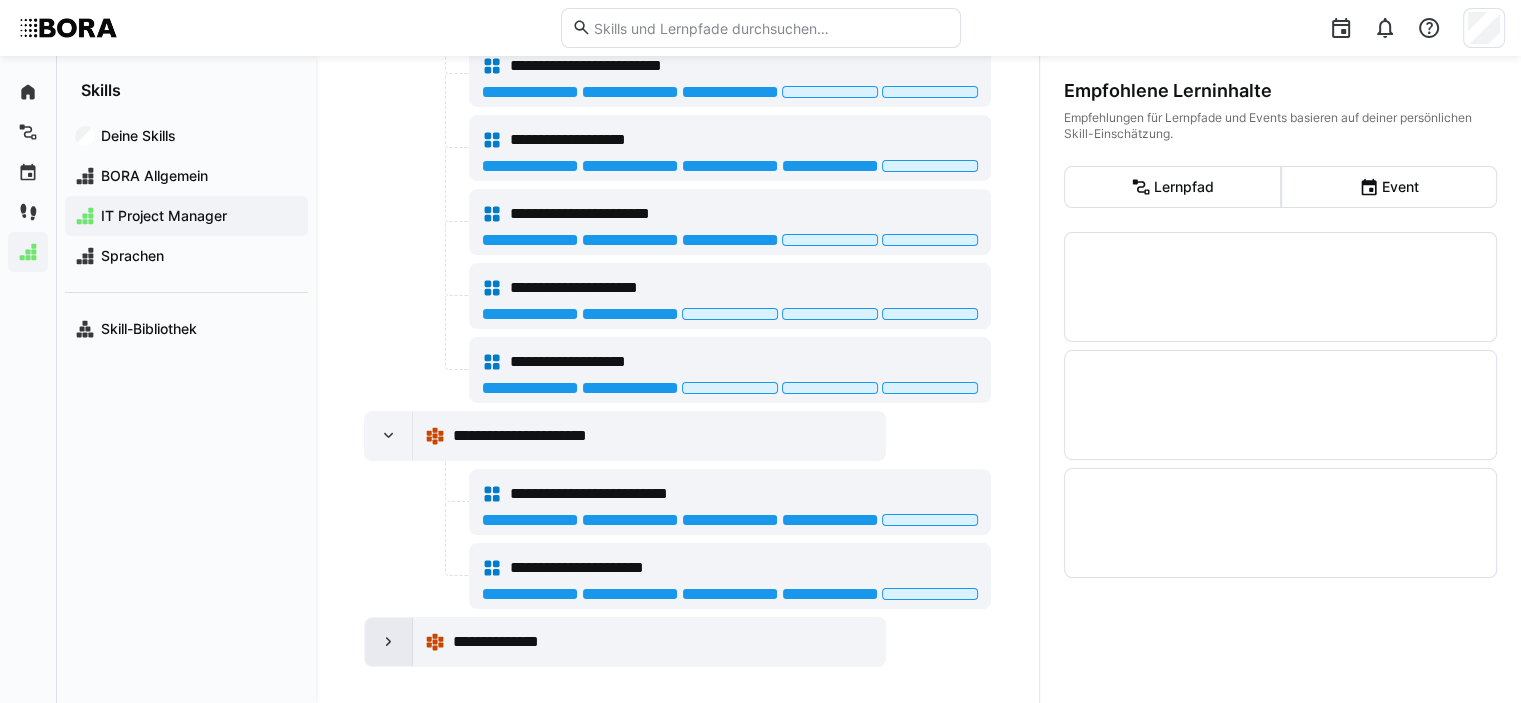 click 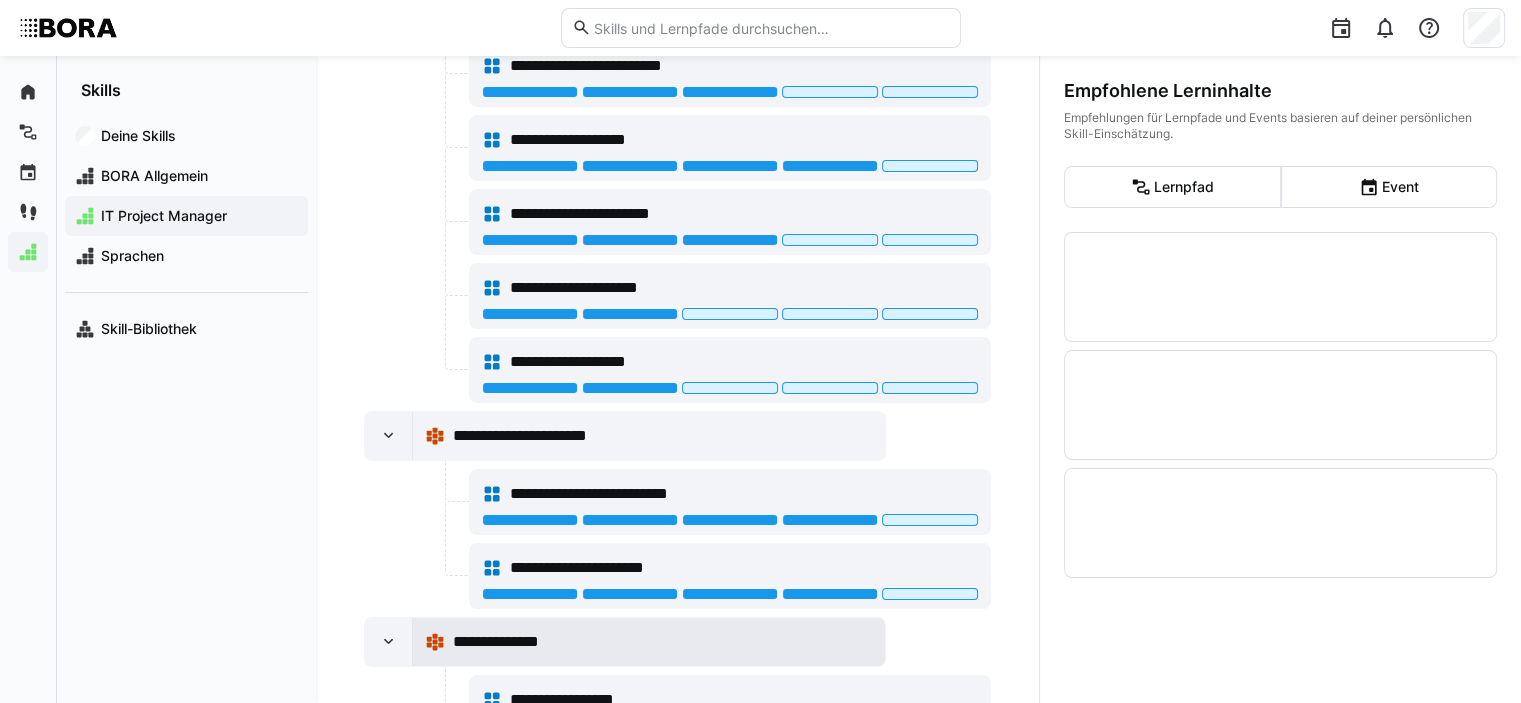 scroll, scrollTop: 1554, scrollLeft: 0, axis: vertical 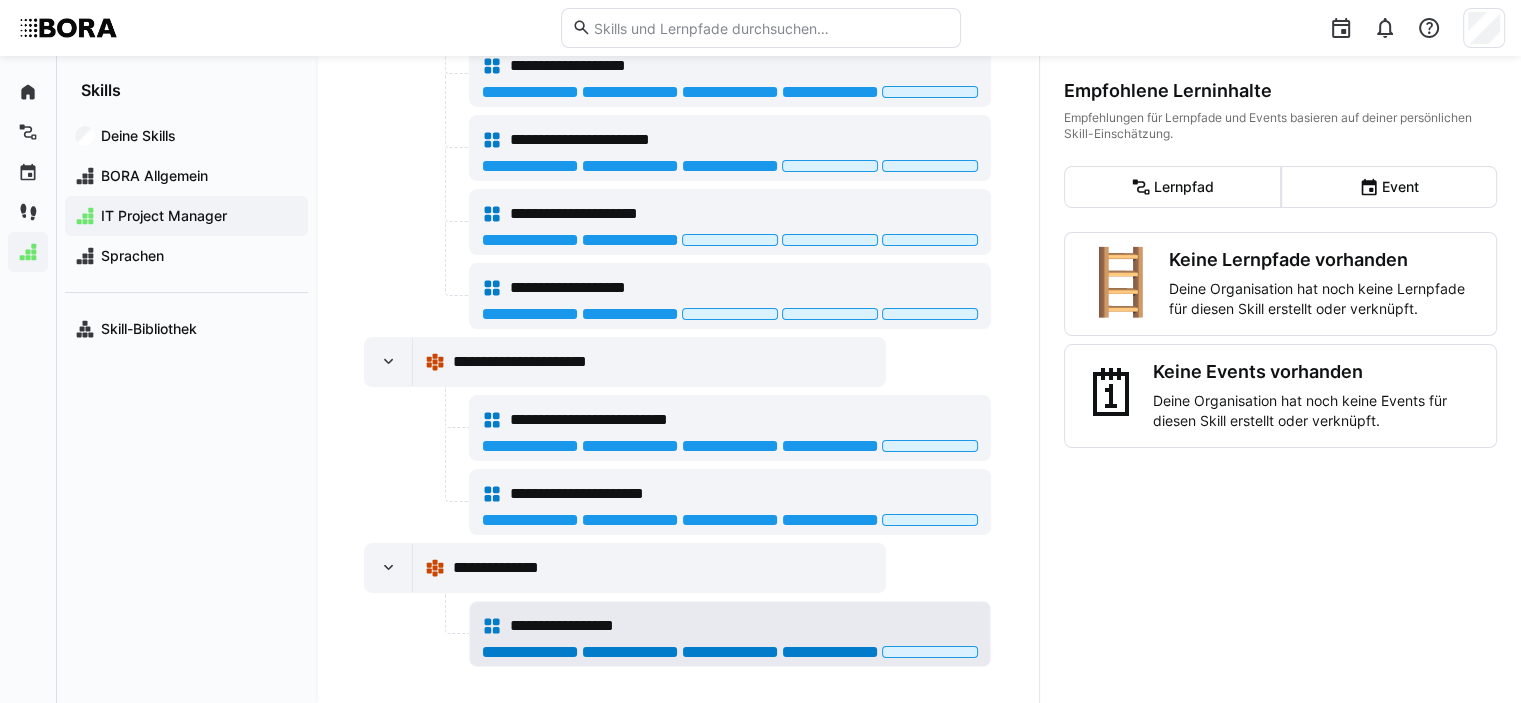 click 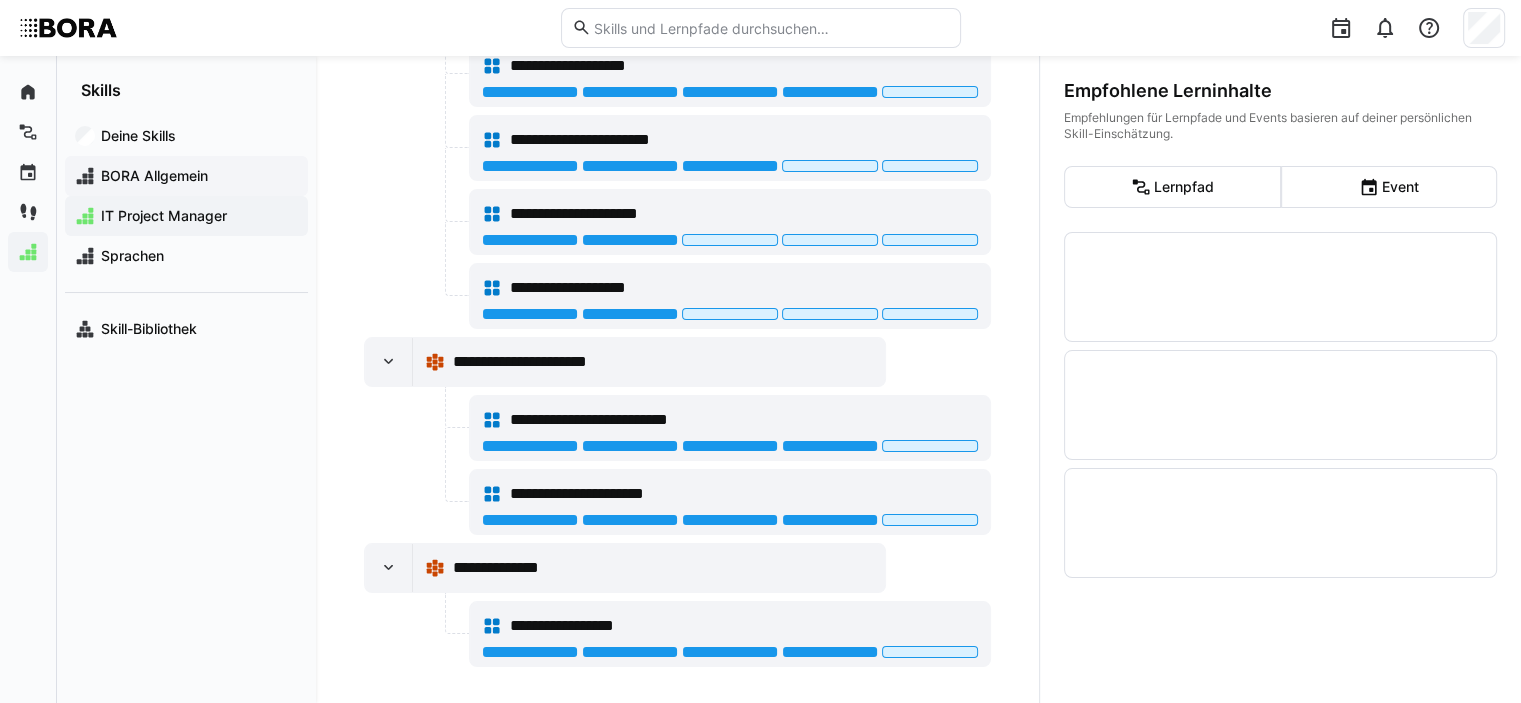 click on "BORA Allgemein" 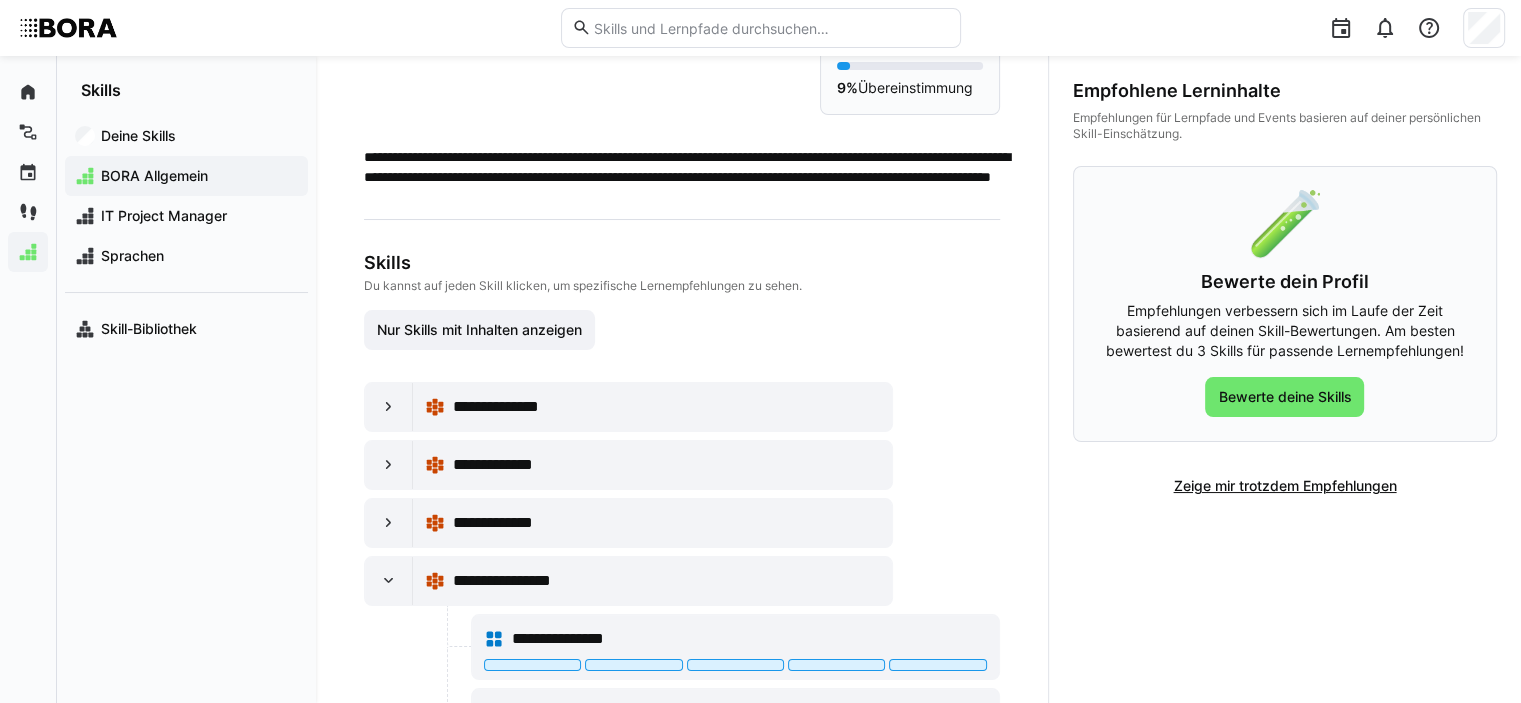 scroll, scrollTop: 200, scrollLeft: 0, axis: vertical 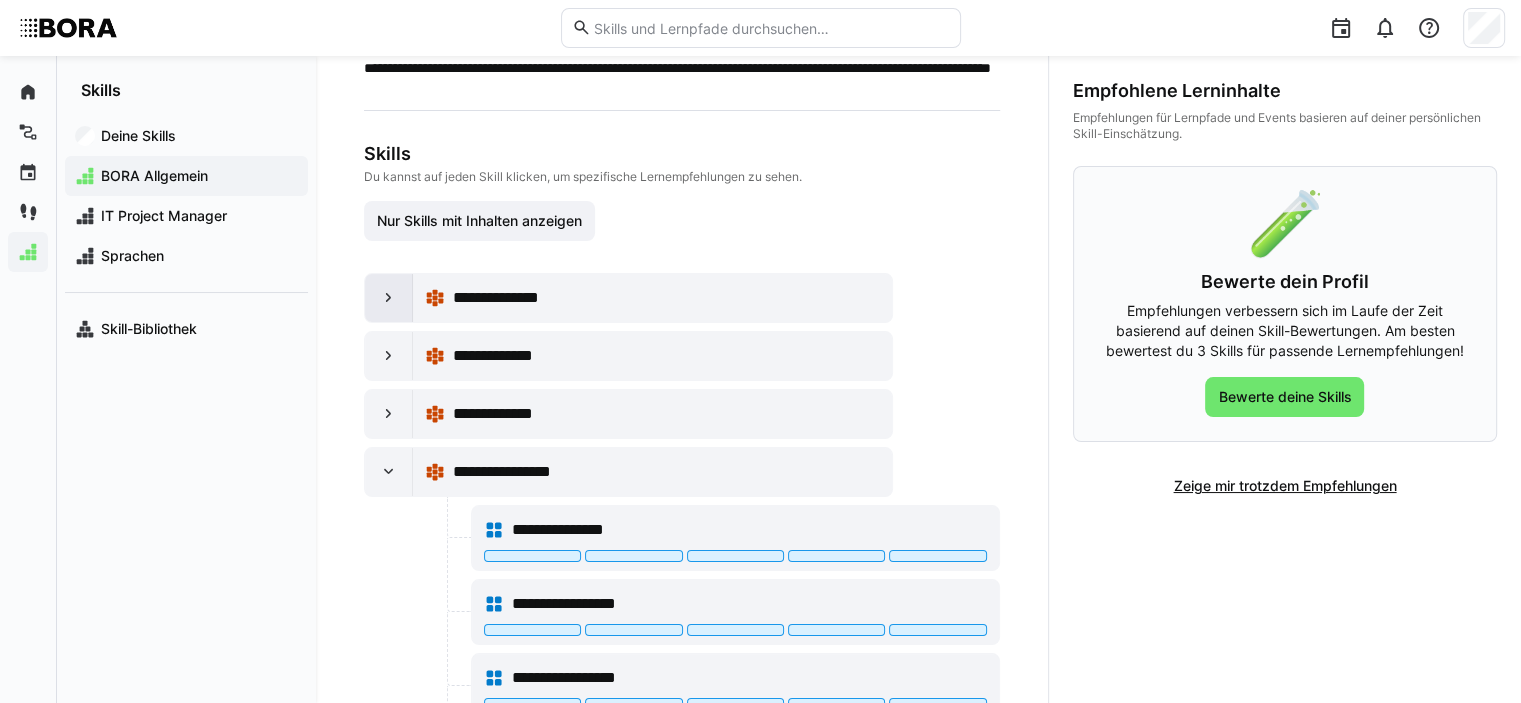click 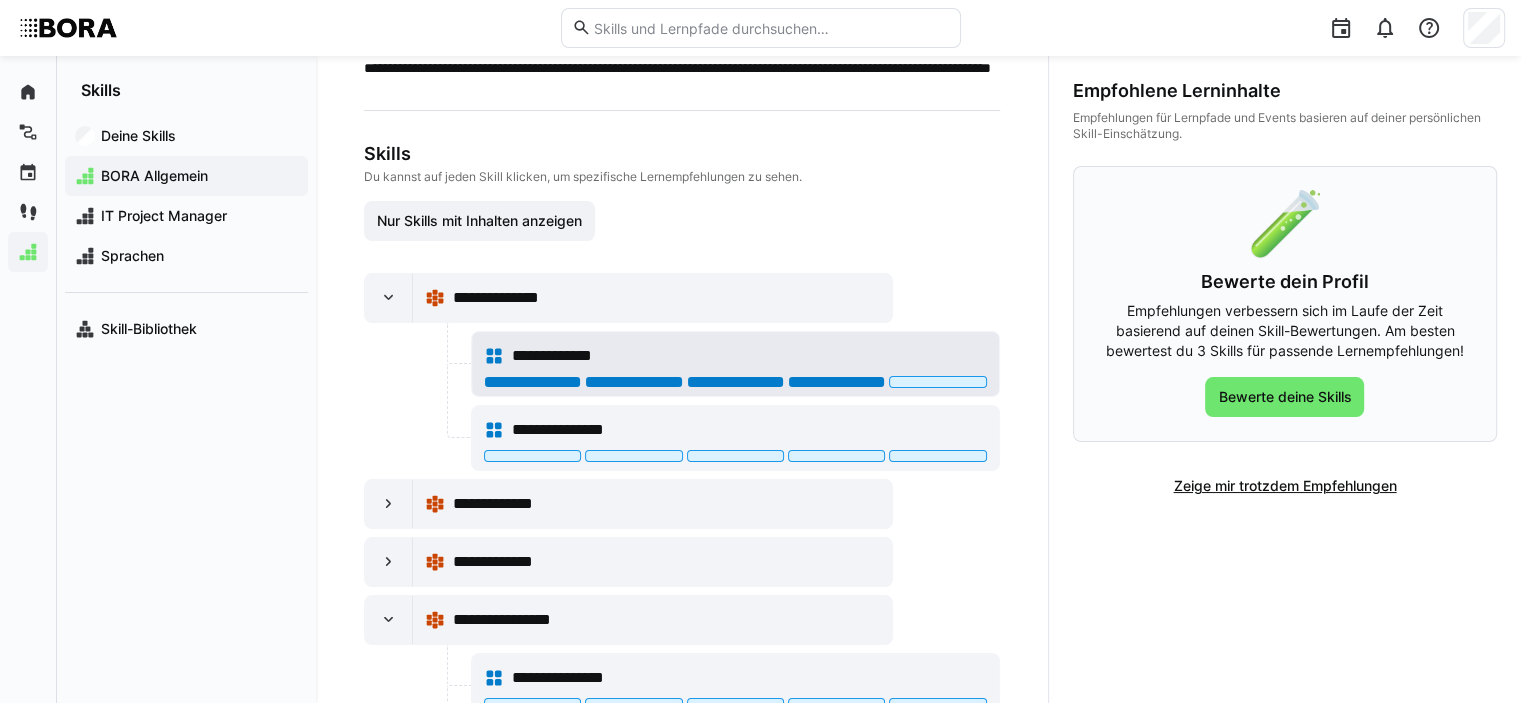 click 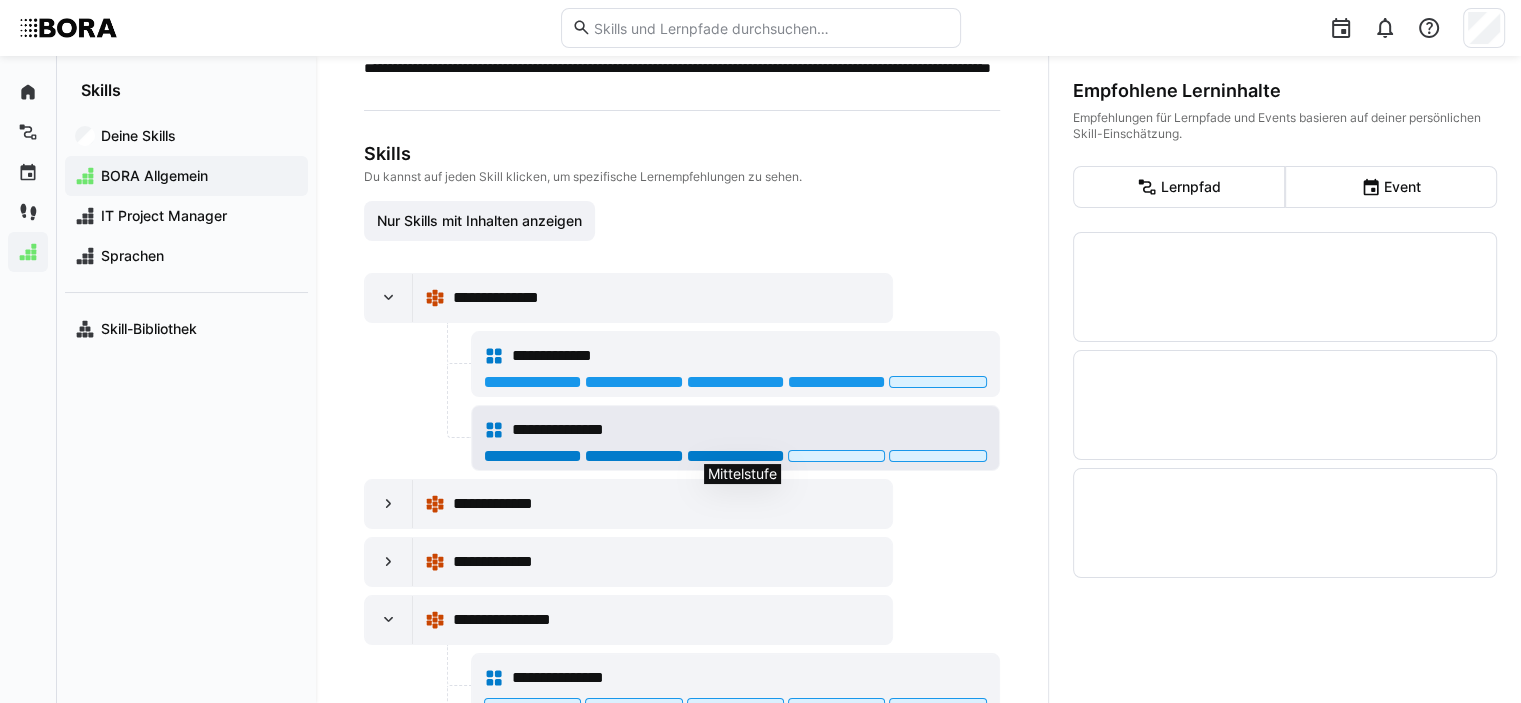 click 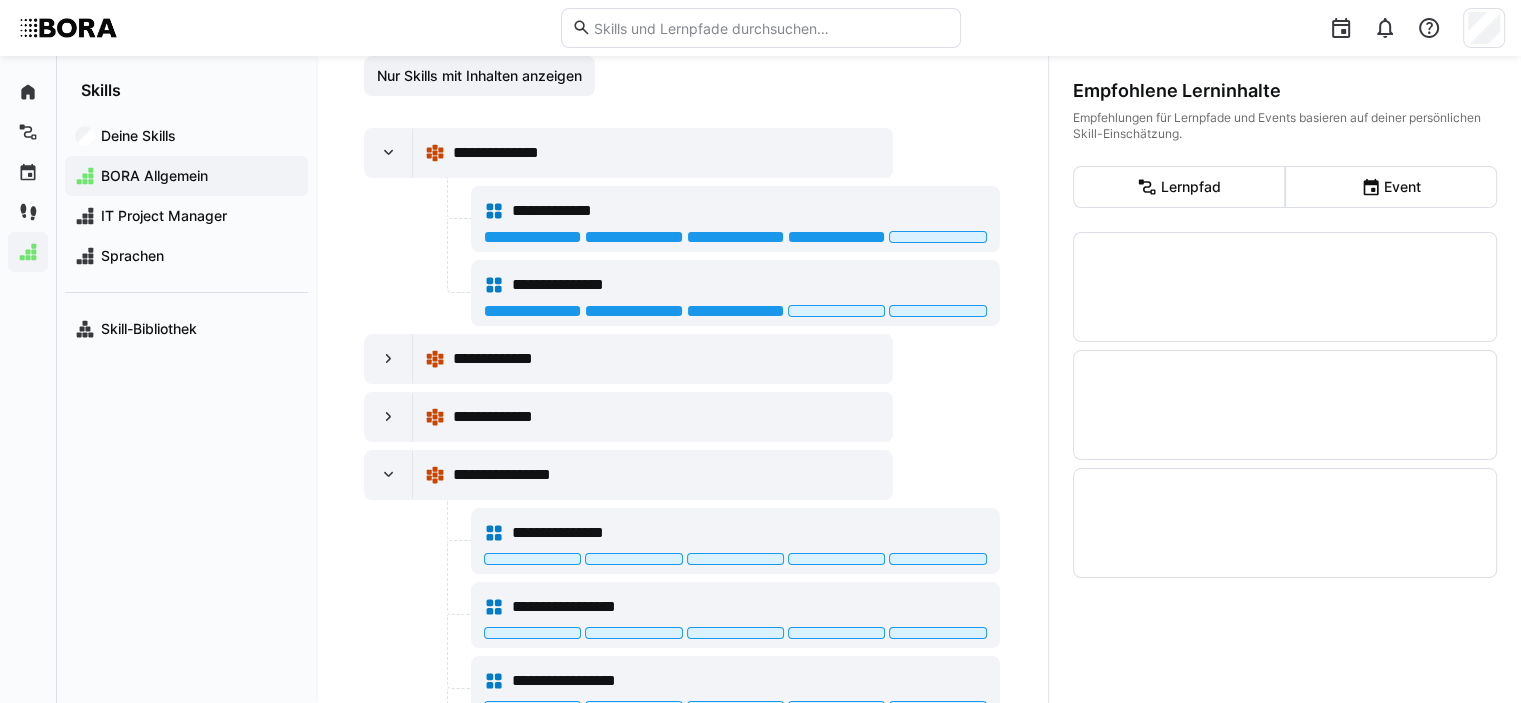 scroll, scrollTop: 500, scrollLeft: 0, axis: vertical 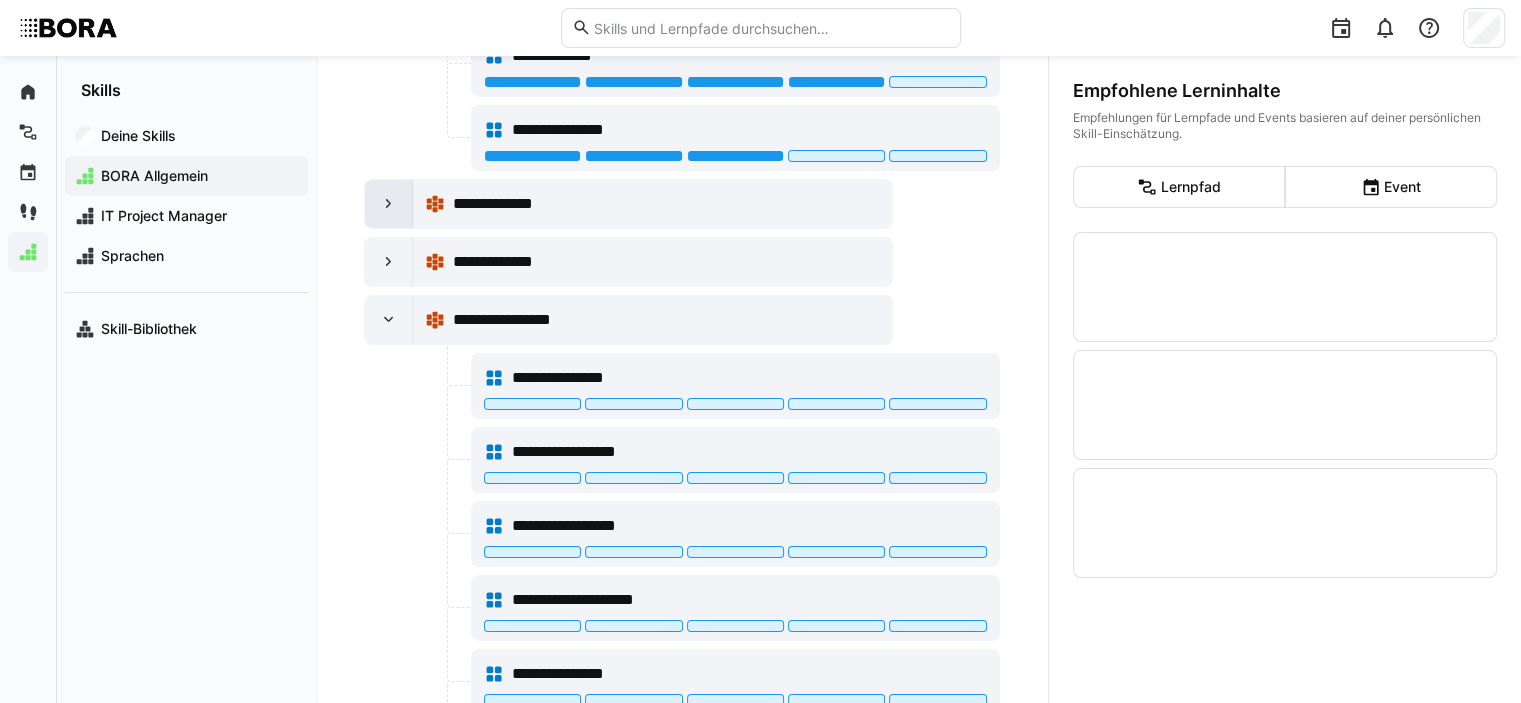 click 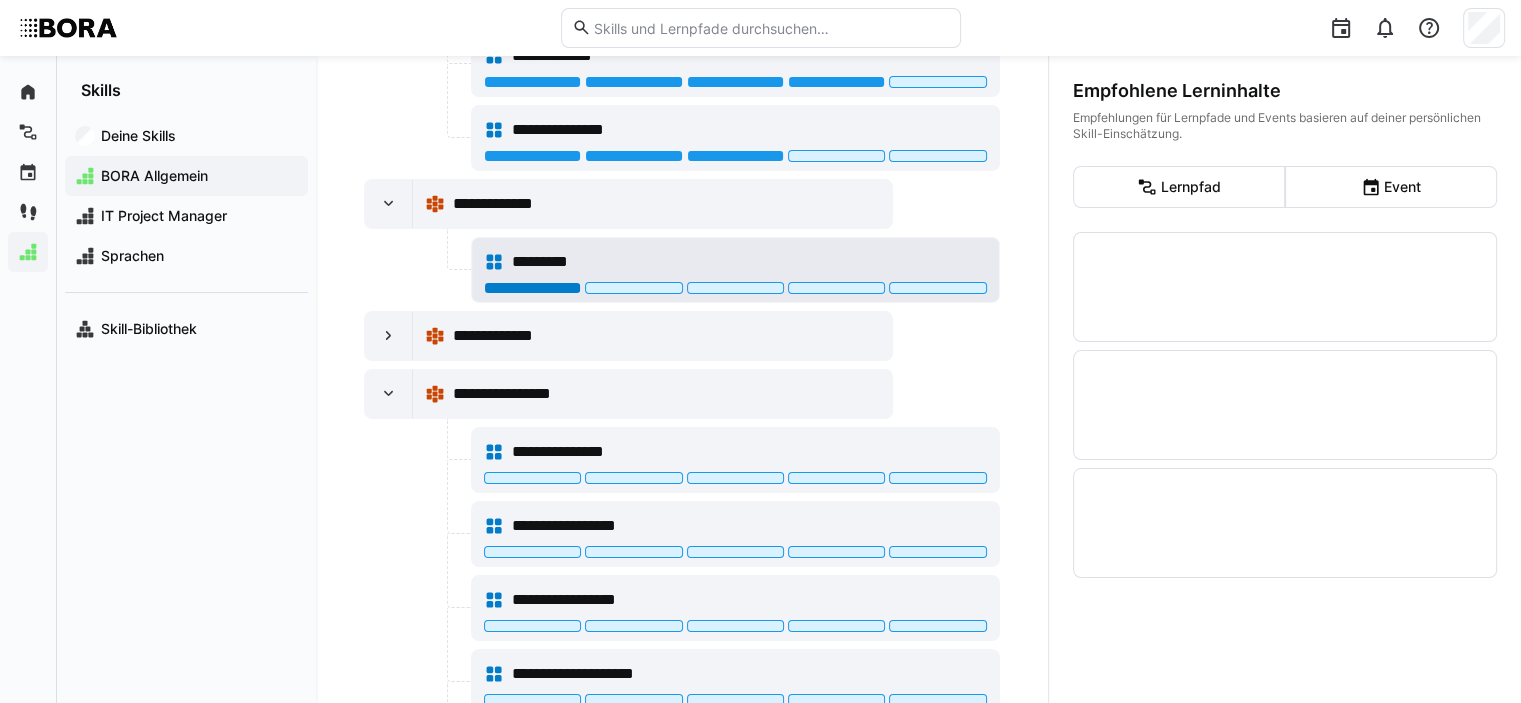 click 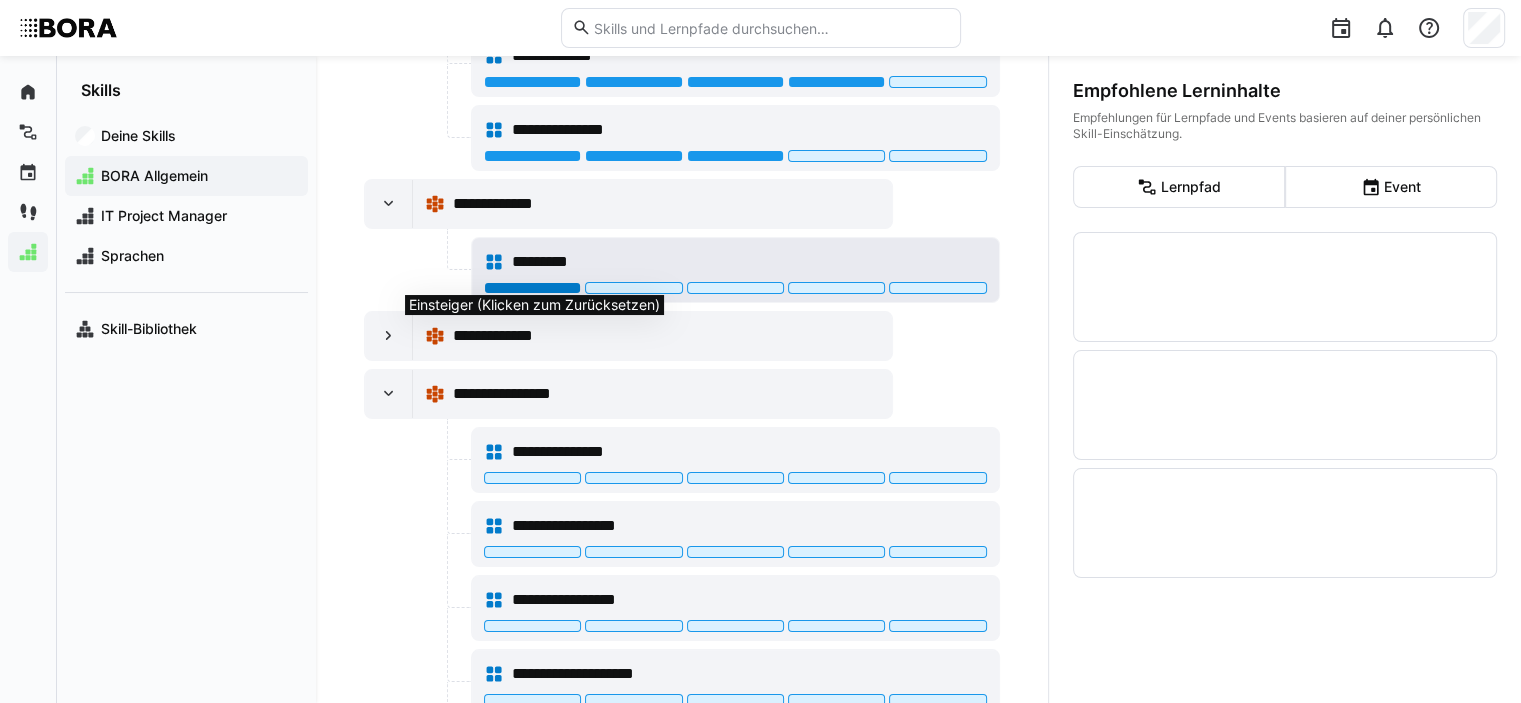 click 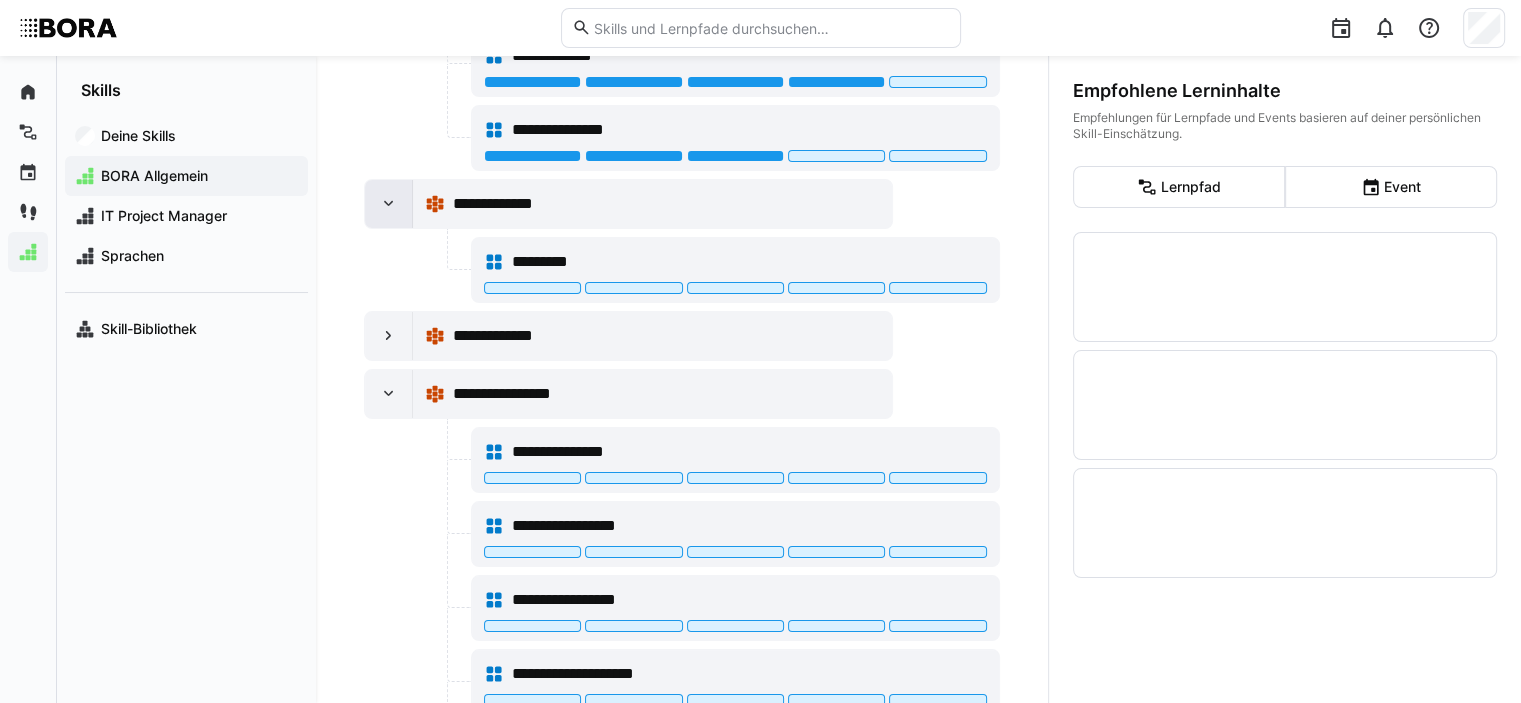 click 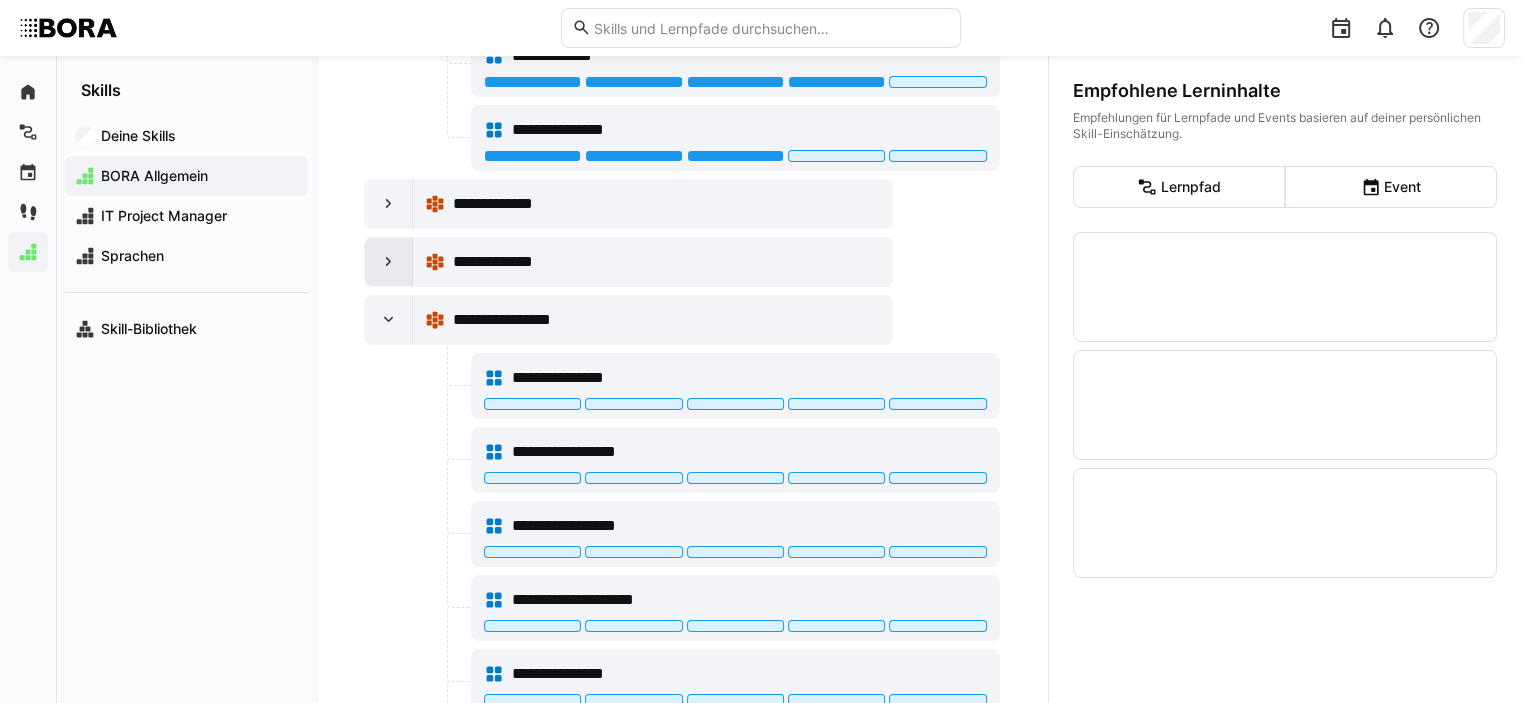 click 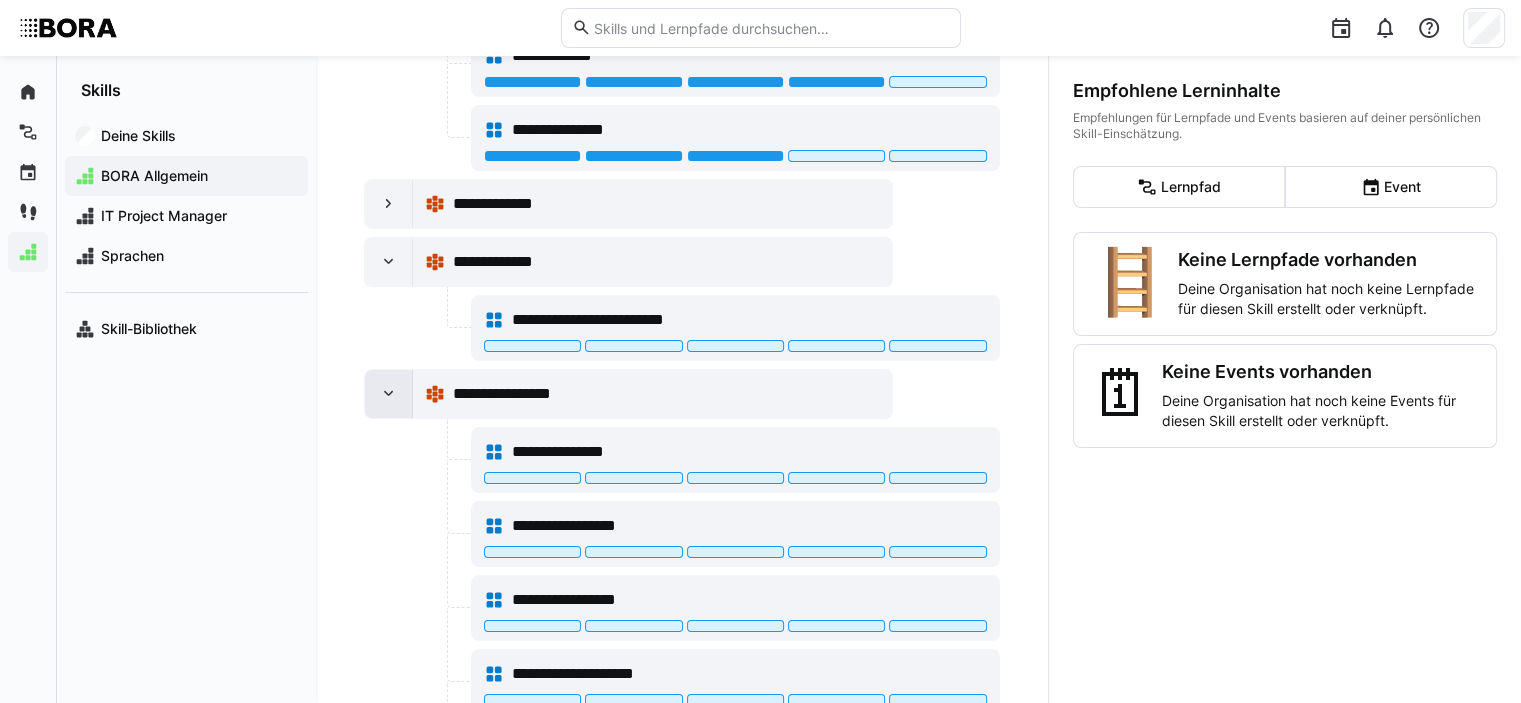 click 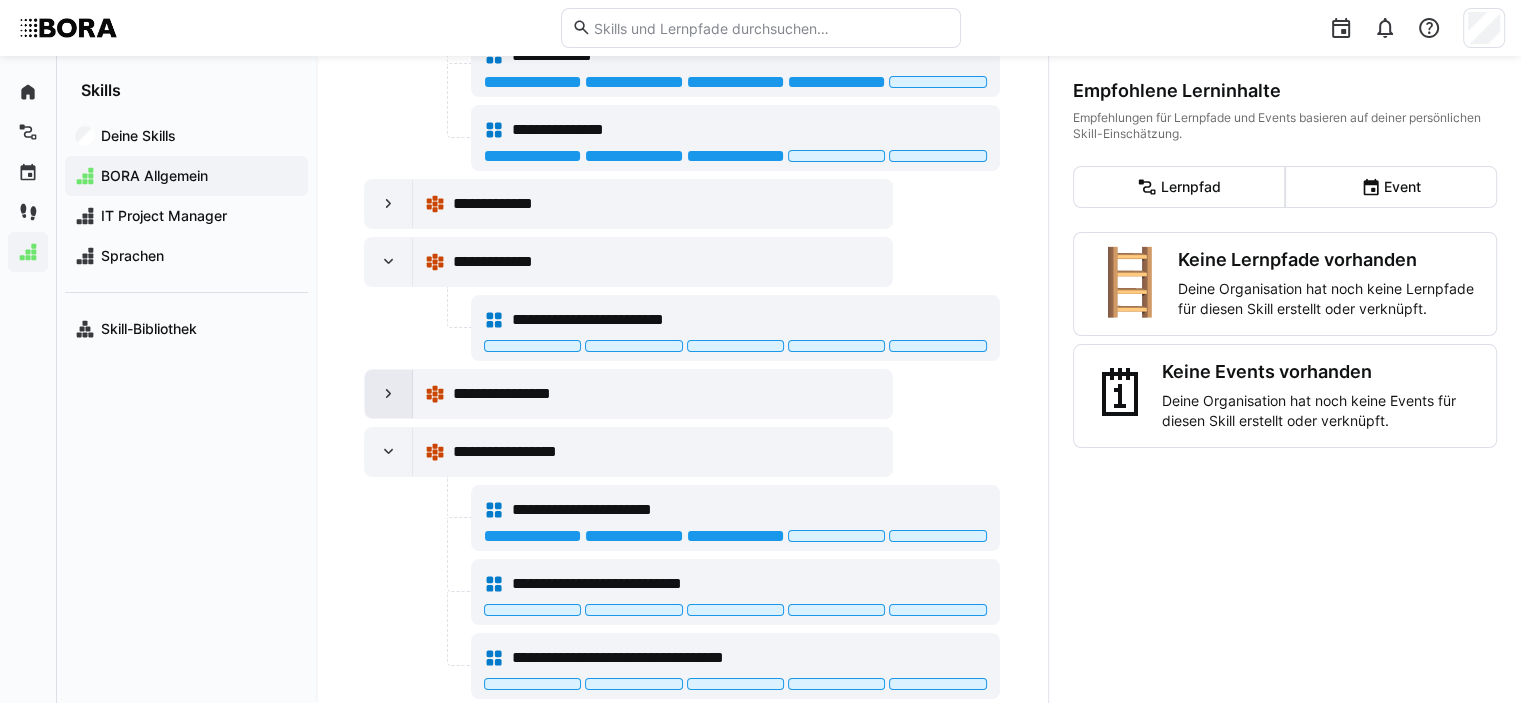 click 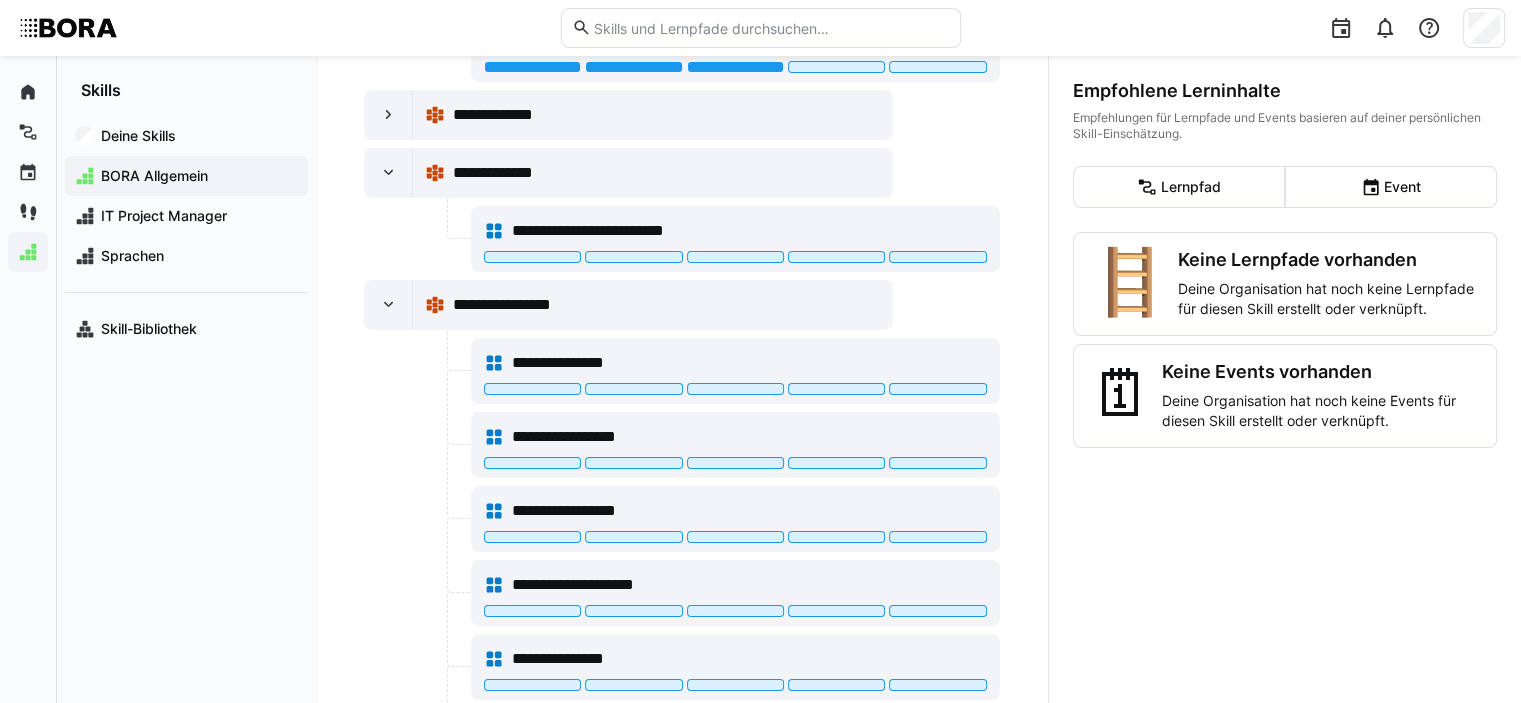 scroll, scrollTop: 700, scrollLeft: 0, axis: vertical 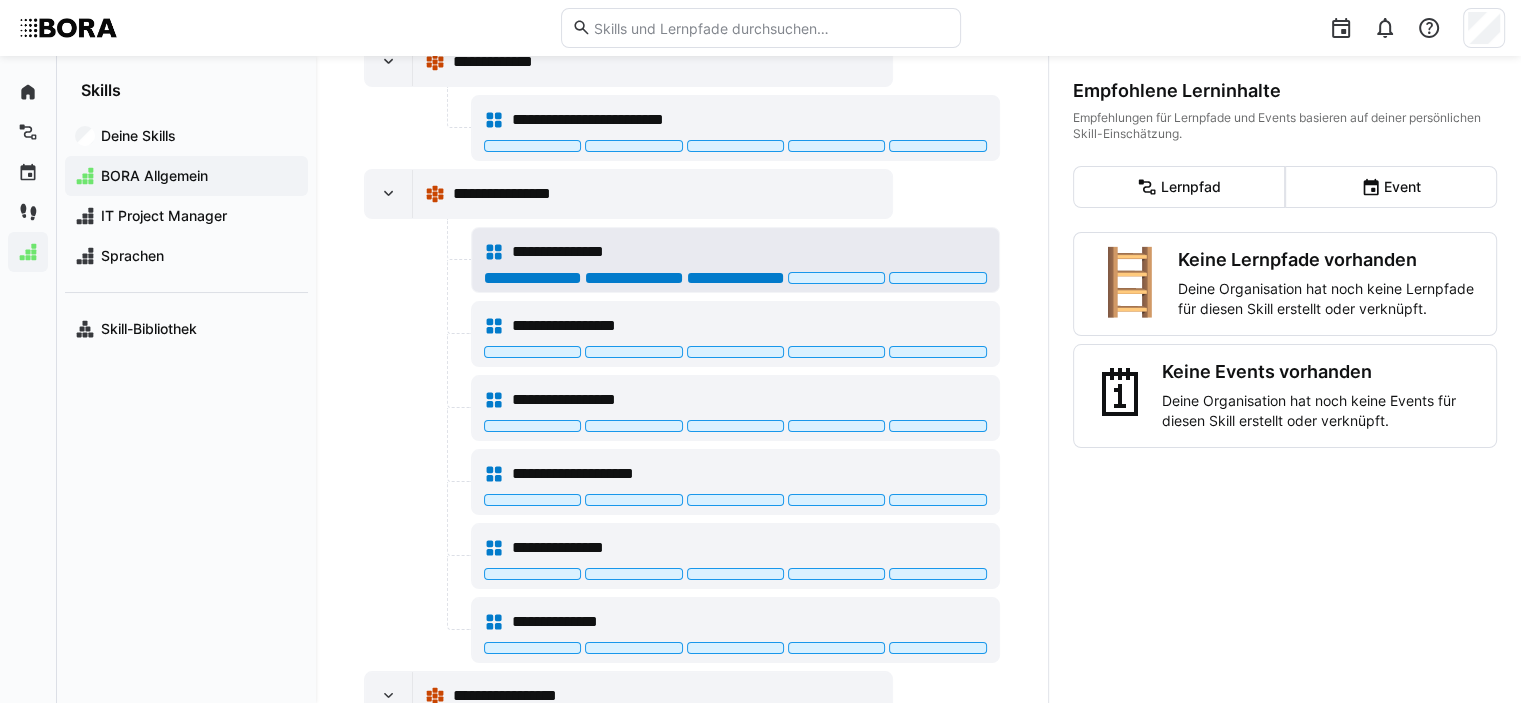 click 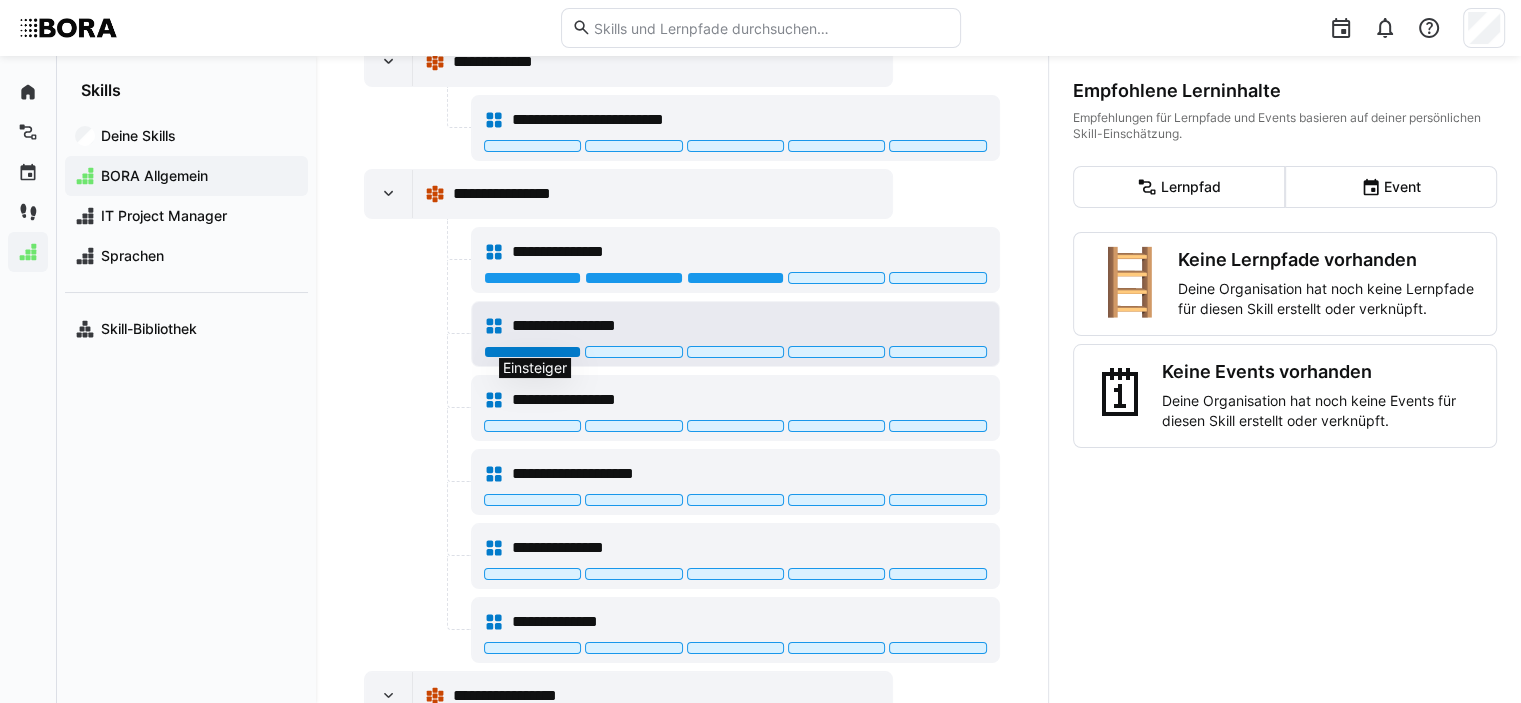 click 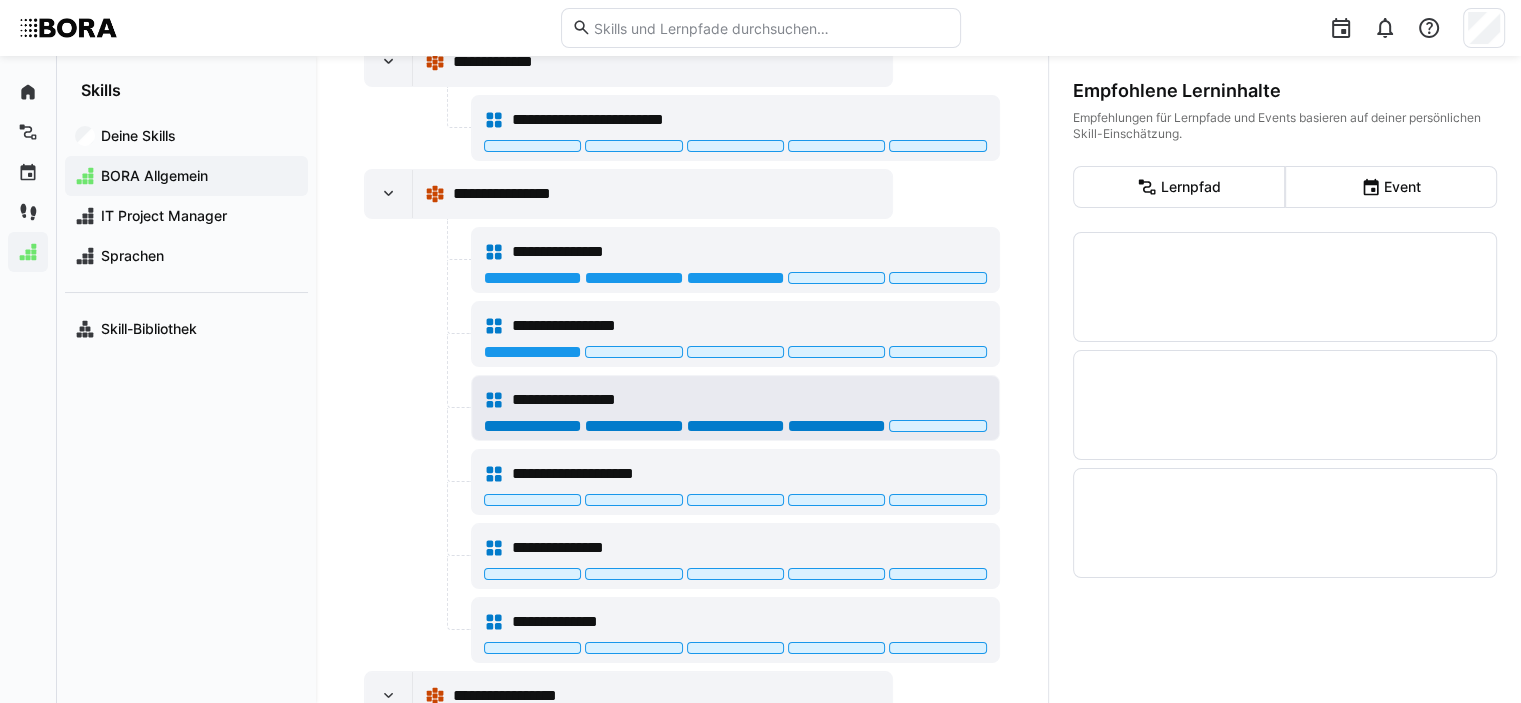 click 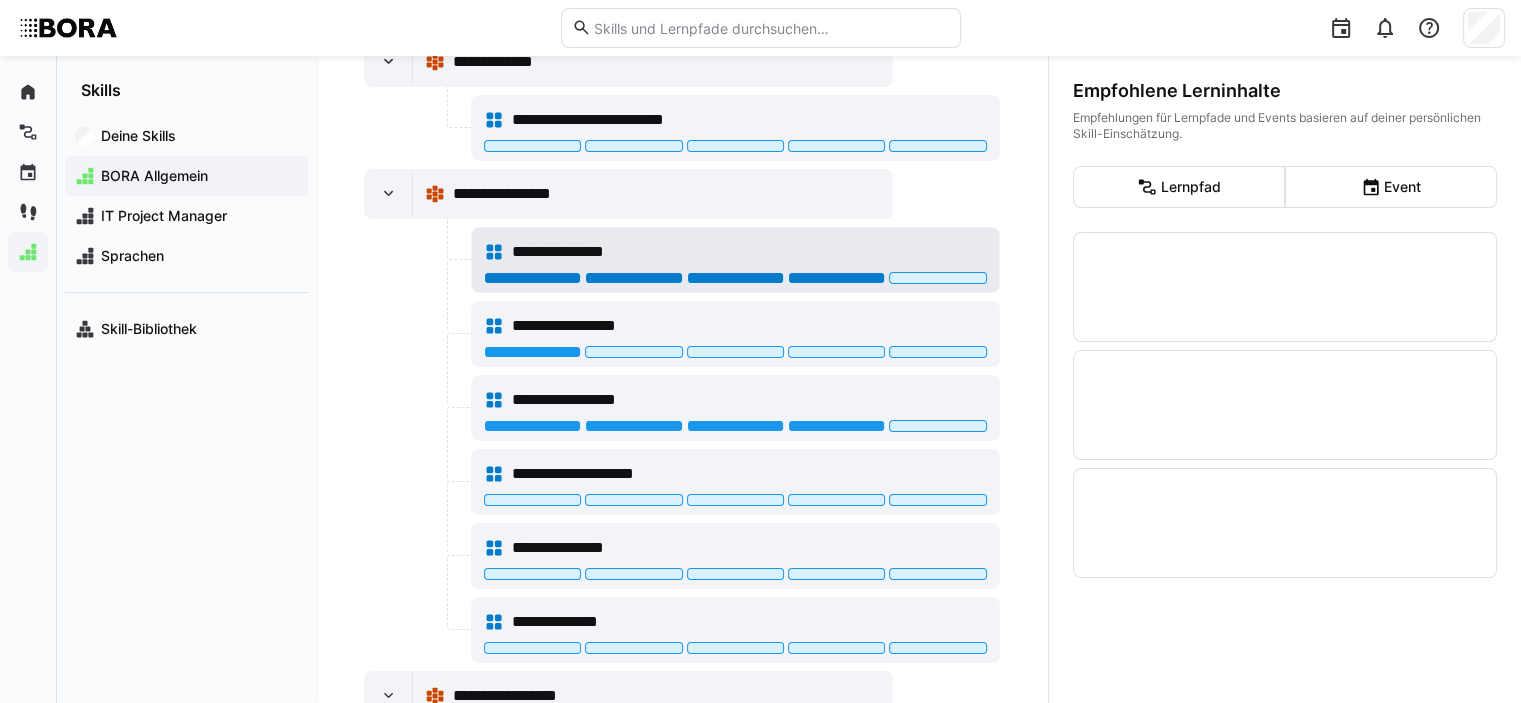 click 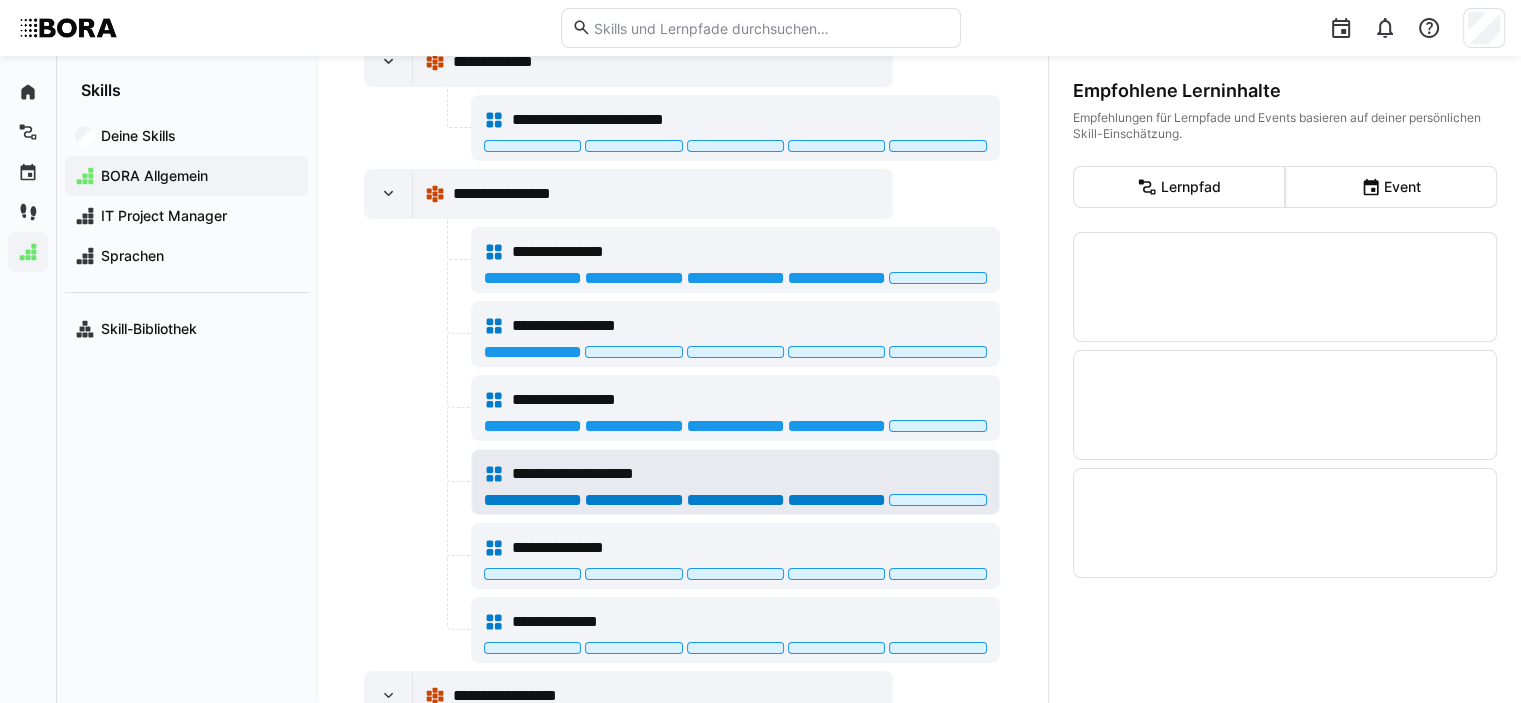 click 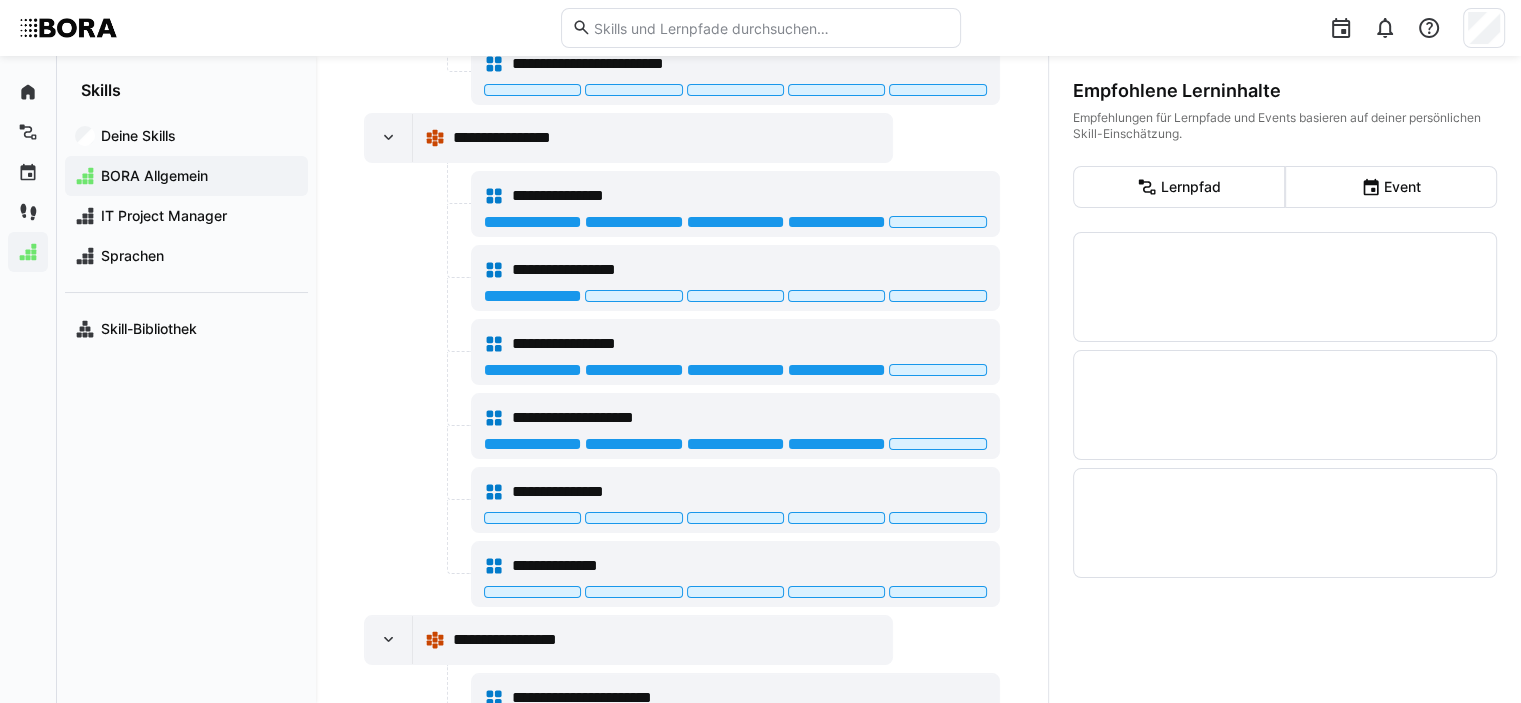 scroll, scrollTop: 900, scrollLeft: 0, axis: vertical 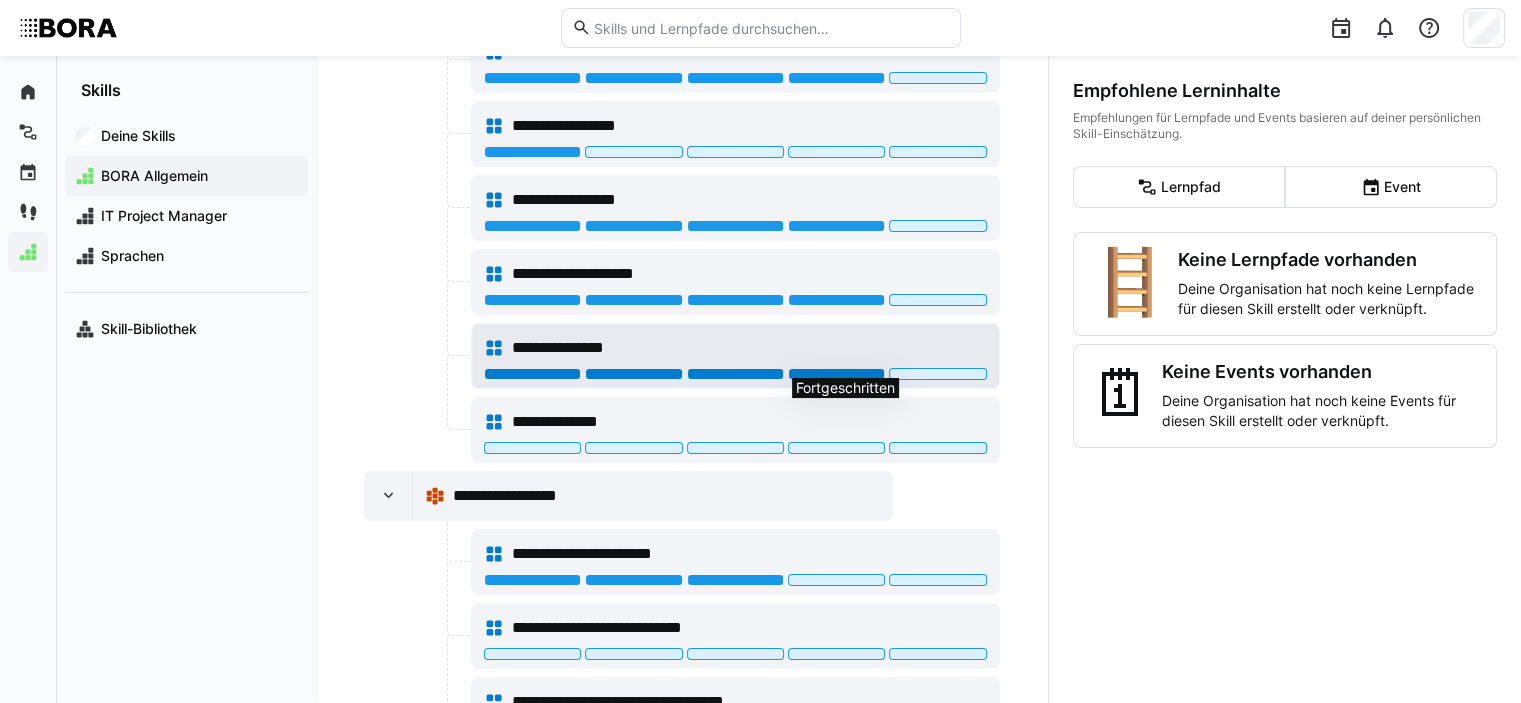 click 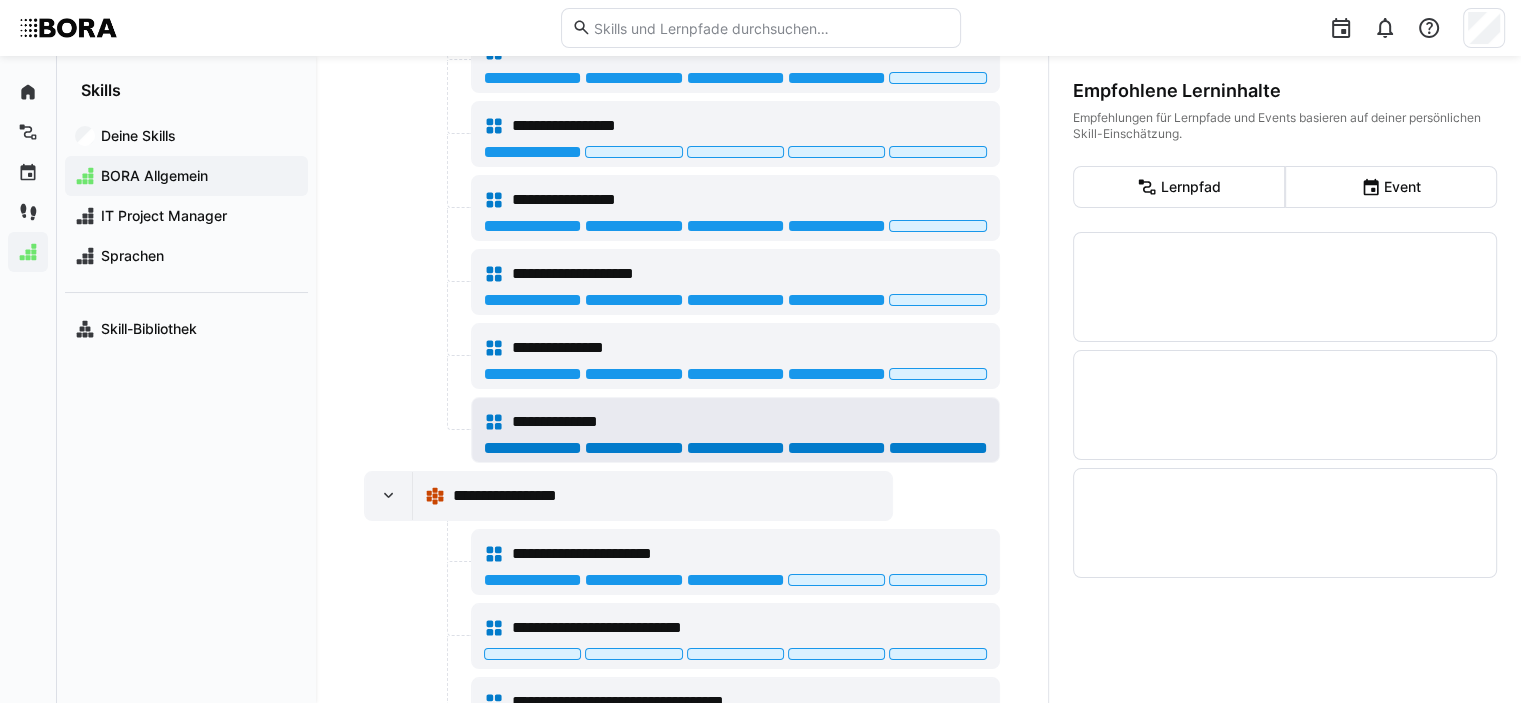 click 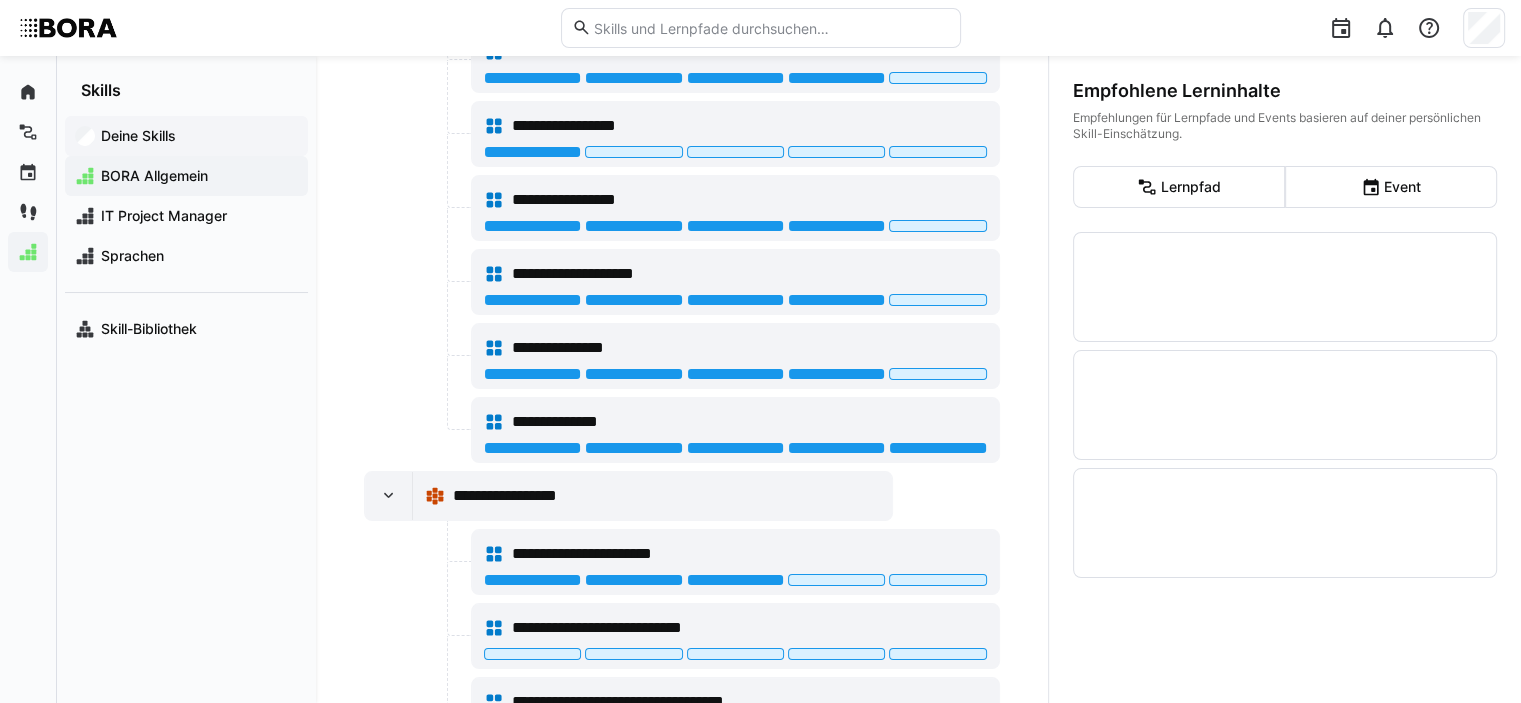 click on "Deine Skills" 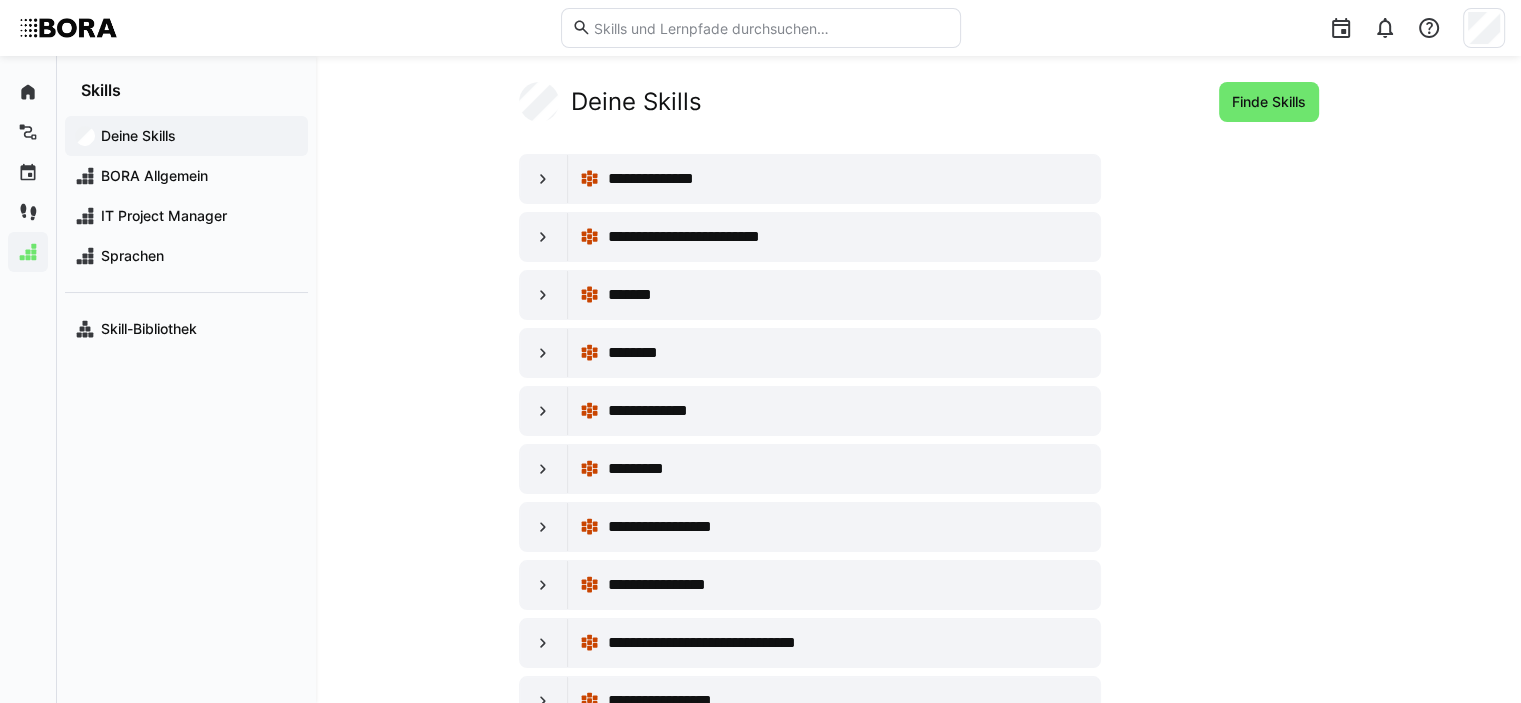 scroll, scrollTop: 0, scrollLeft: 0, axis: both 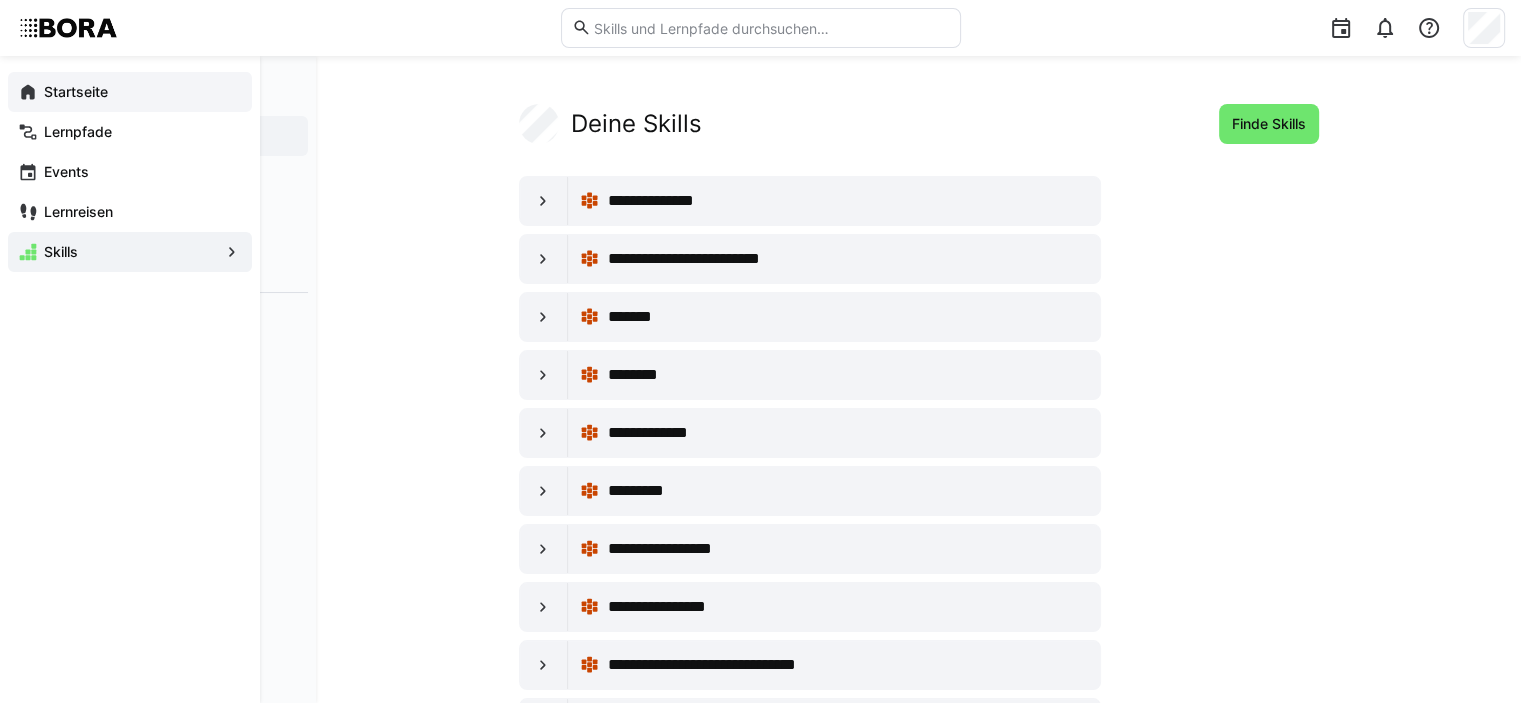 click 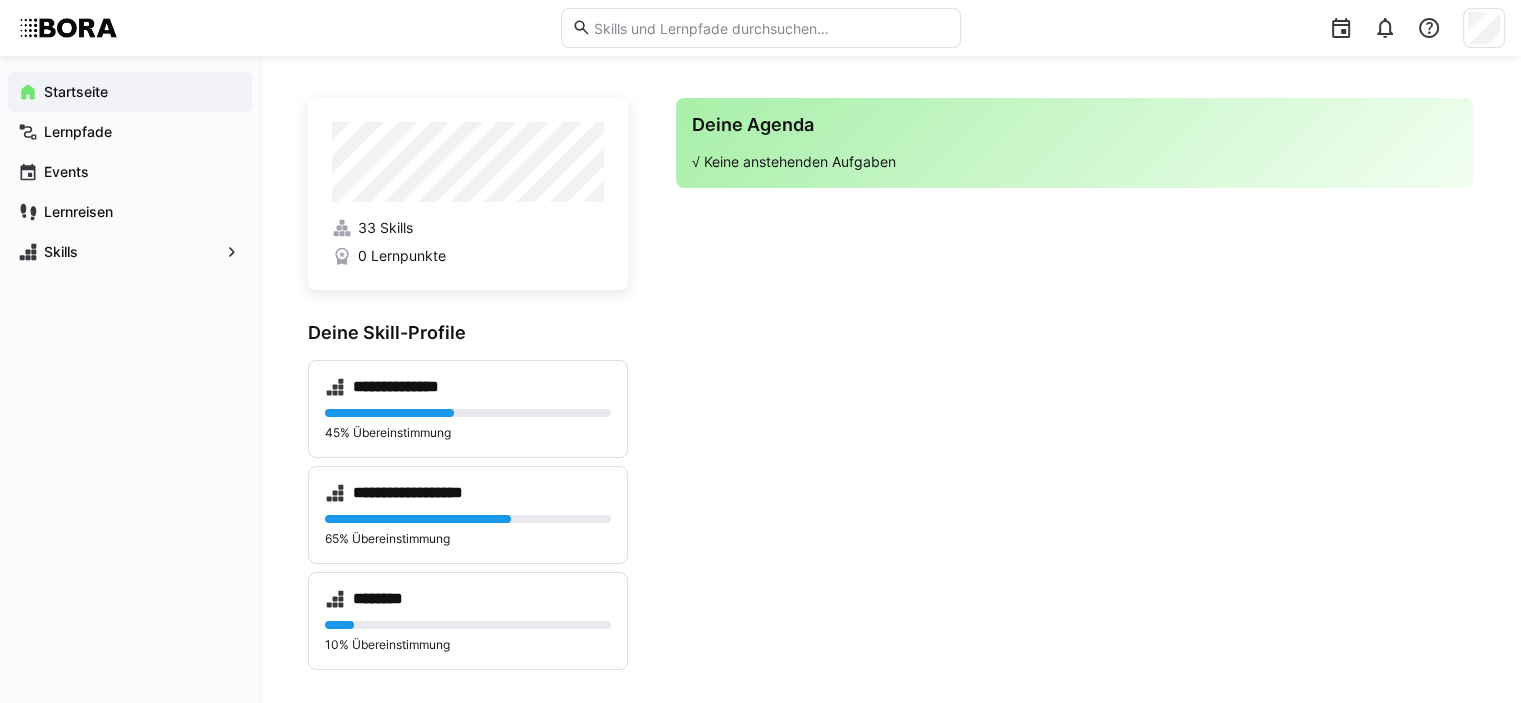 scroll, scrollTop: 0, scrollLeft: 0, axis: both 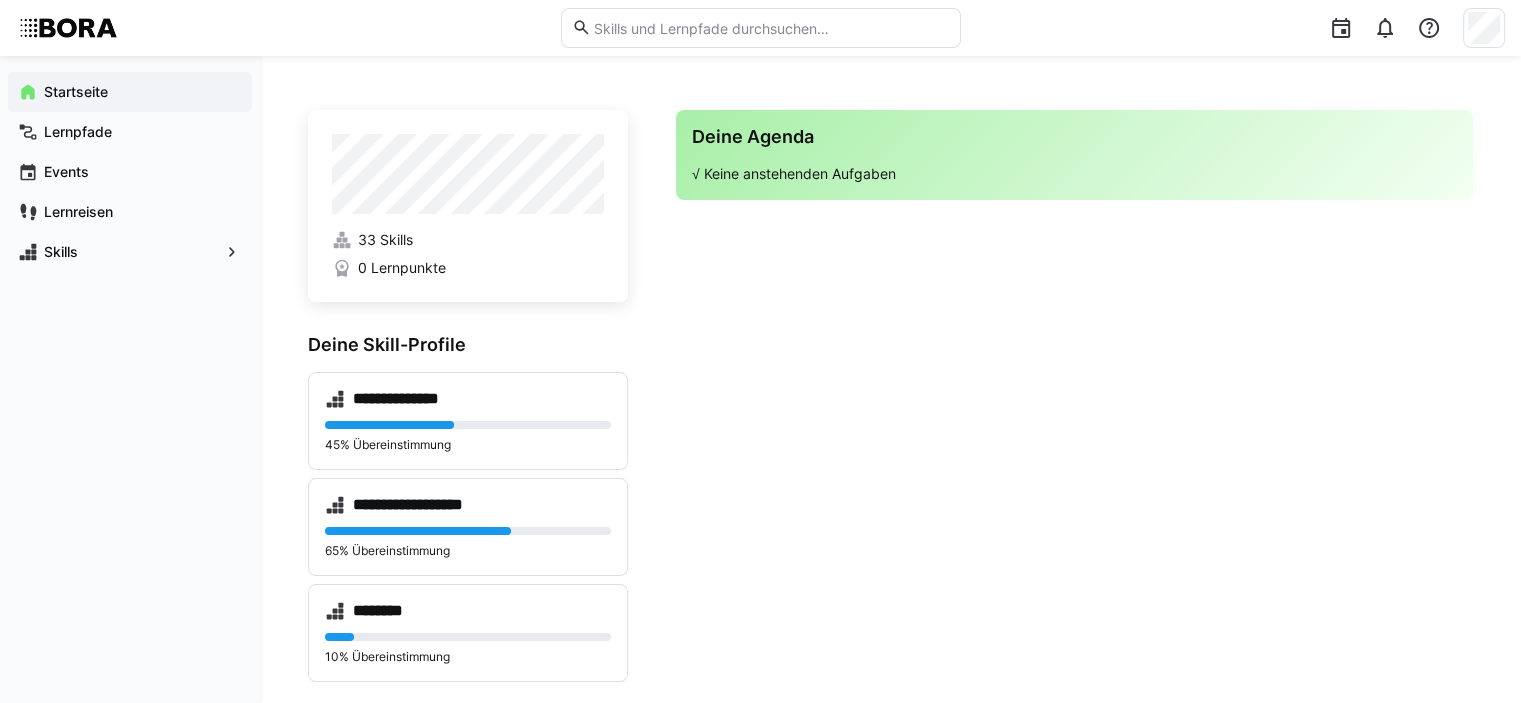 drag, startPoint x: 1087, startPoint y: 502, endPoint x: 1176, endPoint y: 38, distance: 472.45847 